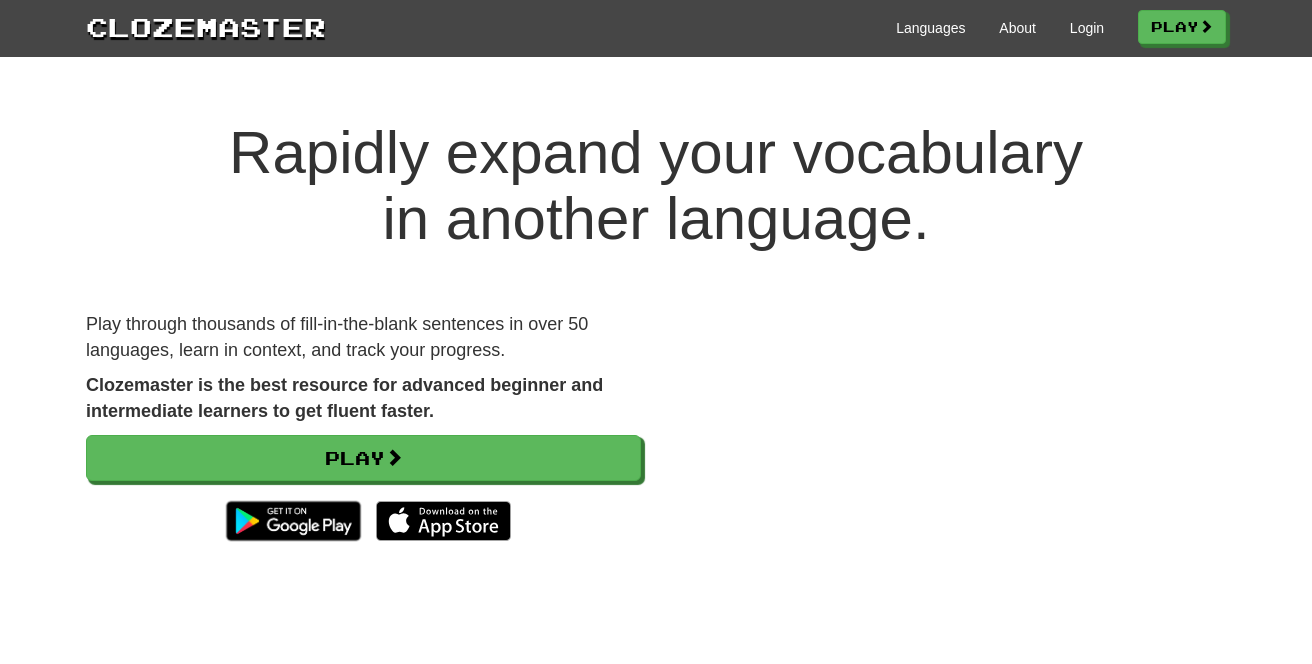 scroll, scrollTop: 0, scrollLeft: 0, axis: both 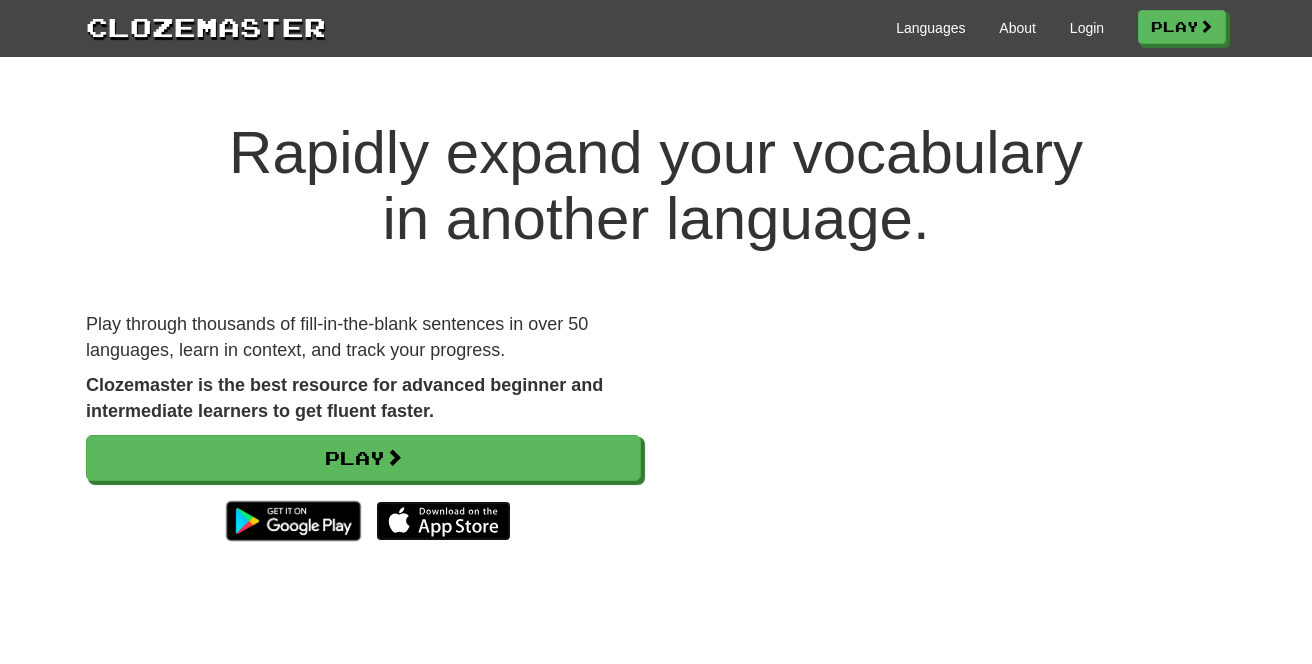 click at bounding box center (443, 521) 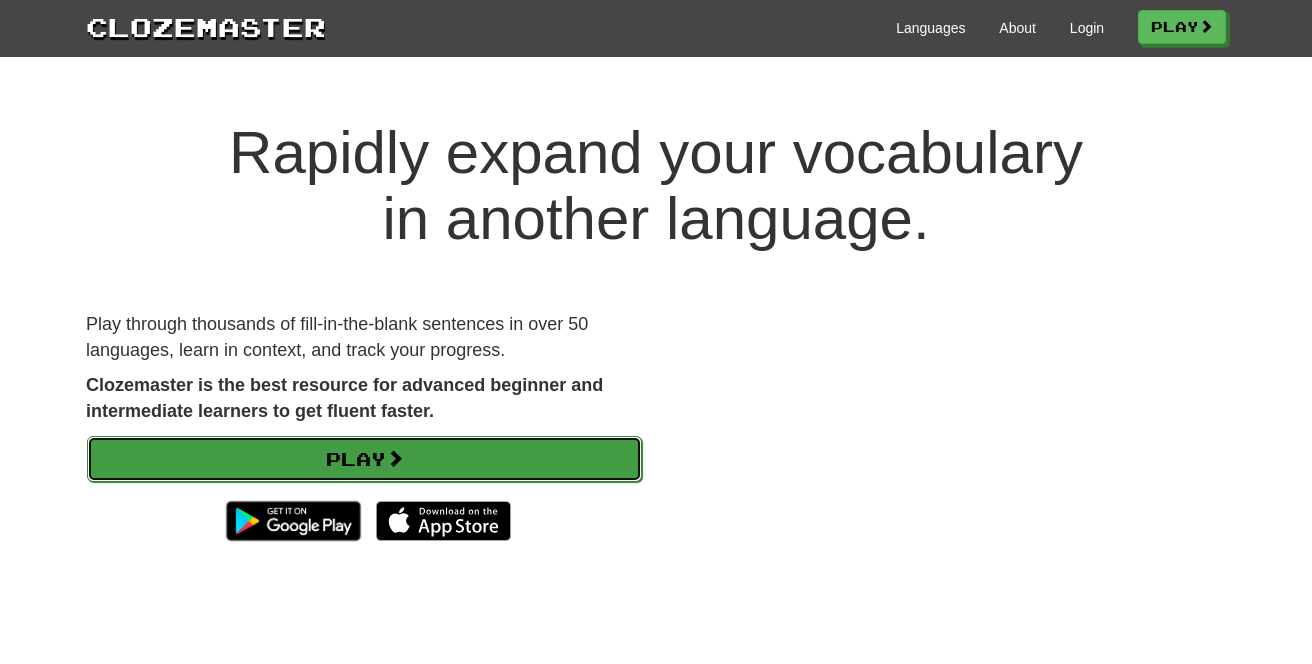 click on "Play" at bounding box center (364, 459) 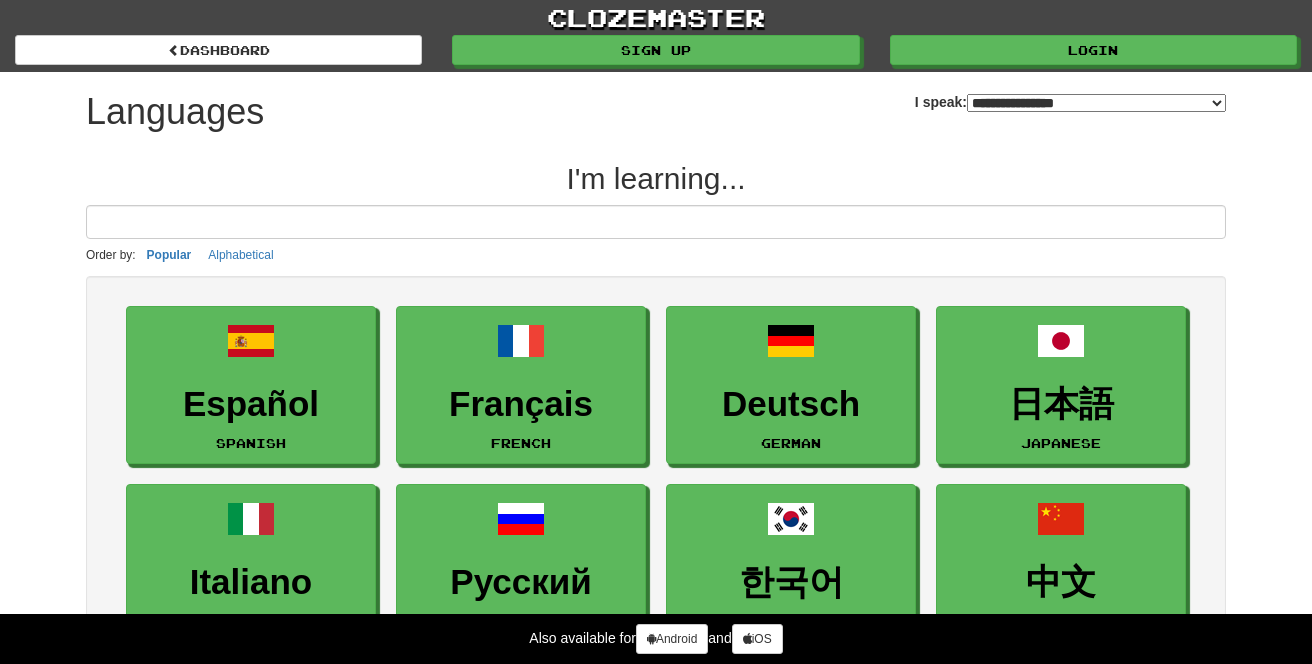 select on "*******" 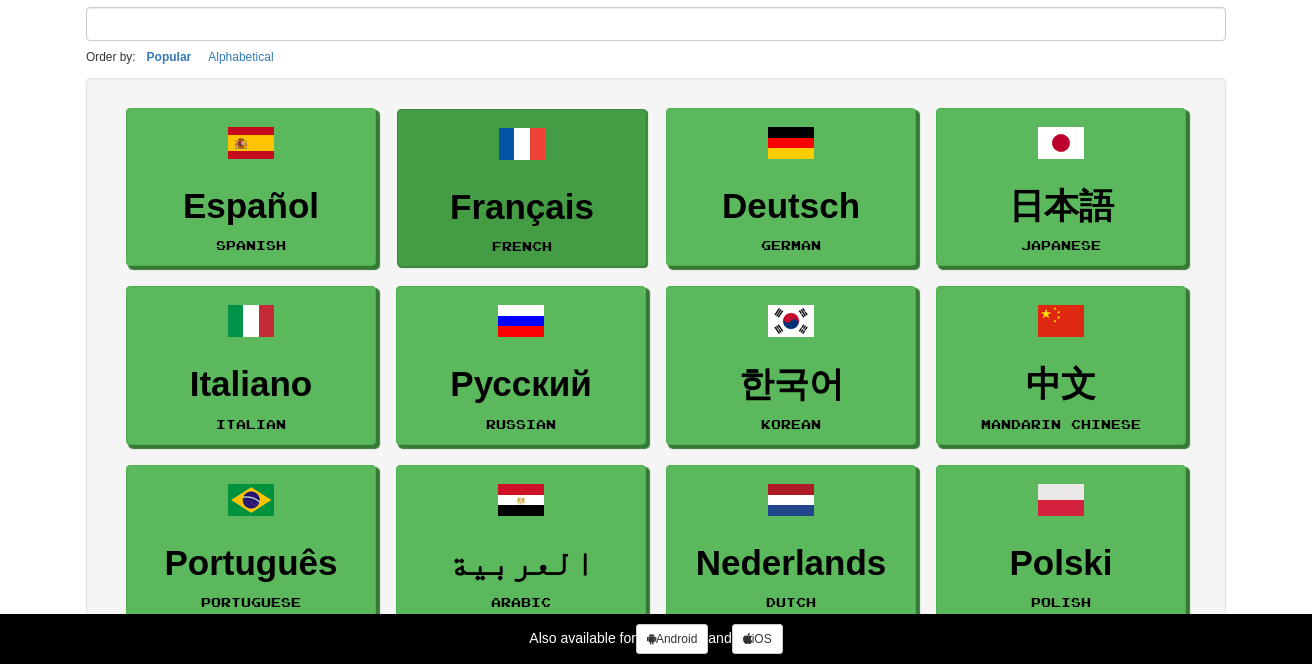 scroll, scrollTop: 239, scrollLeft: 0, axis: vertical 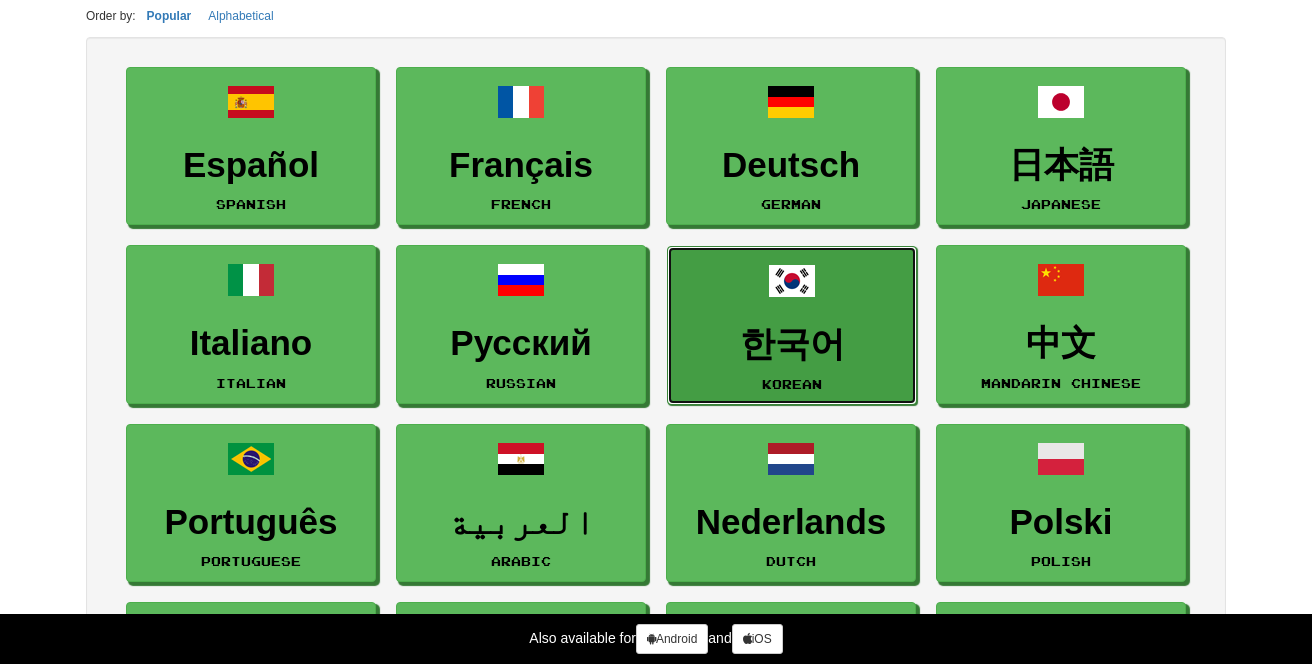 click at bounding box center (792, 281) 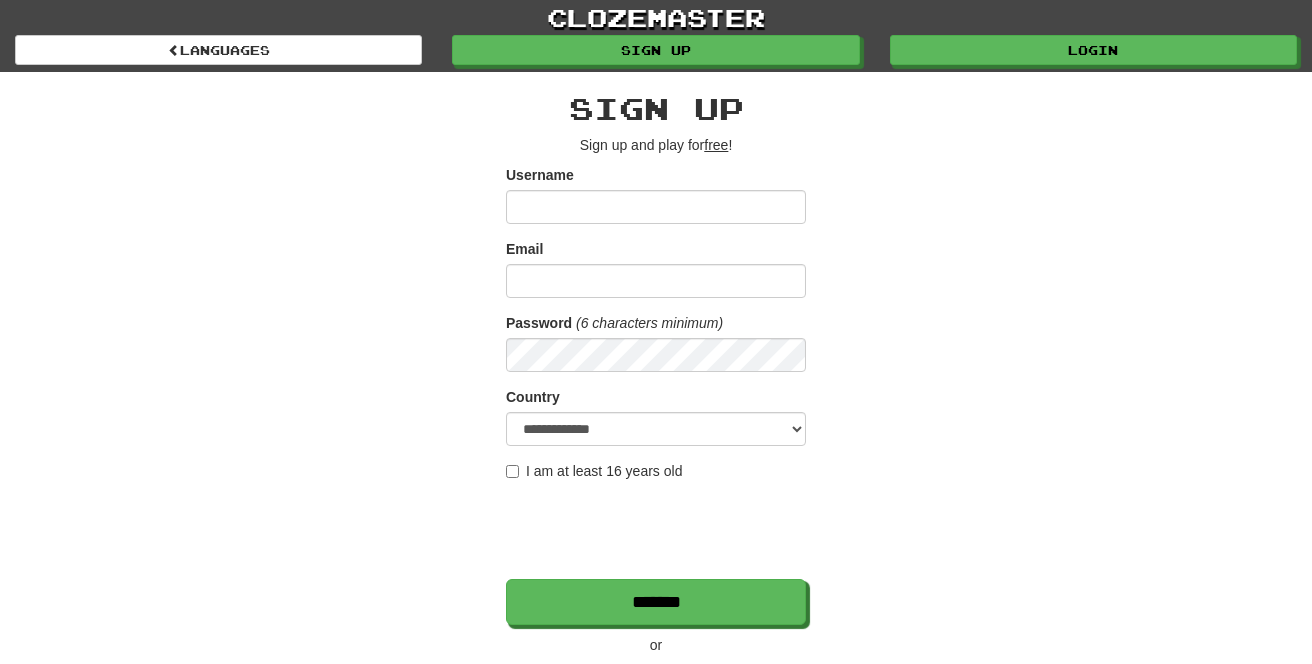 scroll, scrollTop: 0, scrollLeft: 0, axis: both 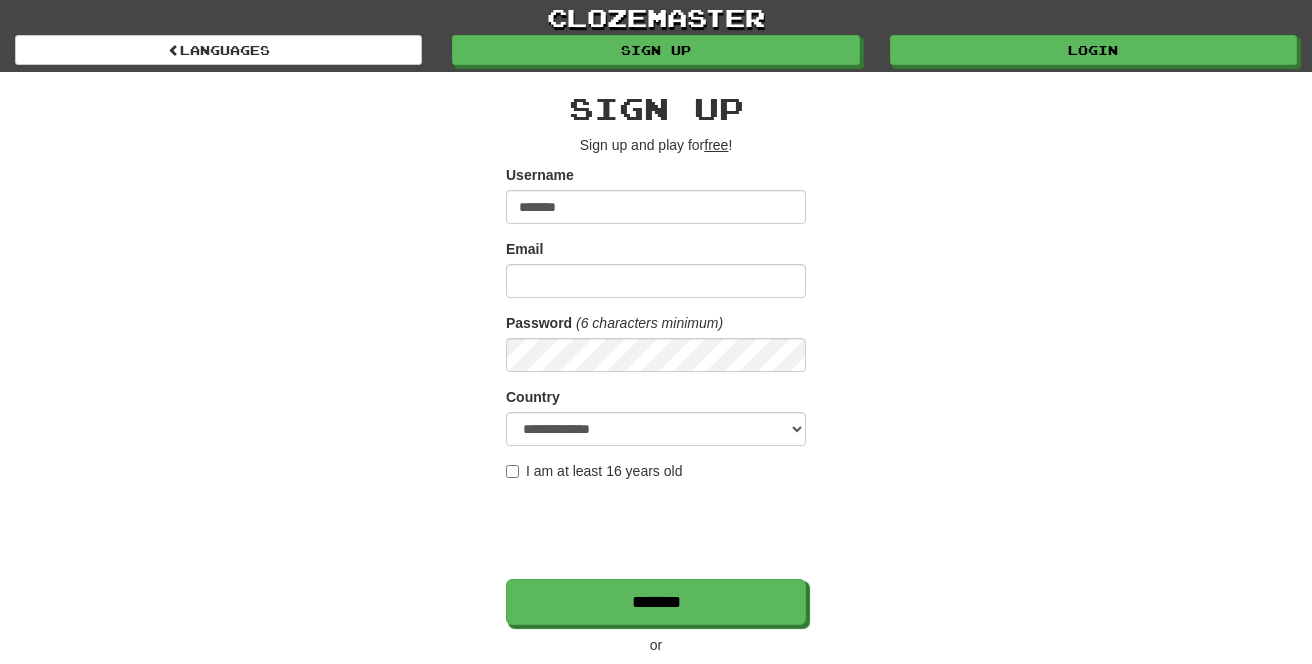 type on "*******" 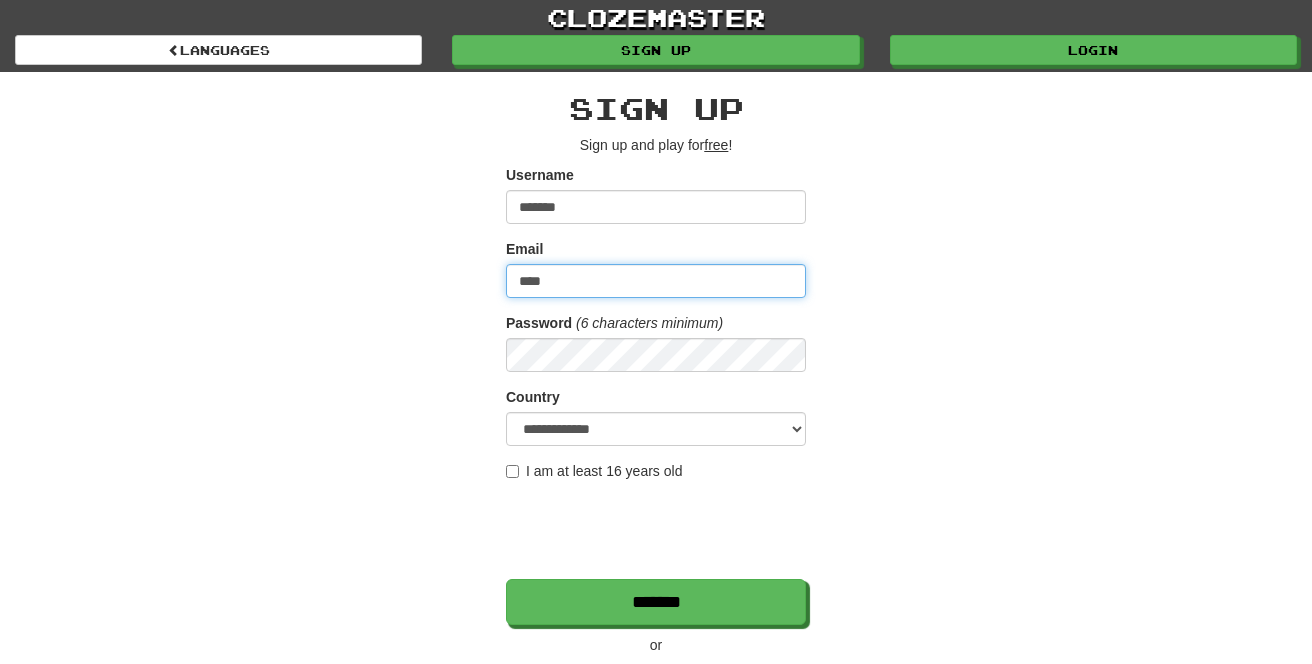type on "**********" 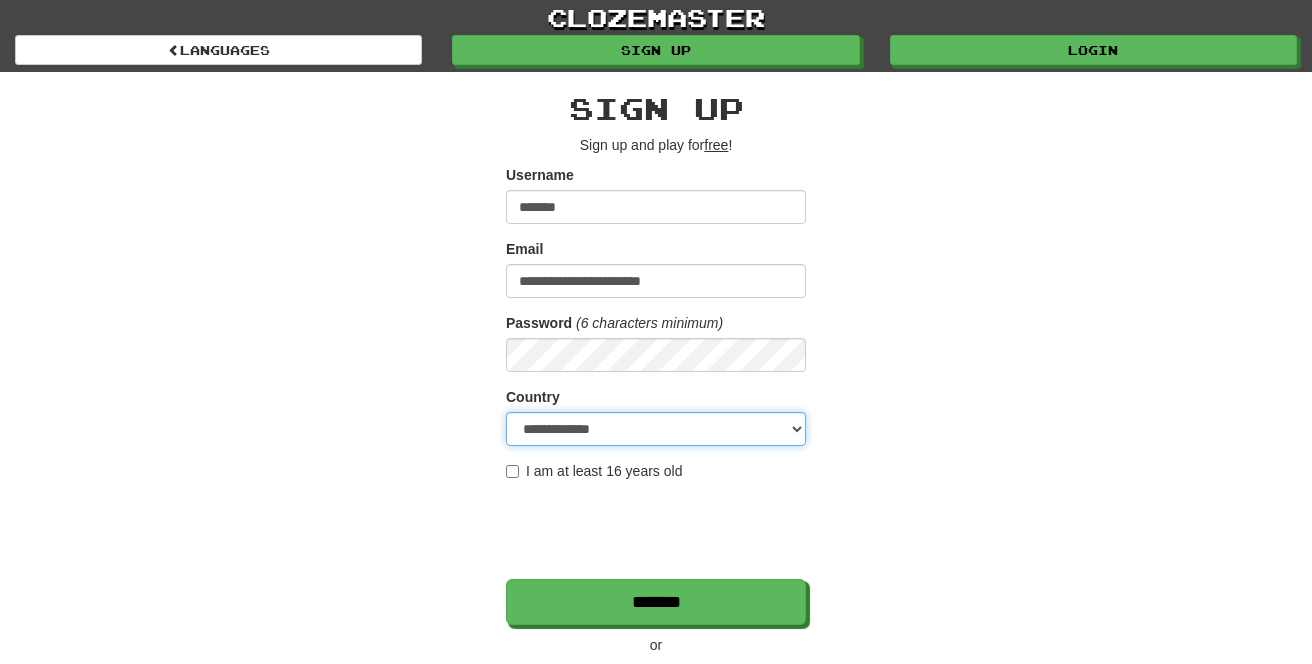 select on "**" 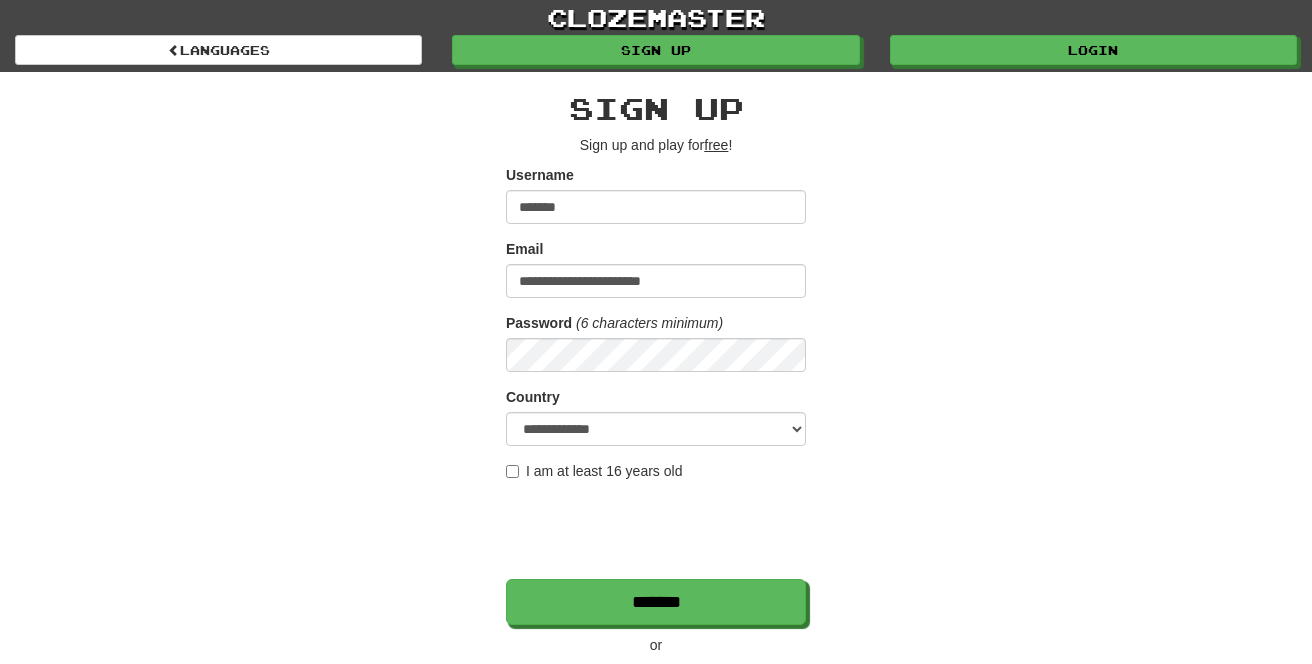 click at bounding box center (658, 532) 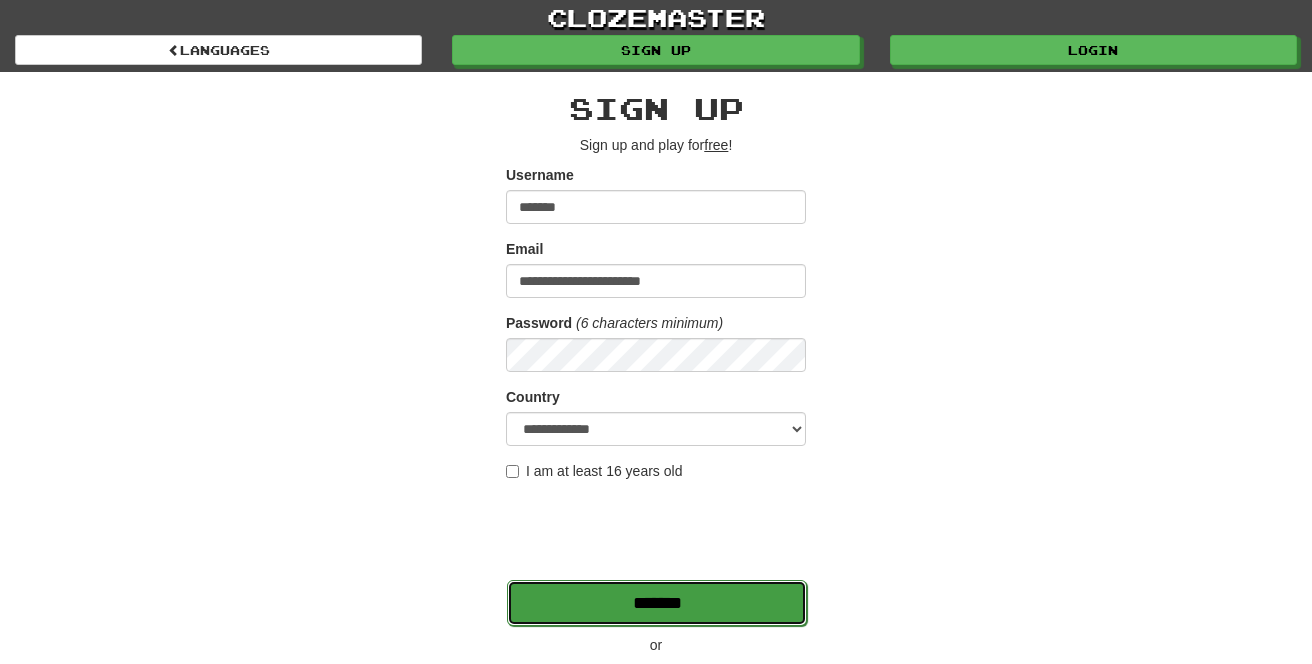 click on "*******" at bounding box center (657, 603) 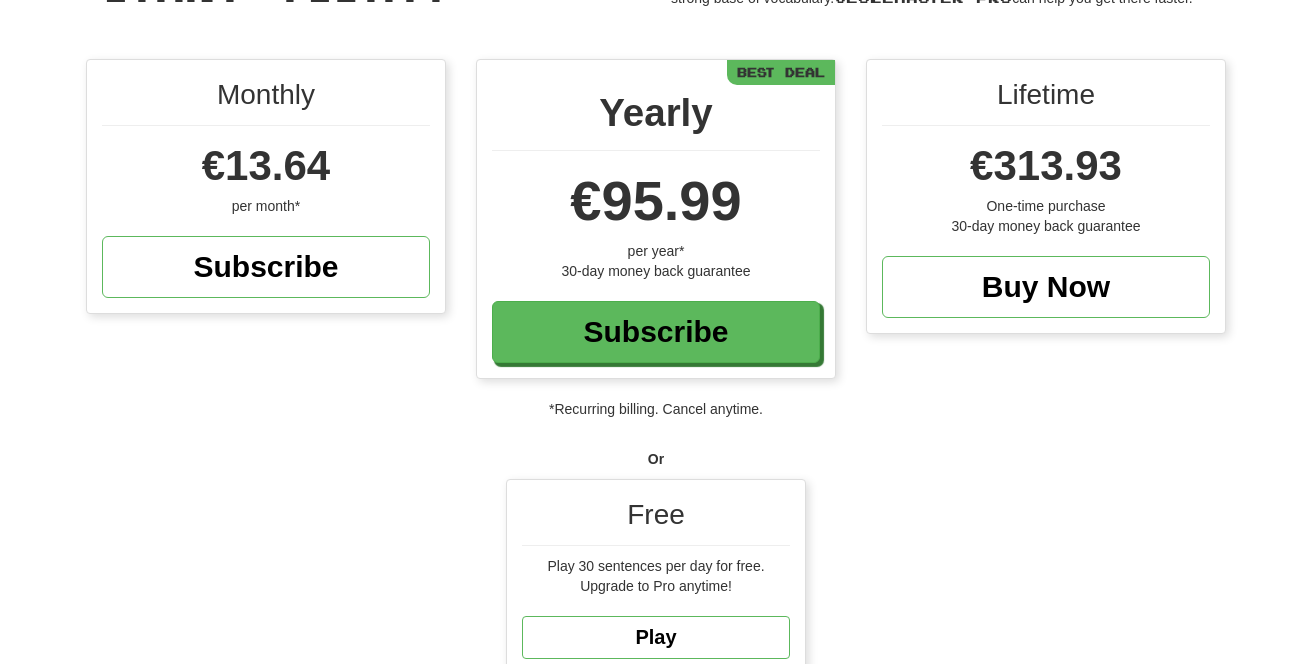 scroll, scrollTop: 393, scrollLeft: 0, axis: vertical 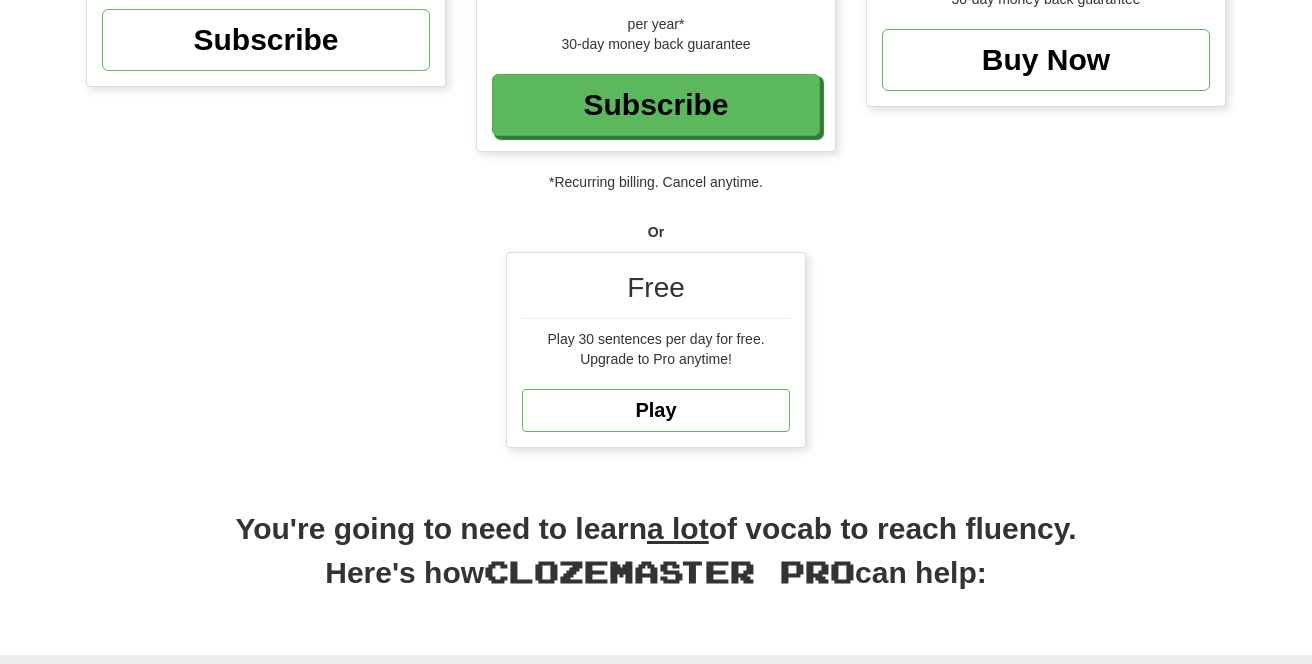 click on "Upgrade to Pro anytime!" at bounding box center [656, 359] 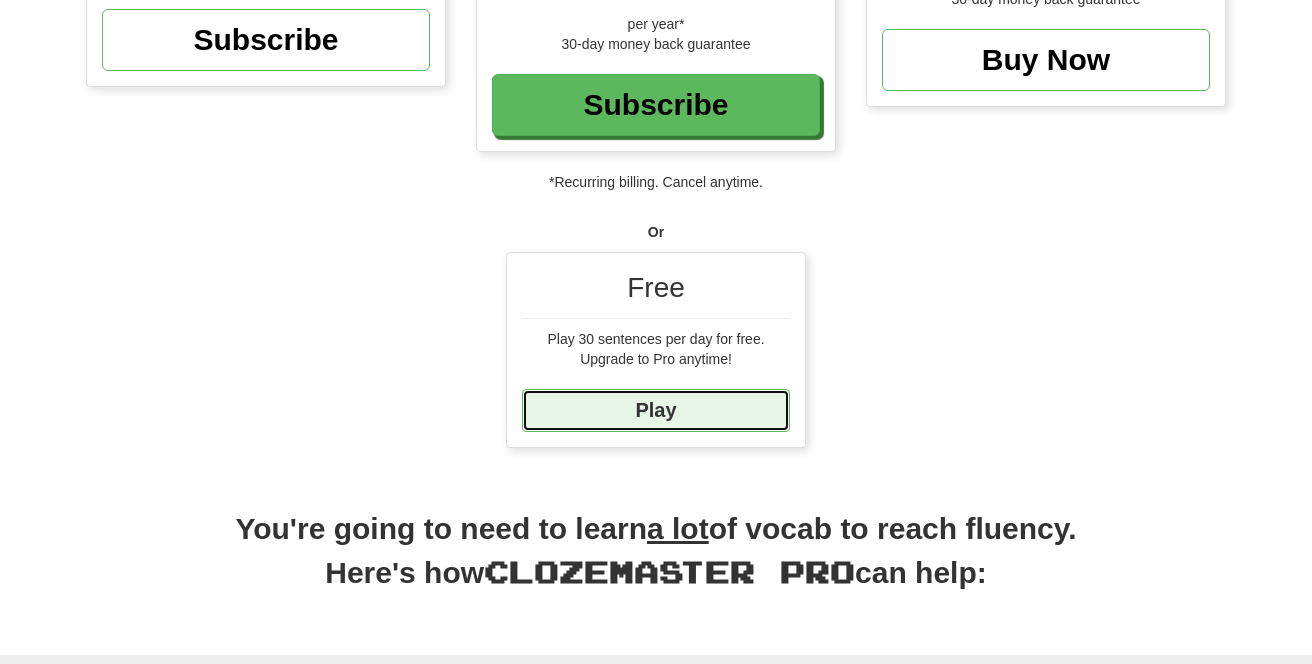 click on "Play" at bounding box center [656, 410] 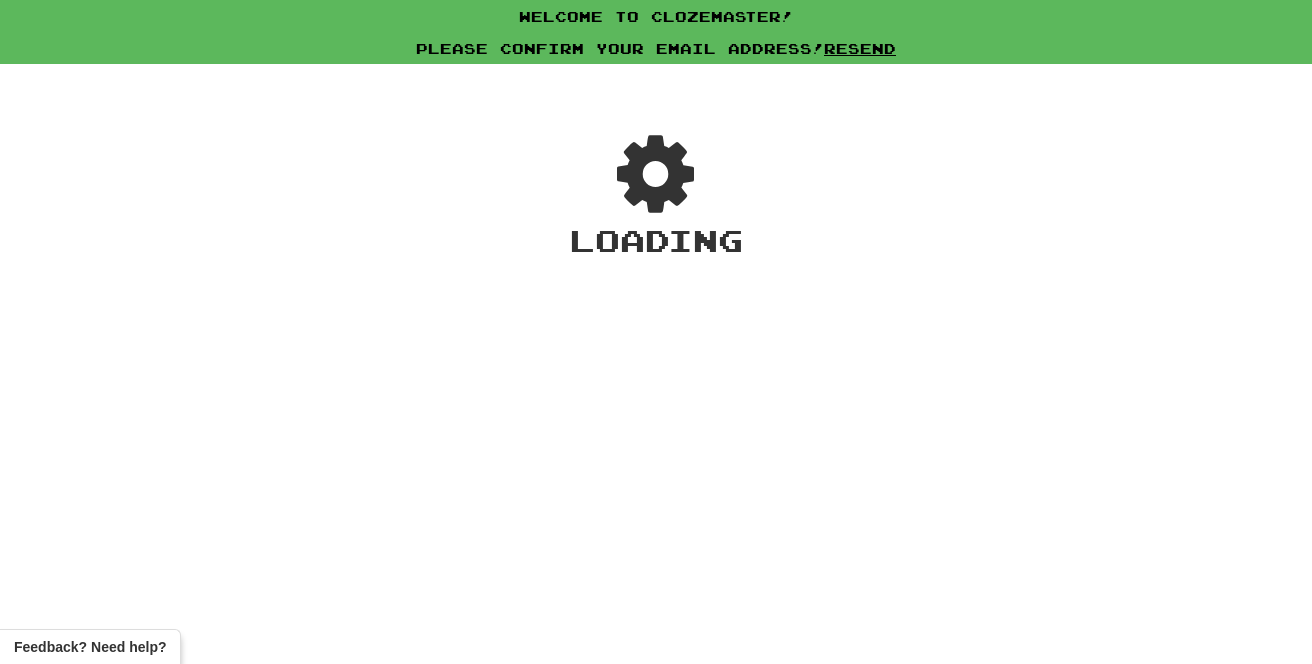 scroll, scrollTop: 0, scrollLeft: 0, axis: both 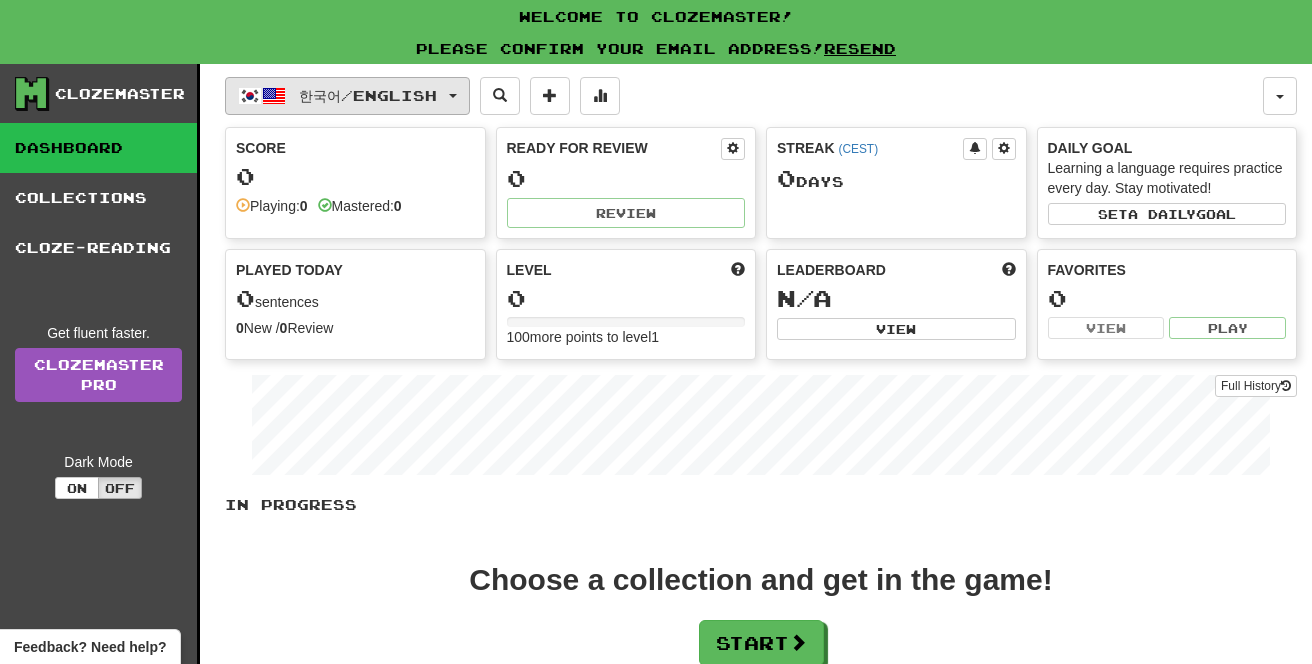click on "한국어  /  English" at bounding box center [368, 95] 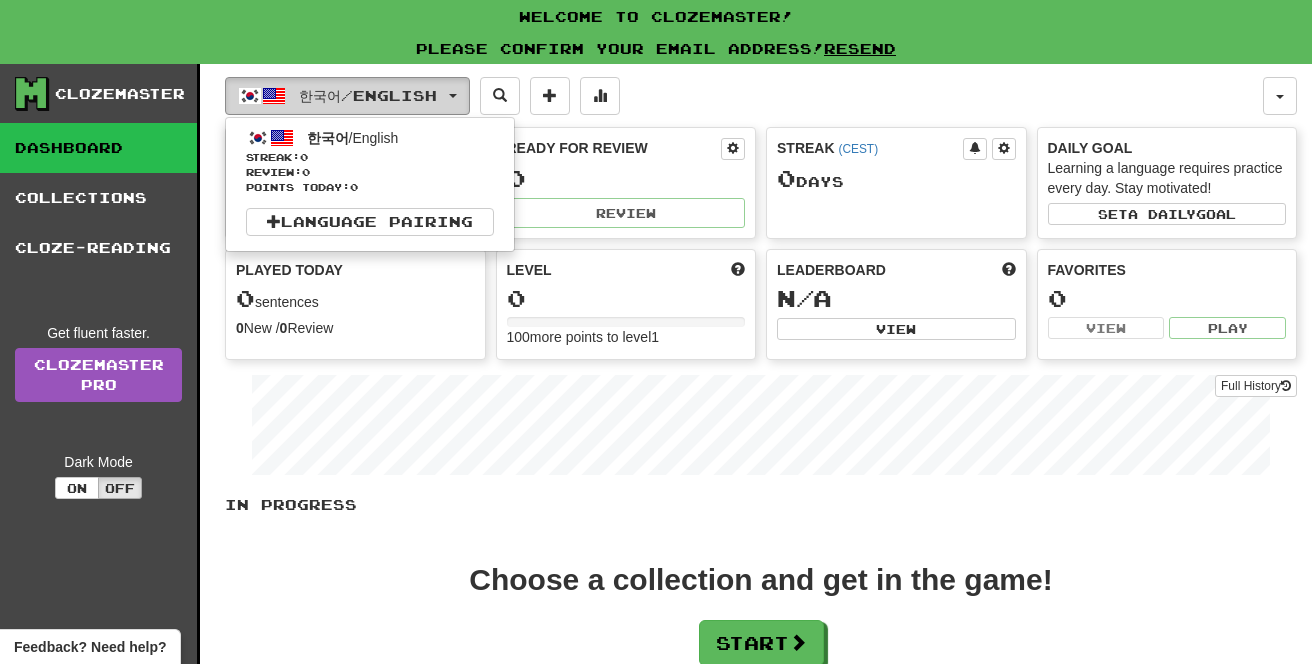 click on "한국어  /  English" at bounding box center (368, 95) 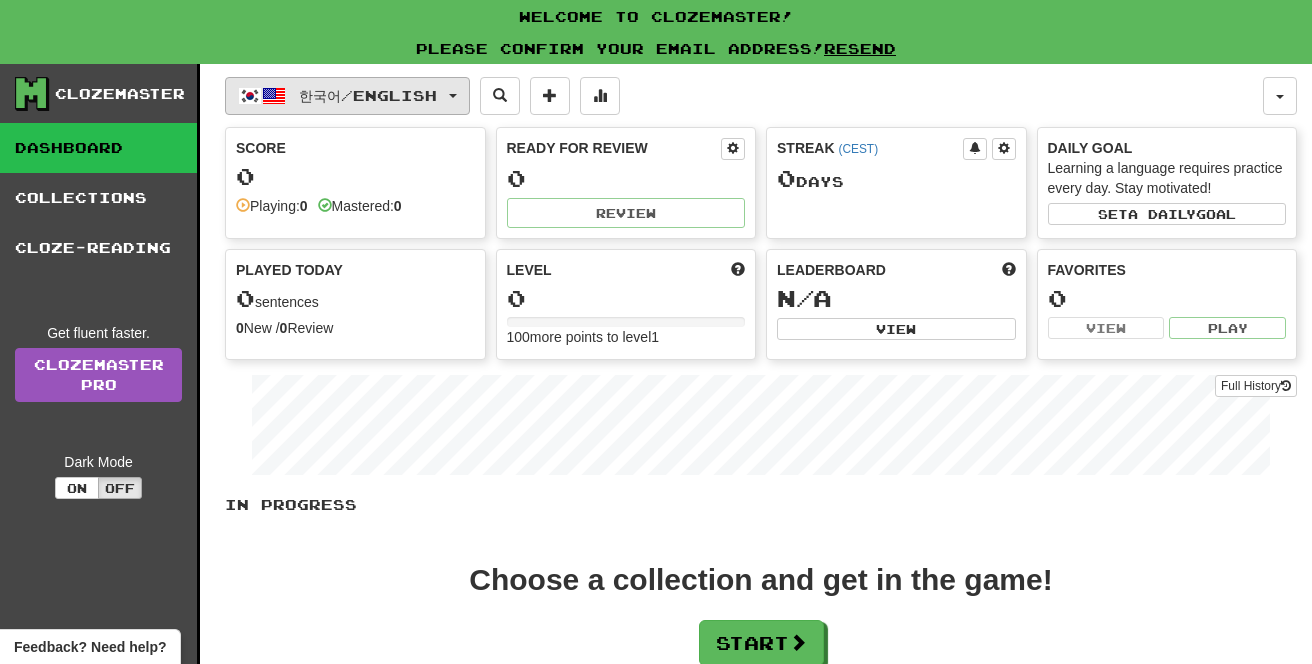 click on "한국어  /  English" at bounding box center [368, 95] 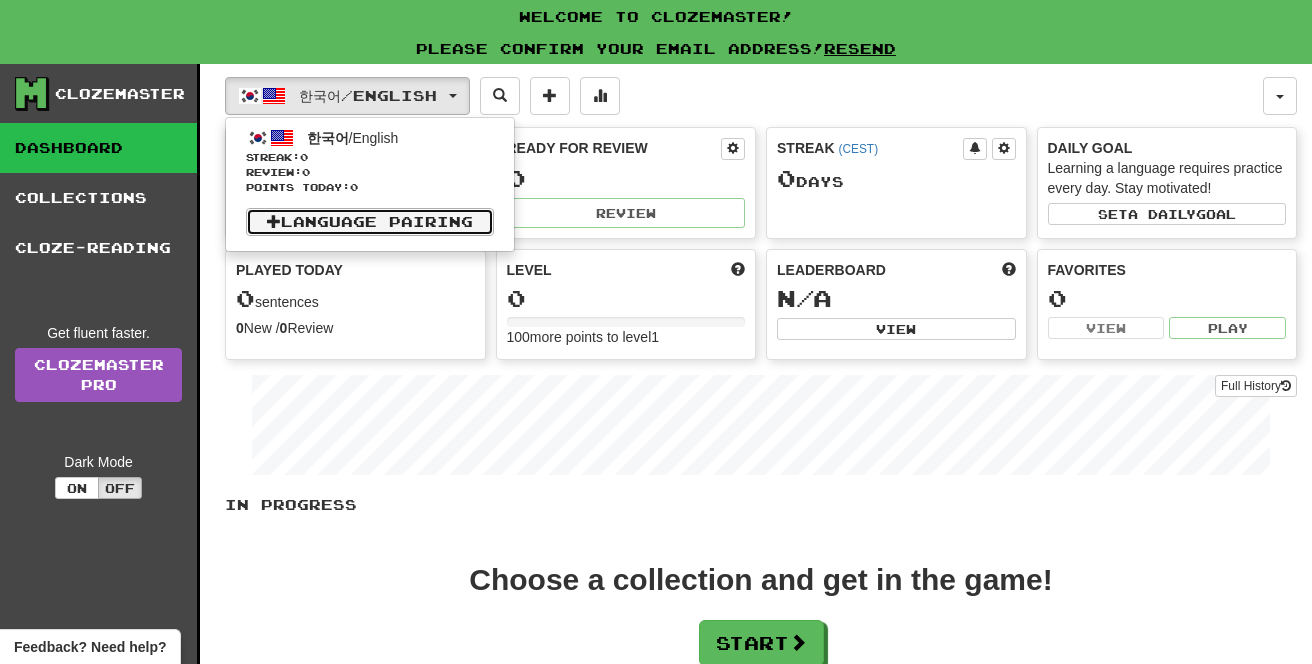 click on "Language Pairing" at bounding box center (370, 222) 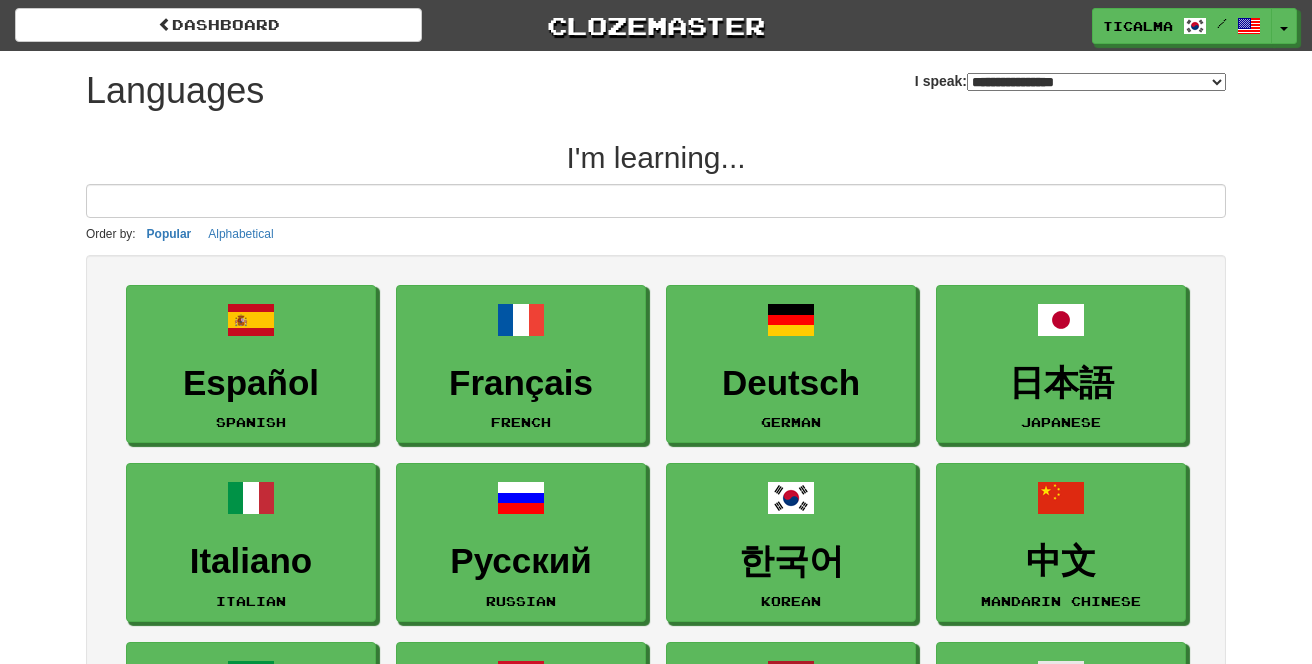 select on "*******" 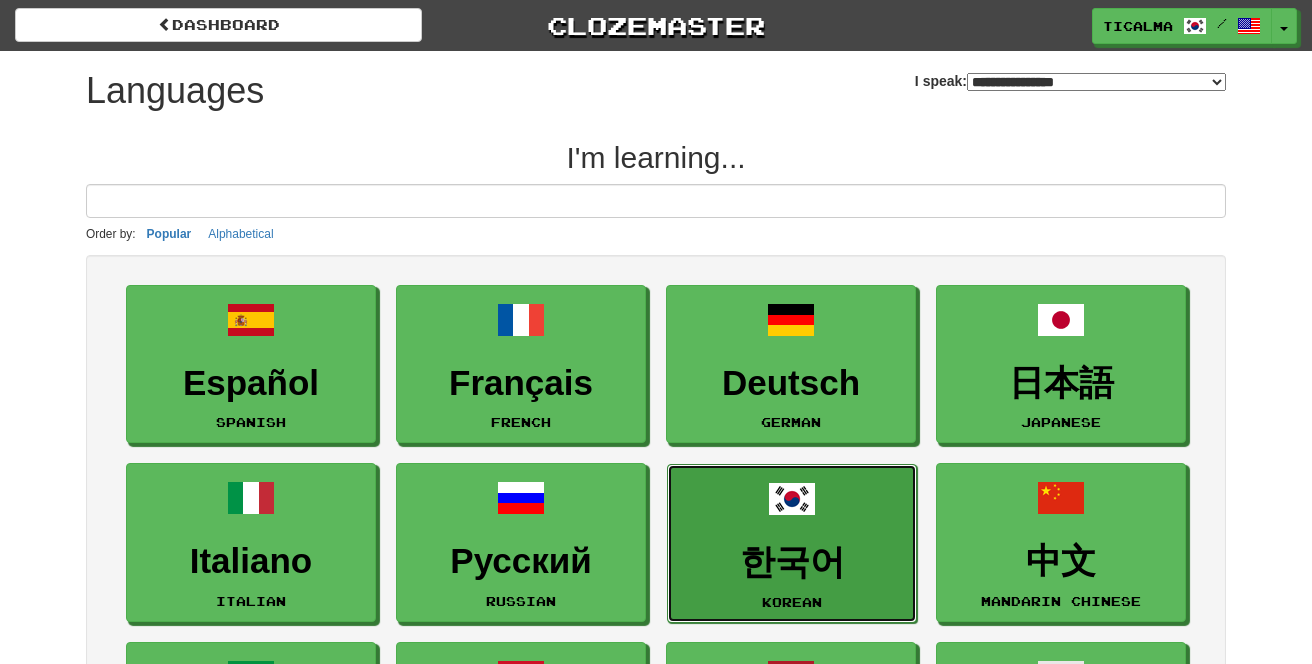 click at bounding box center [792, 499] 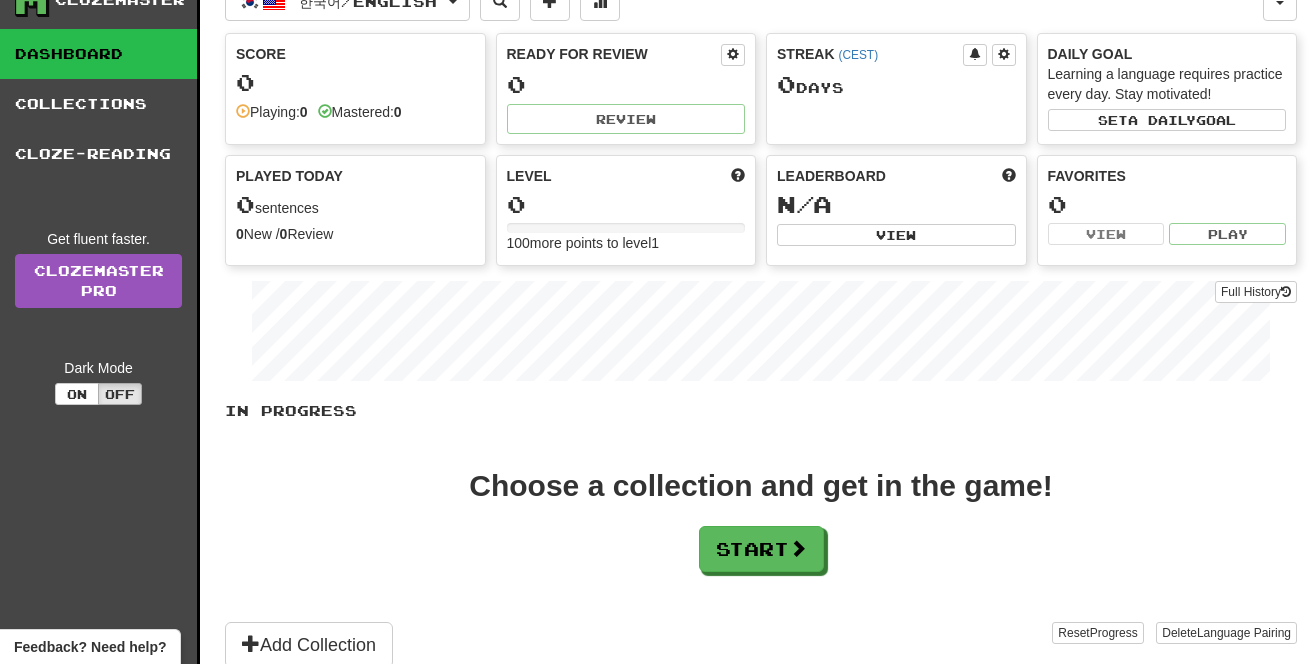 scroll, scrollTop: 64, scrollLeft: 0, axis: vertical 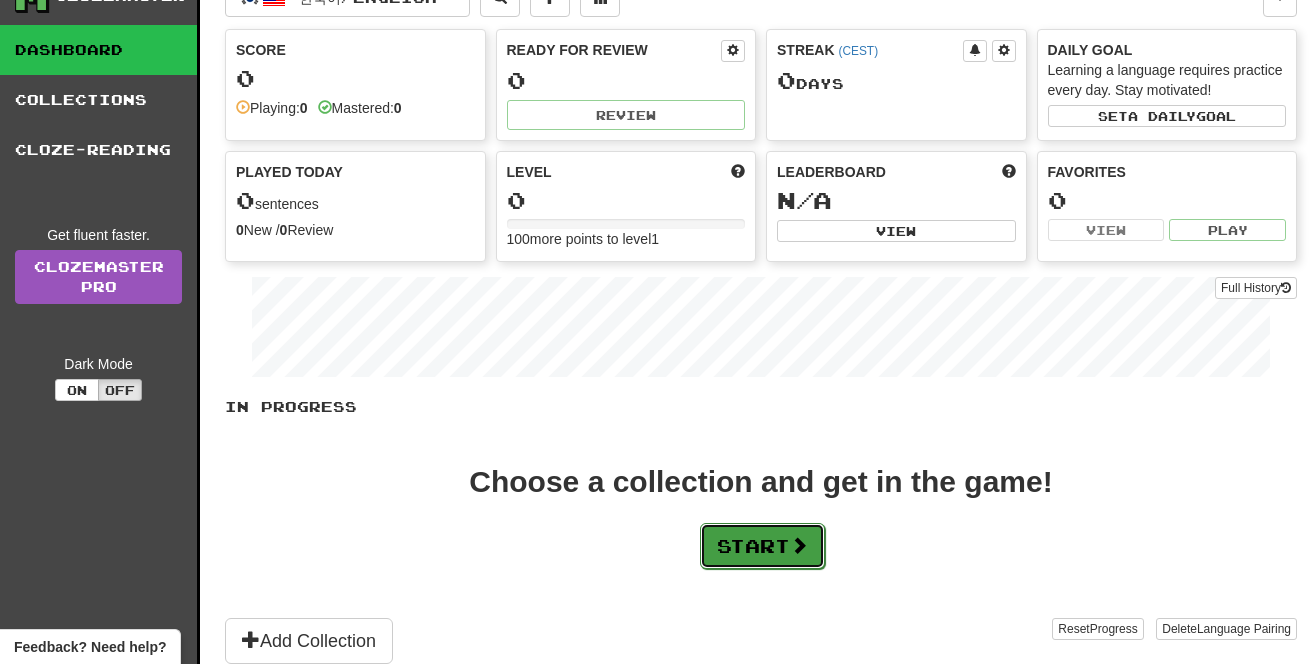 click on "Start" at bounding box center (762, 546) 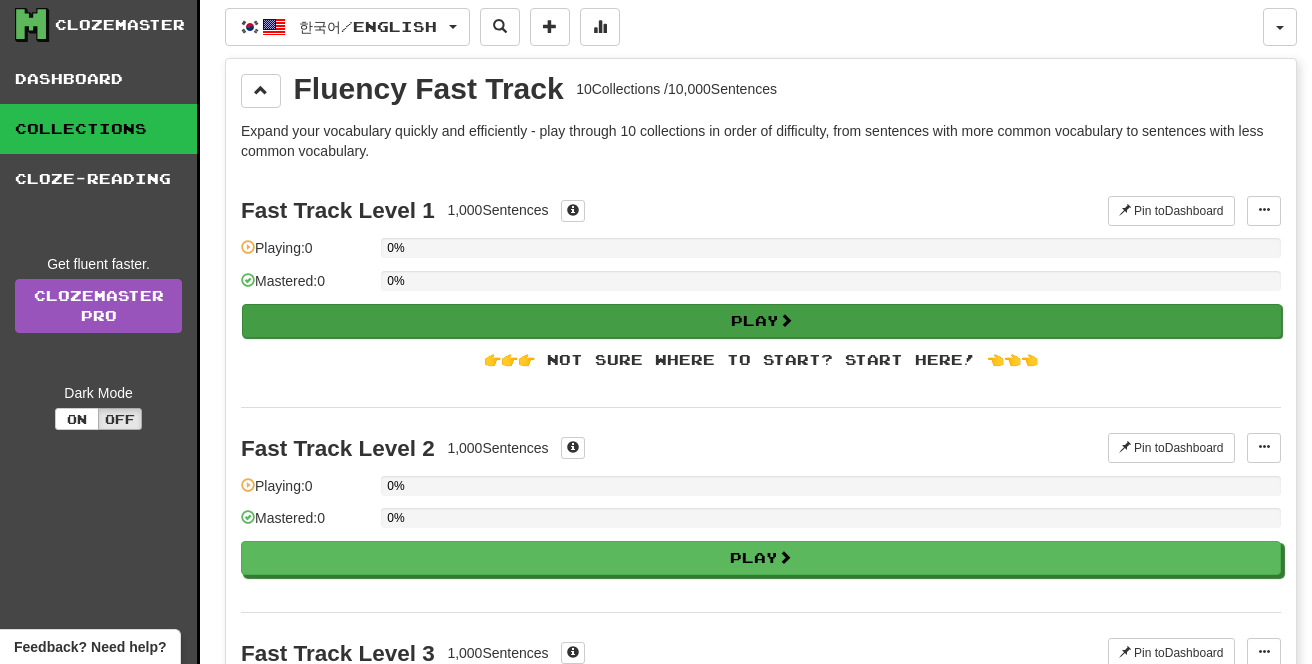 scroll, scrollTop: 59, scrollLeft: 0, axis: vertical 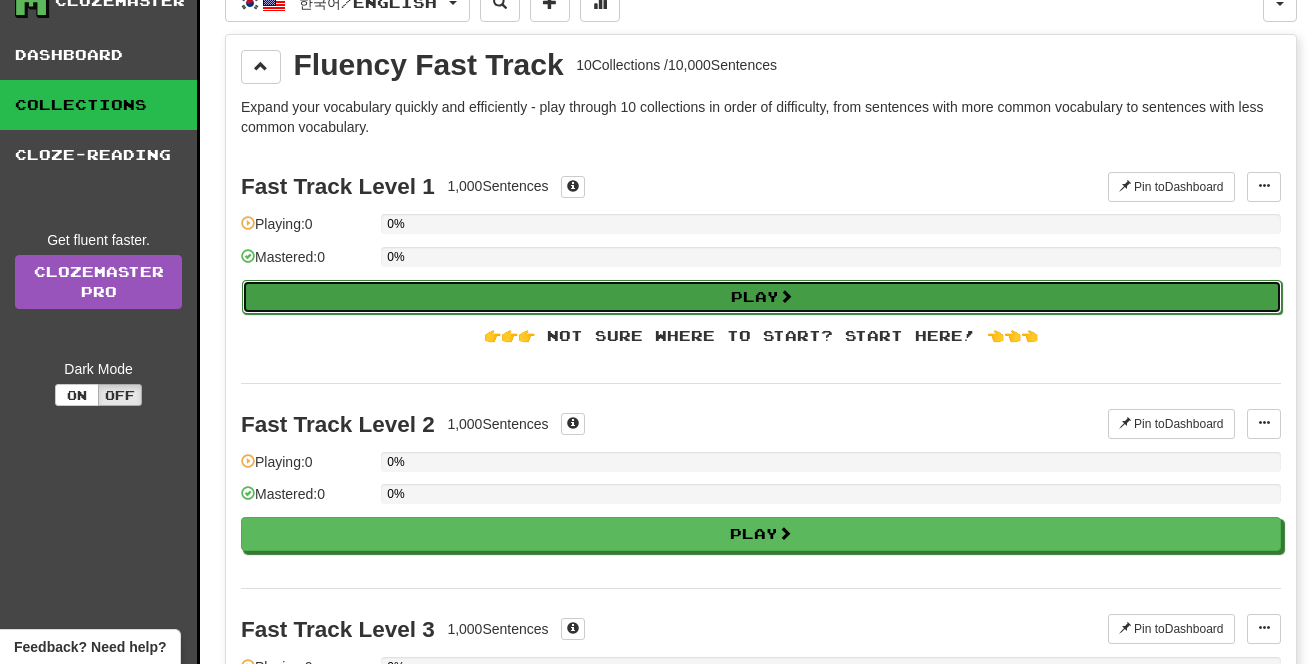 click on "Play" at bounding box center (762, 297) 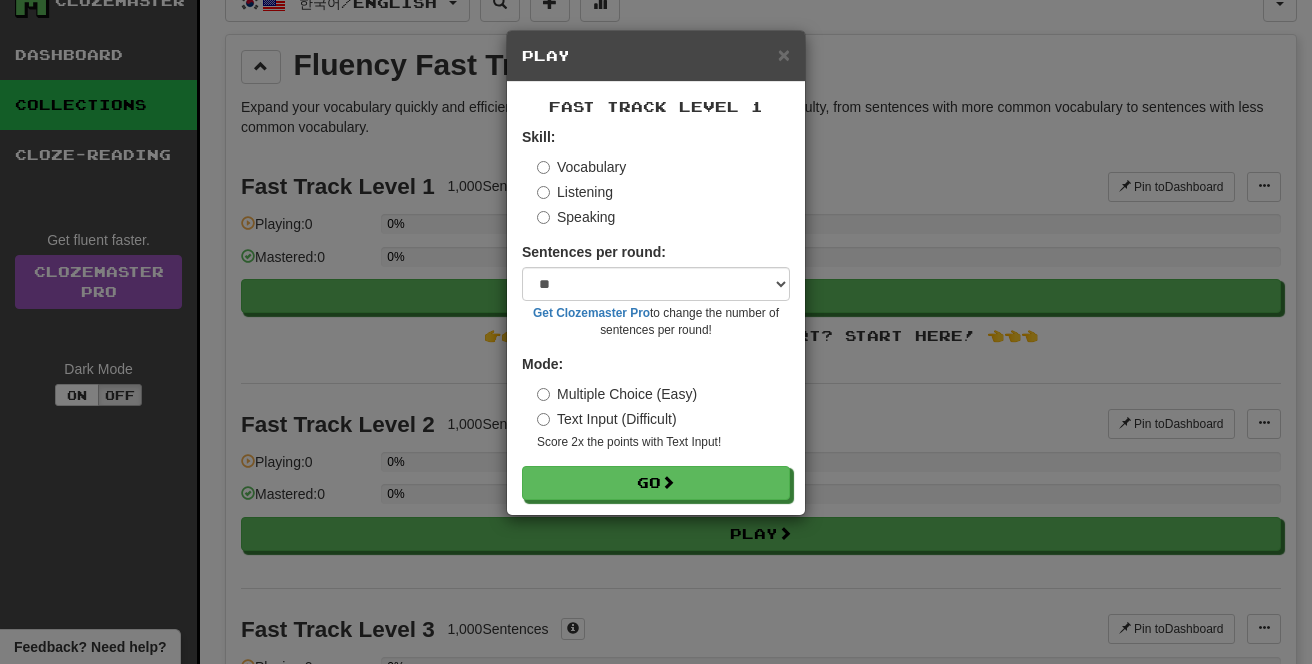 click on "Listening" at bounding box center [575, 192] 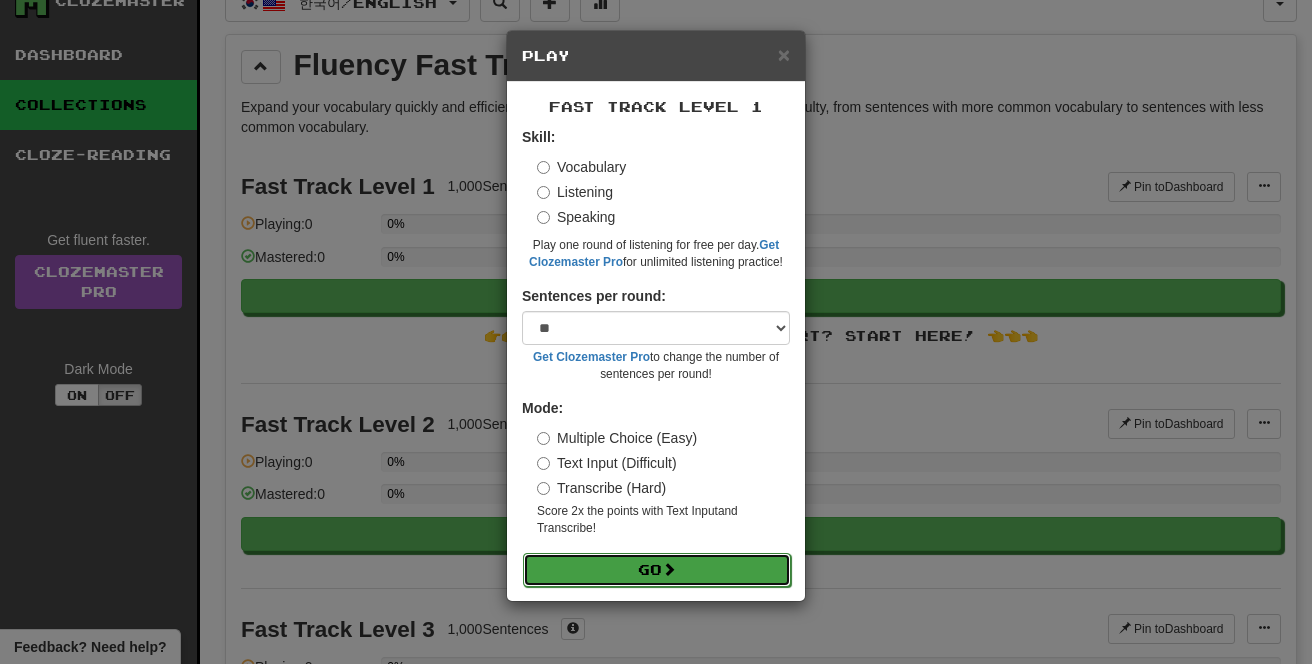 click on "Go" at bounding box center [657, 570] 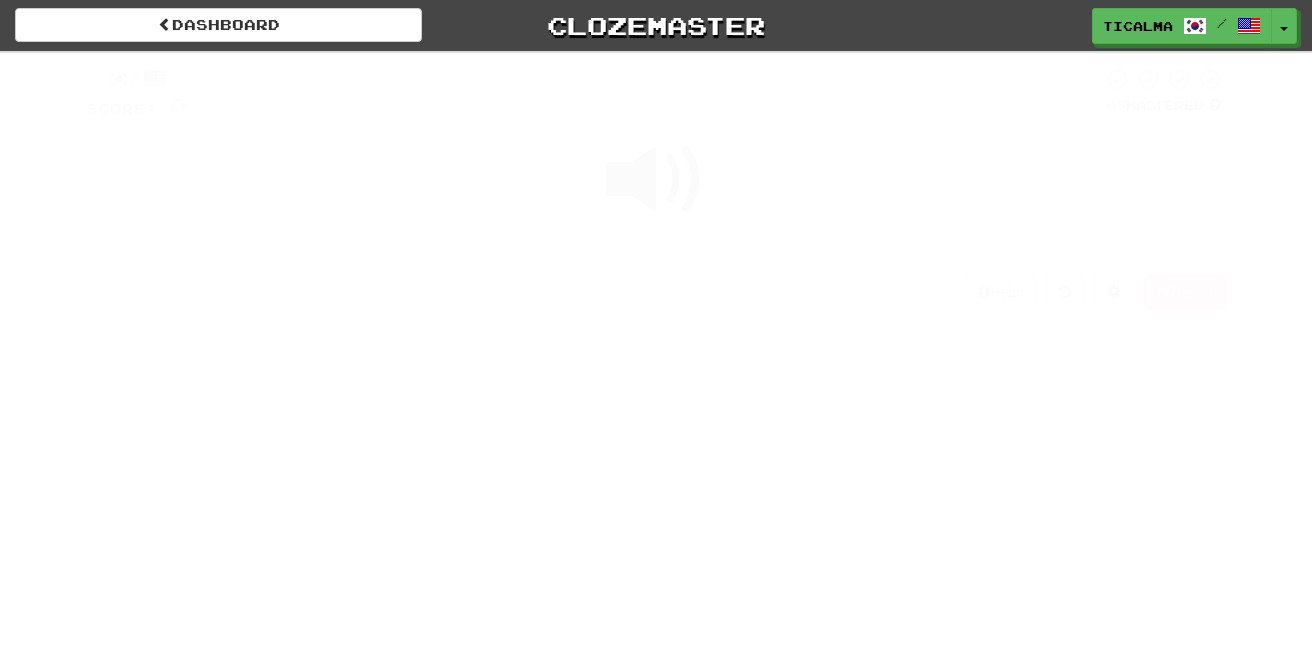 scroll, scrollTop: 0, scrollLeft: 0, axis: both 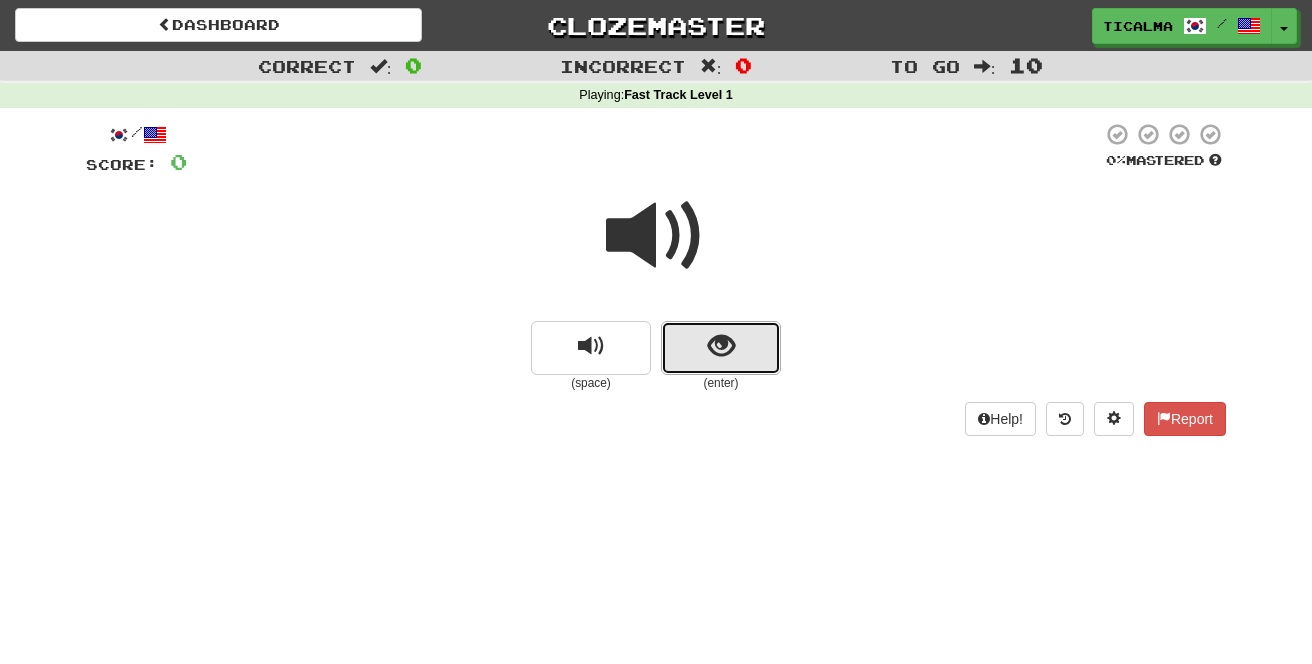 click at bounding box center (721, 348) 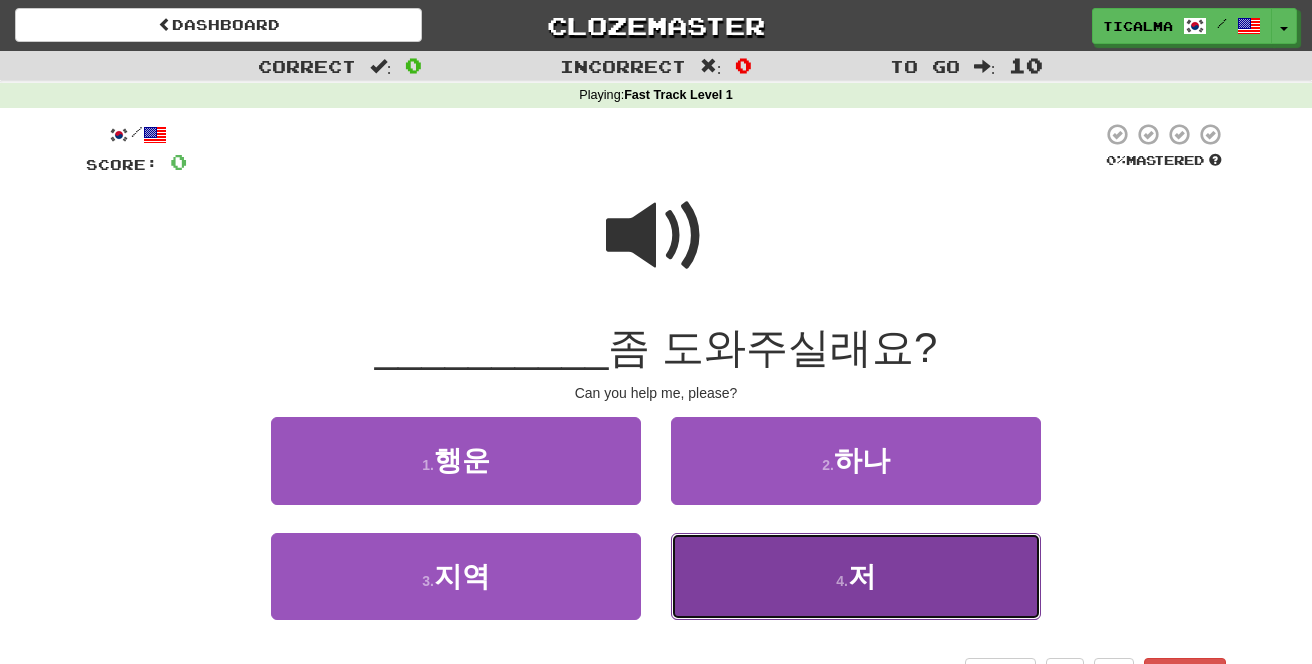 click on "4 .  저" at bounding box center [856, 576] 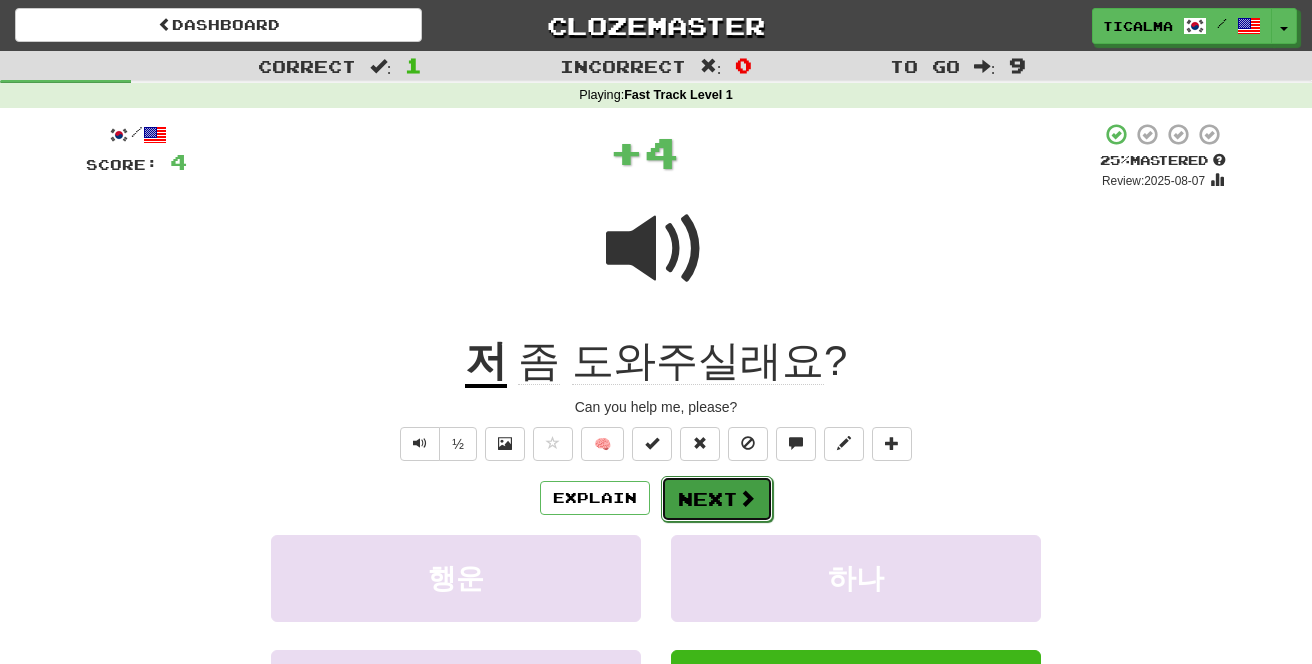 click on "Next" at bounding box center (717, 499) 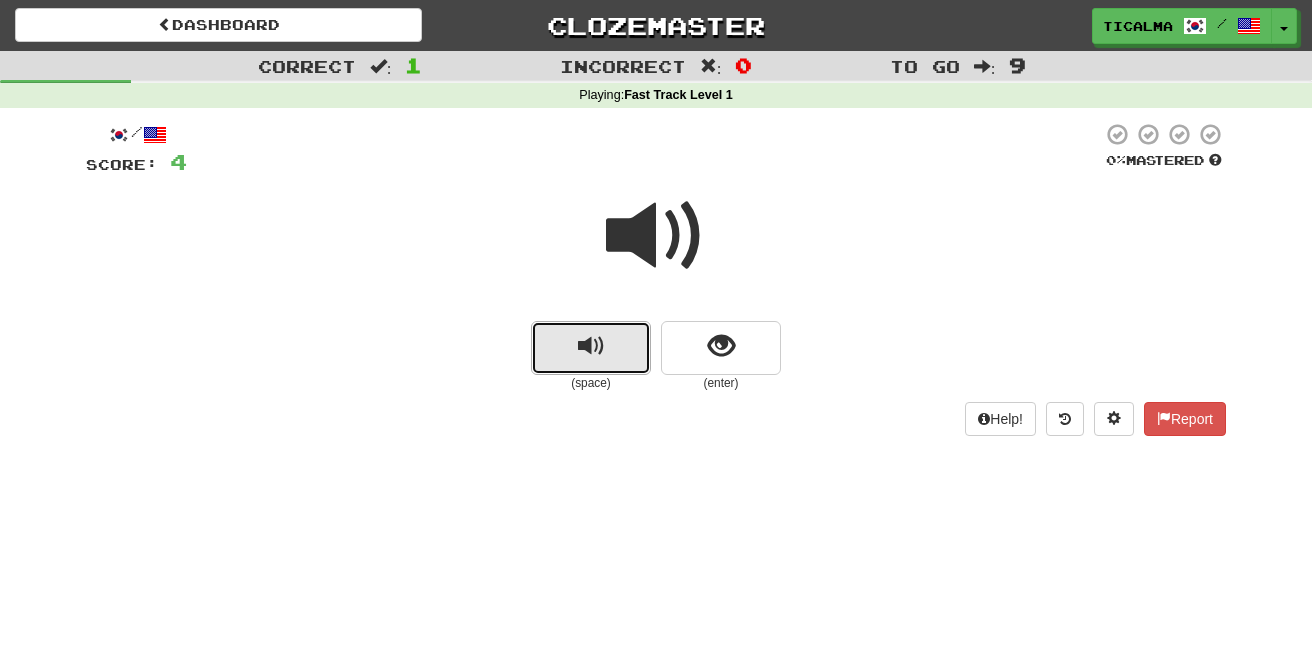click at bounding box center [591, 348] 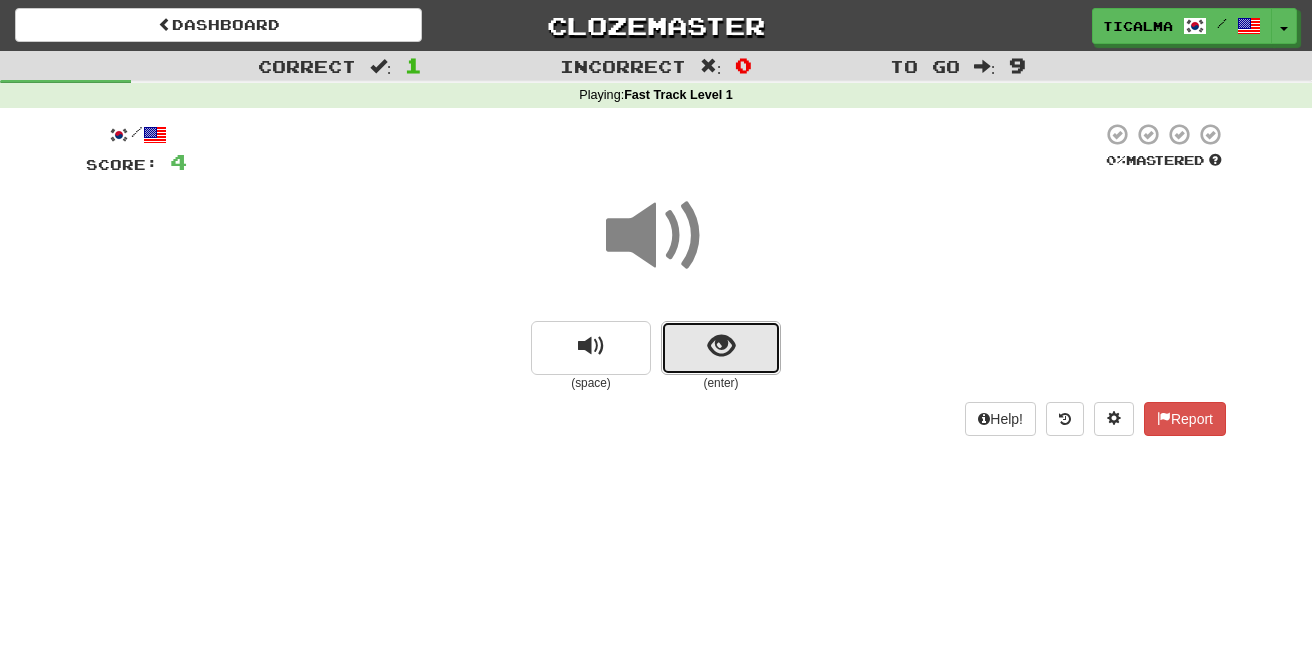 click at bounding box center (721, 348) 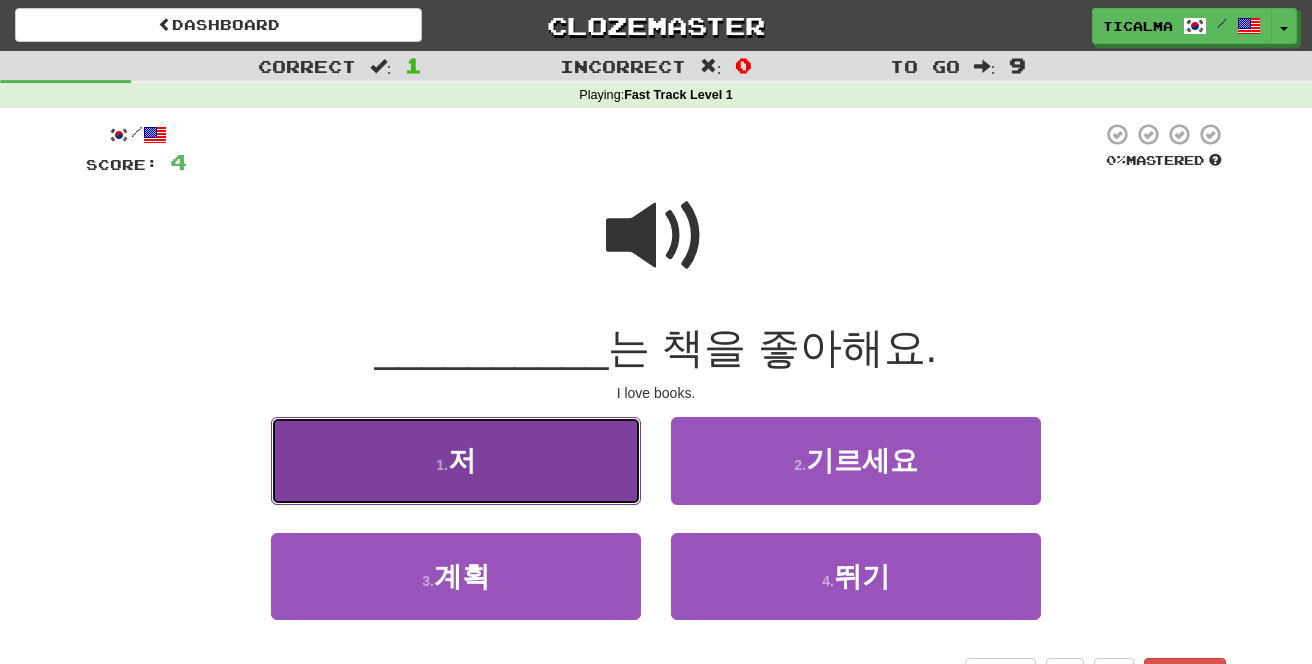 click on "1 .  저" at bounding box center (456, 460) 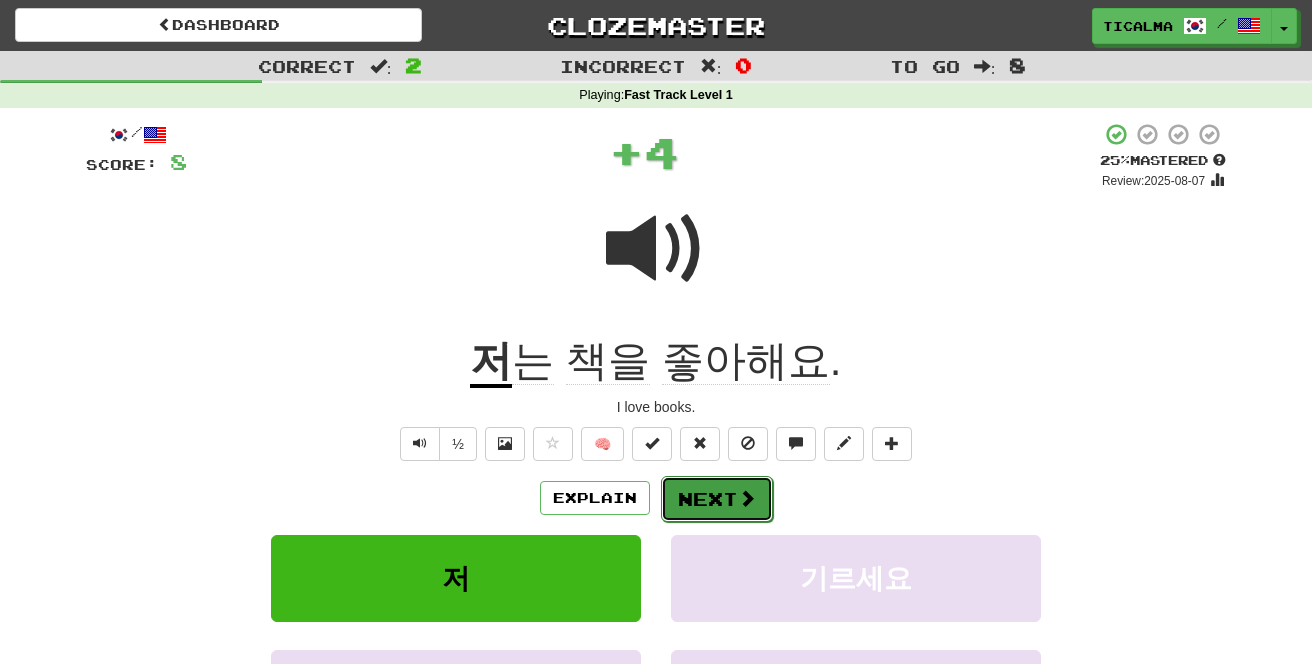 click on "Next" at bounding box center (717, 499) 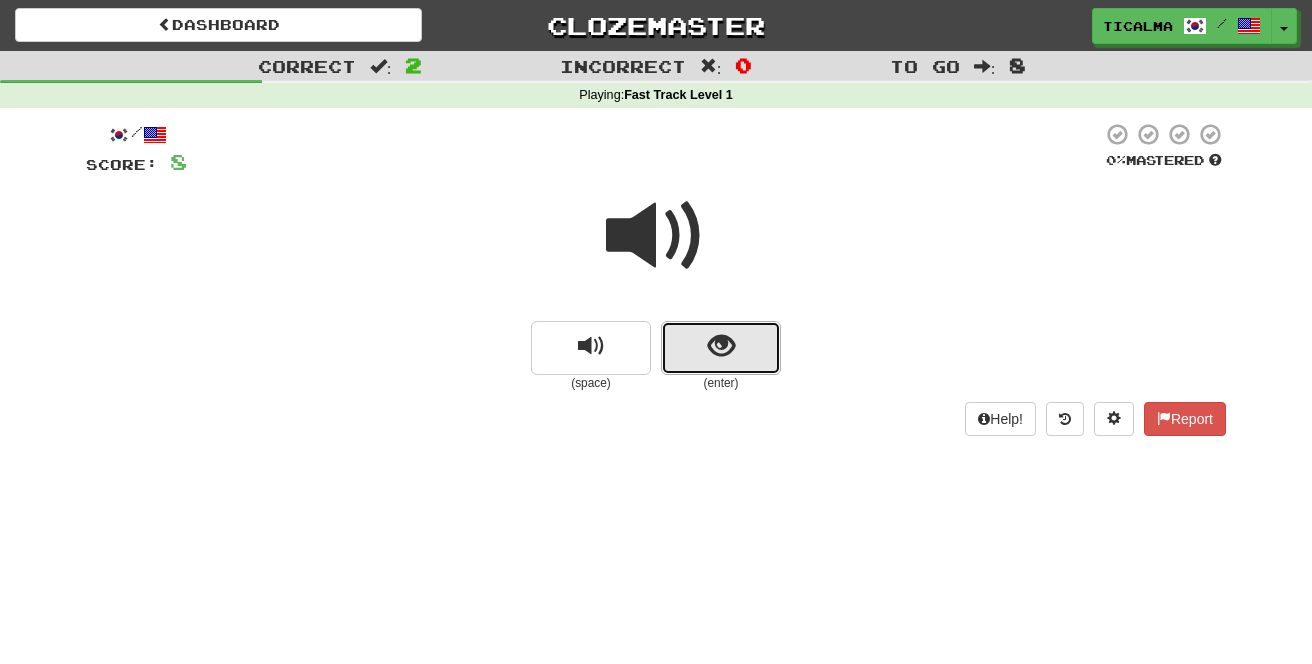 click at bounding box center [721, 348] 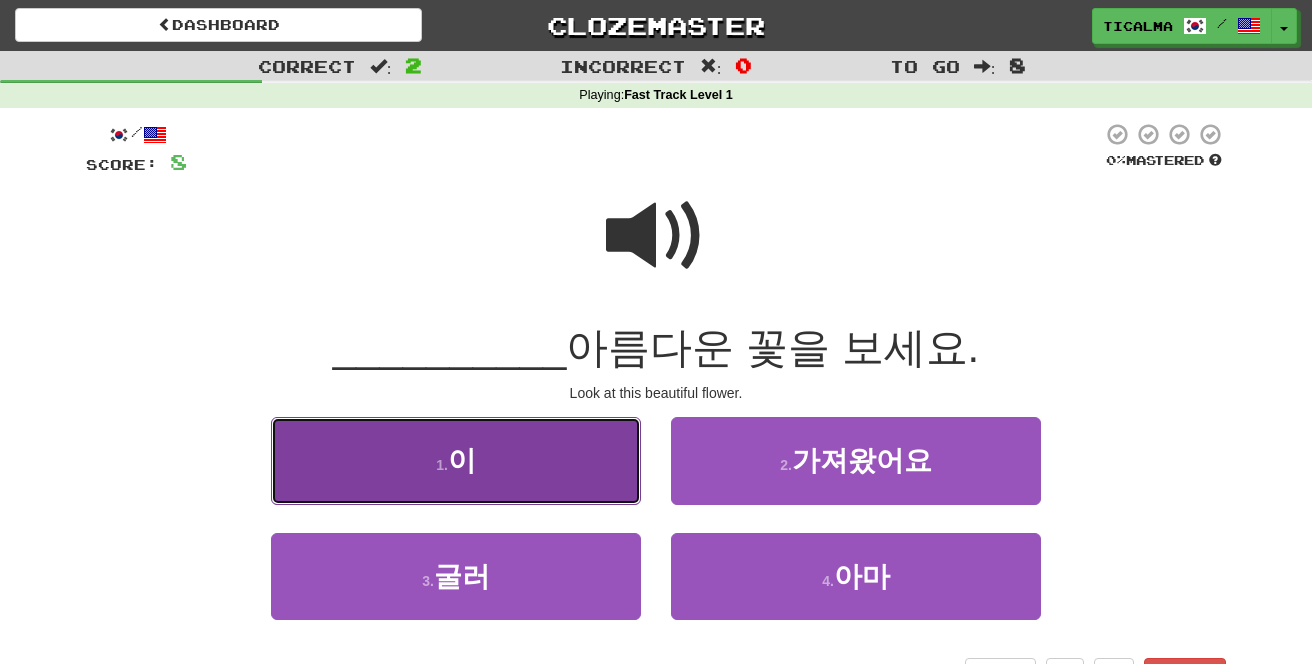 click on "1 .  이" at bounding box center [456, 460] 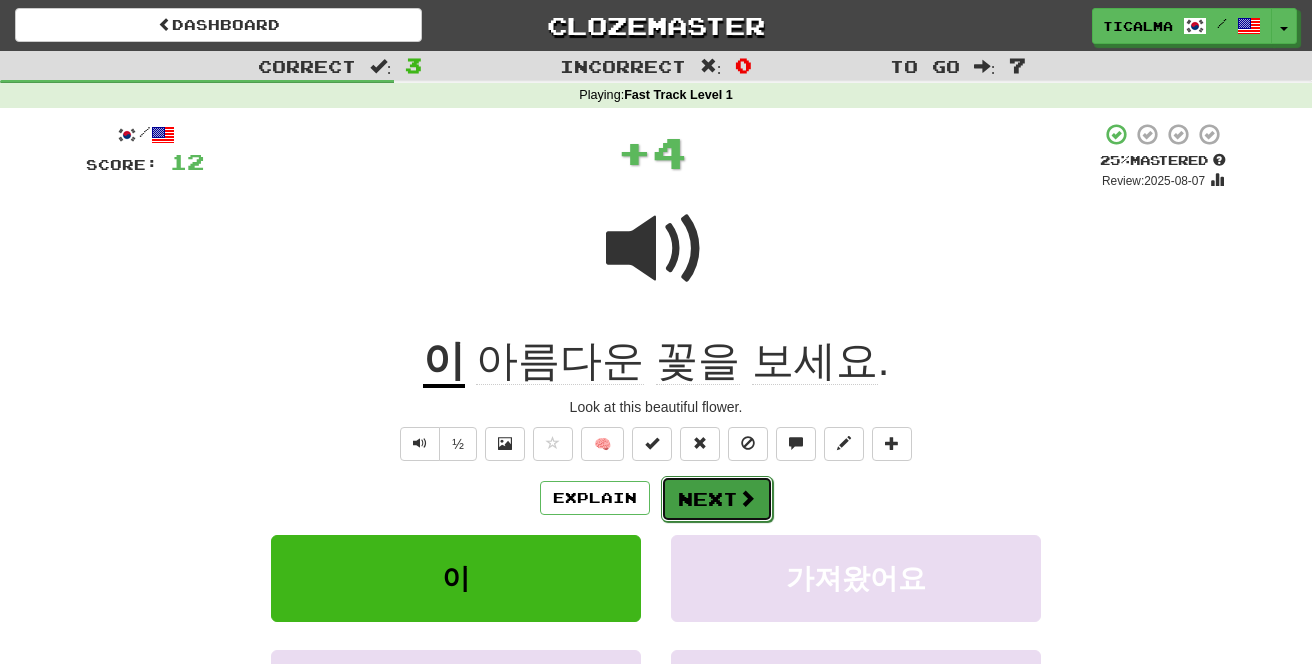 click on "Next" at bounding box center (717, 499) 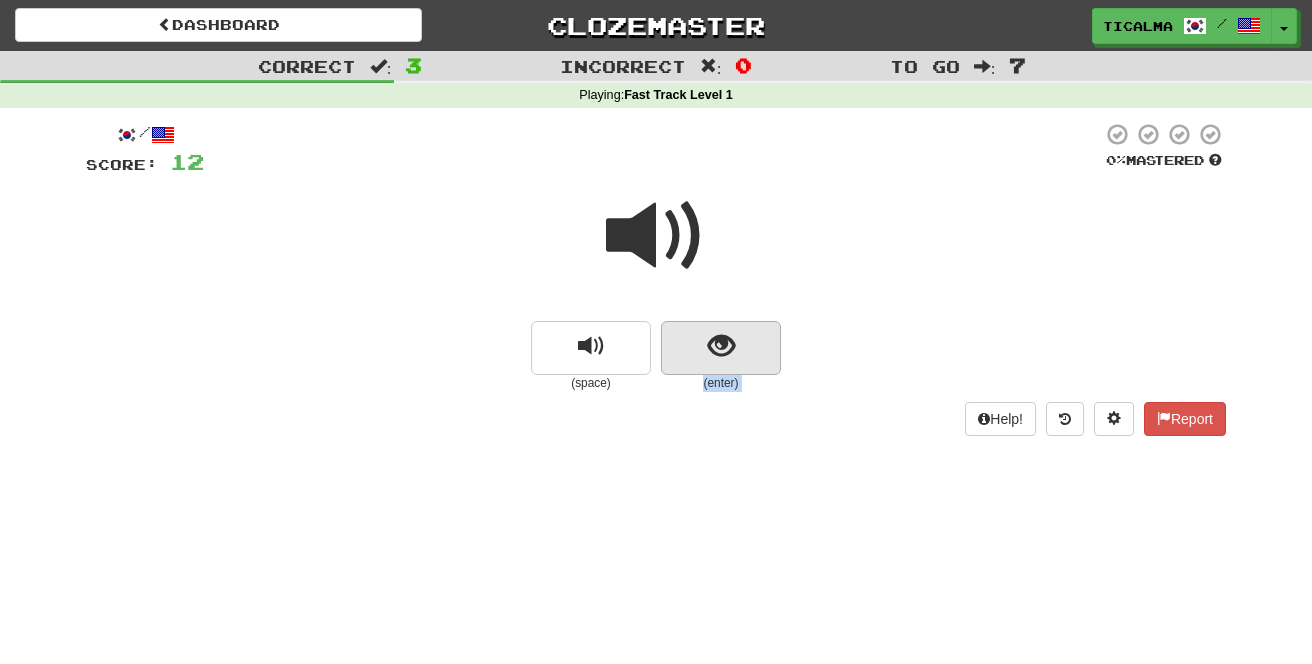 drag, startPoint x: 717, startPoint y: 404, endPoint x: 701, endPoint y: 332, distance: 73.756355 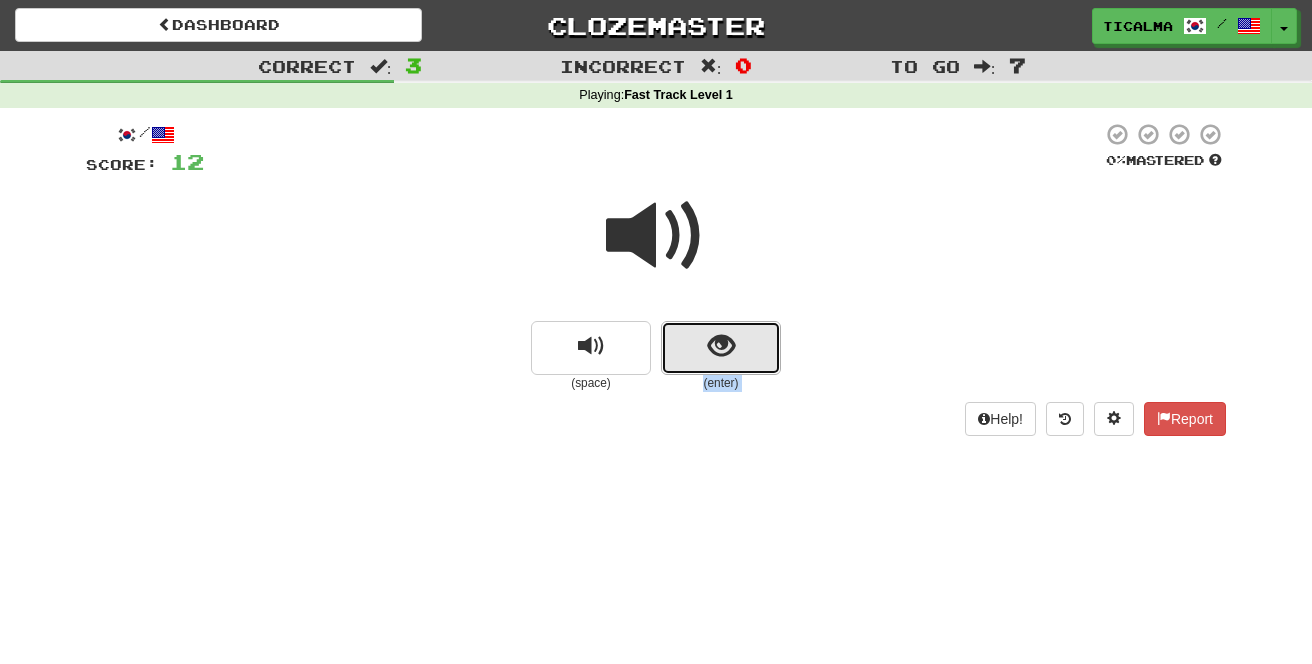 click at bounding box center [721, 348] 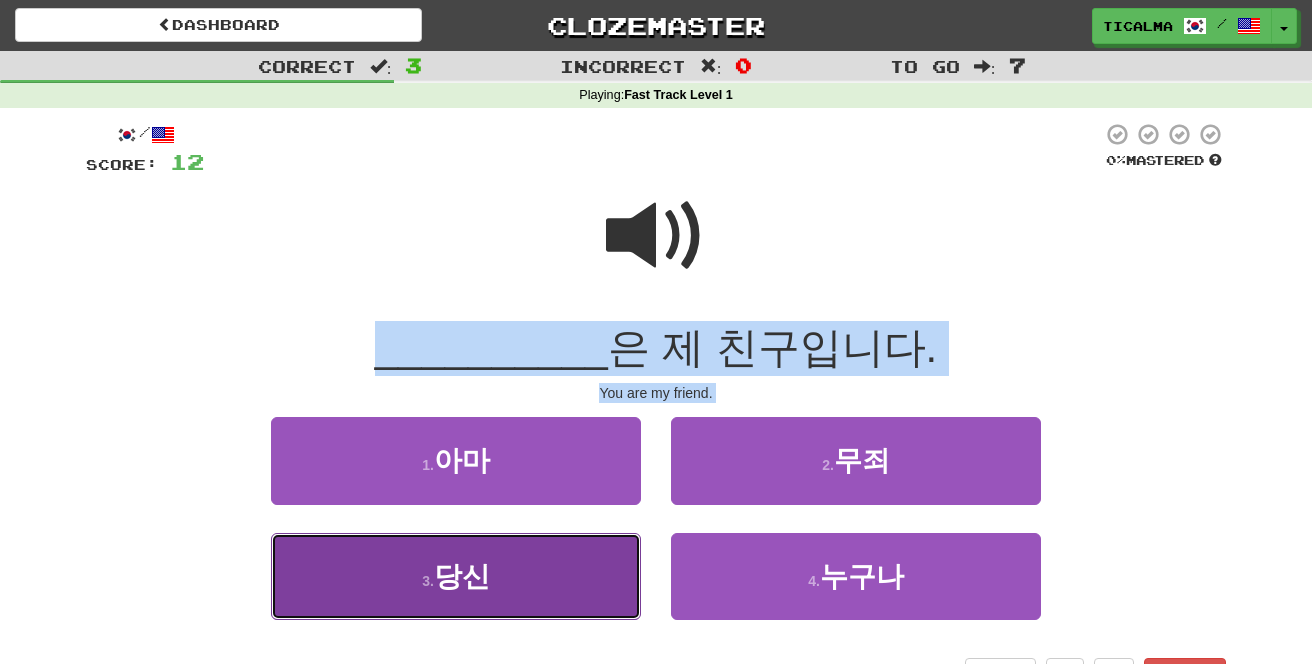 click on "3 .  당신" at bounding box center [456, 576] 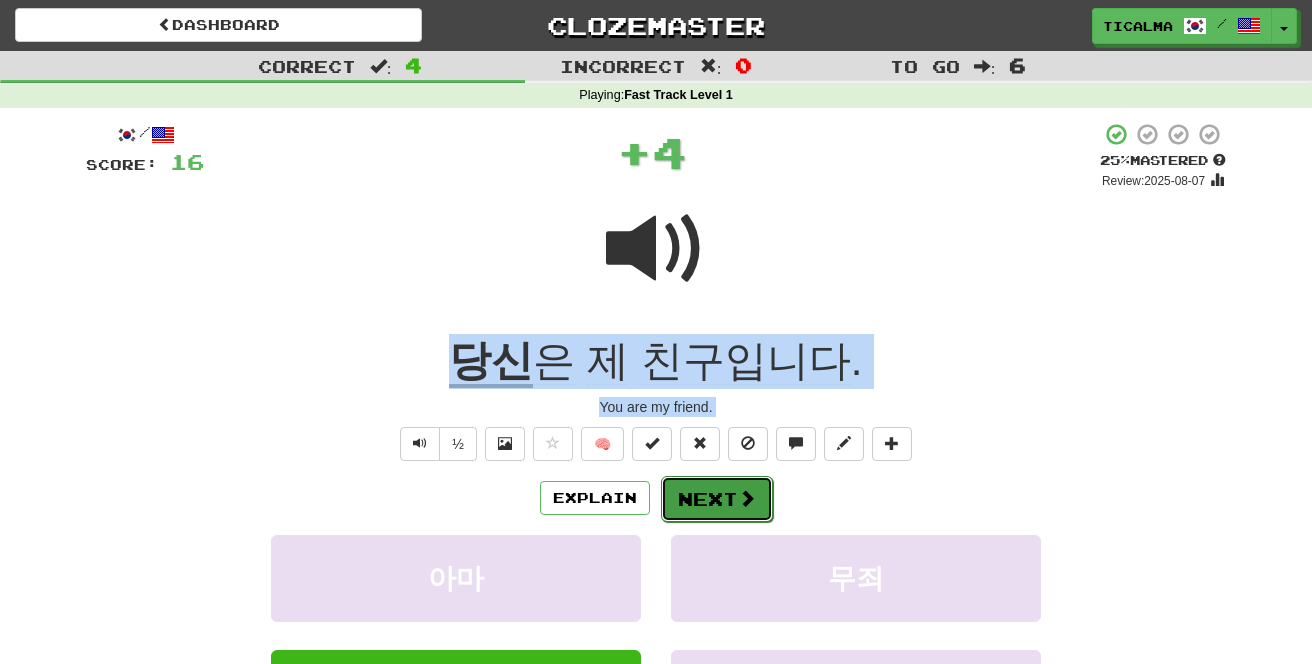 click on "Next" at bounding box center (717, 499) 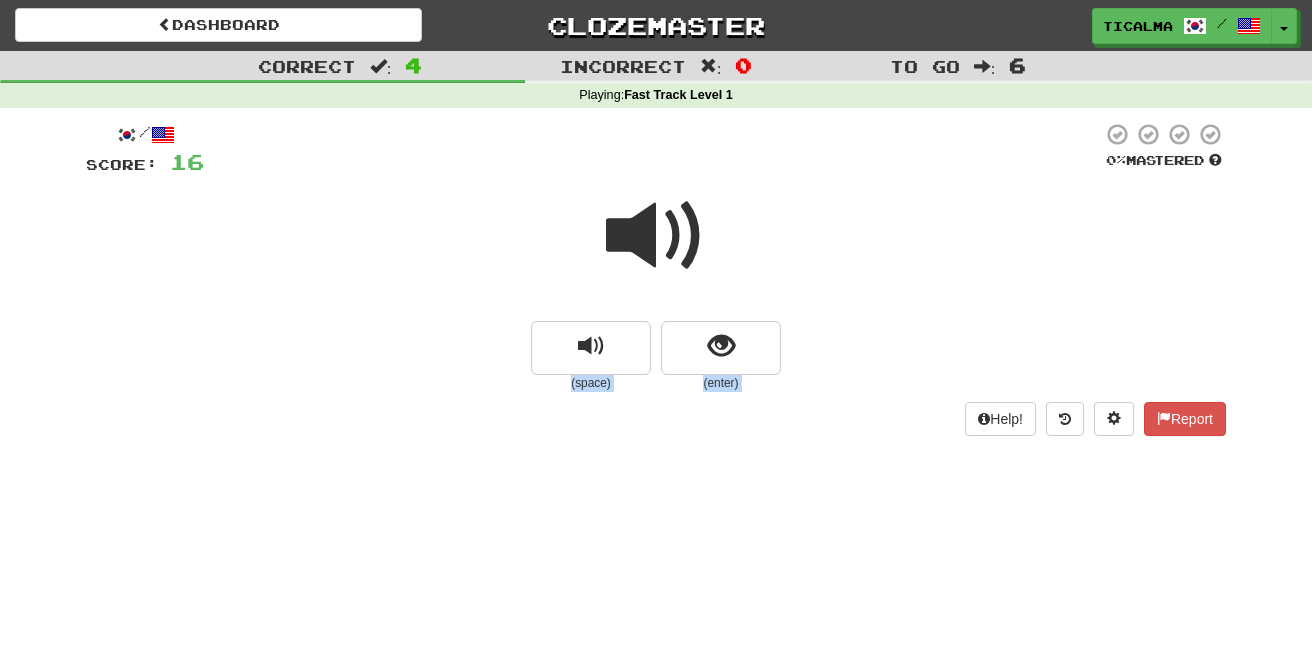 click on "(enter)" at bounding box center [721, 383] 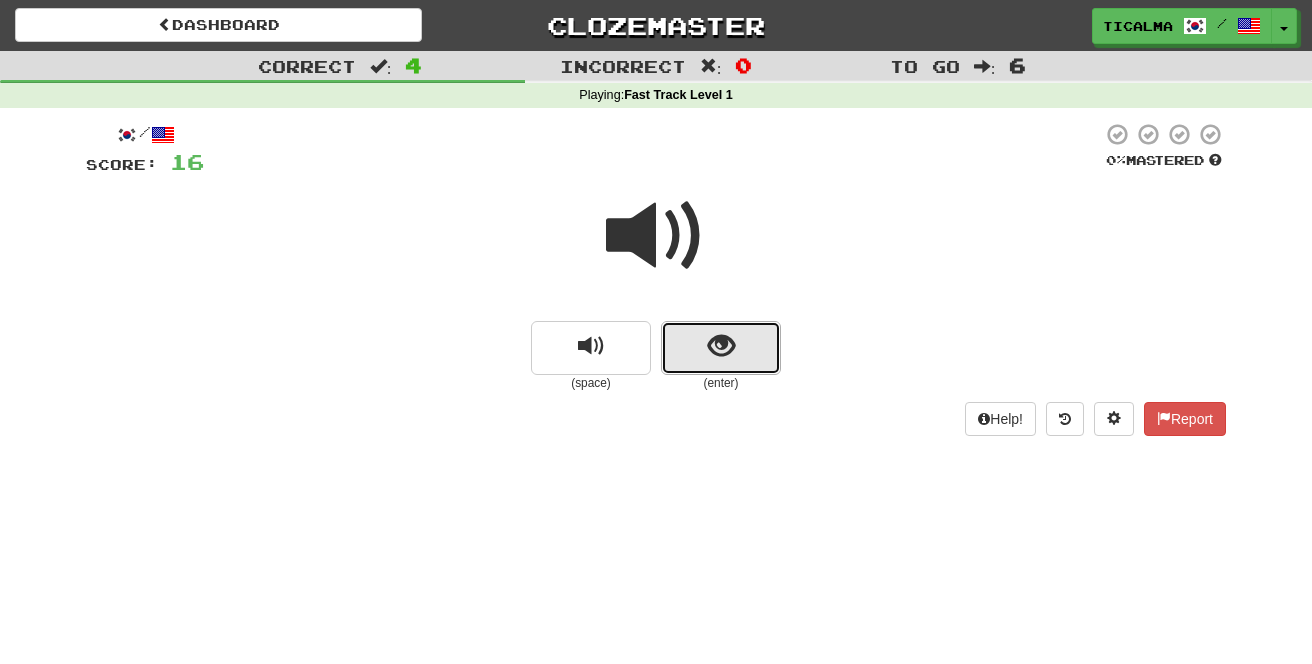 click at bounding box center (721, 348) 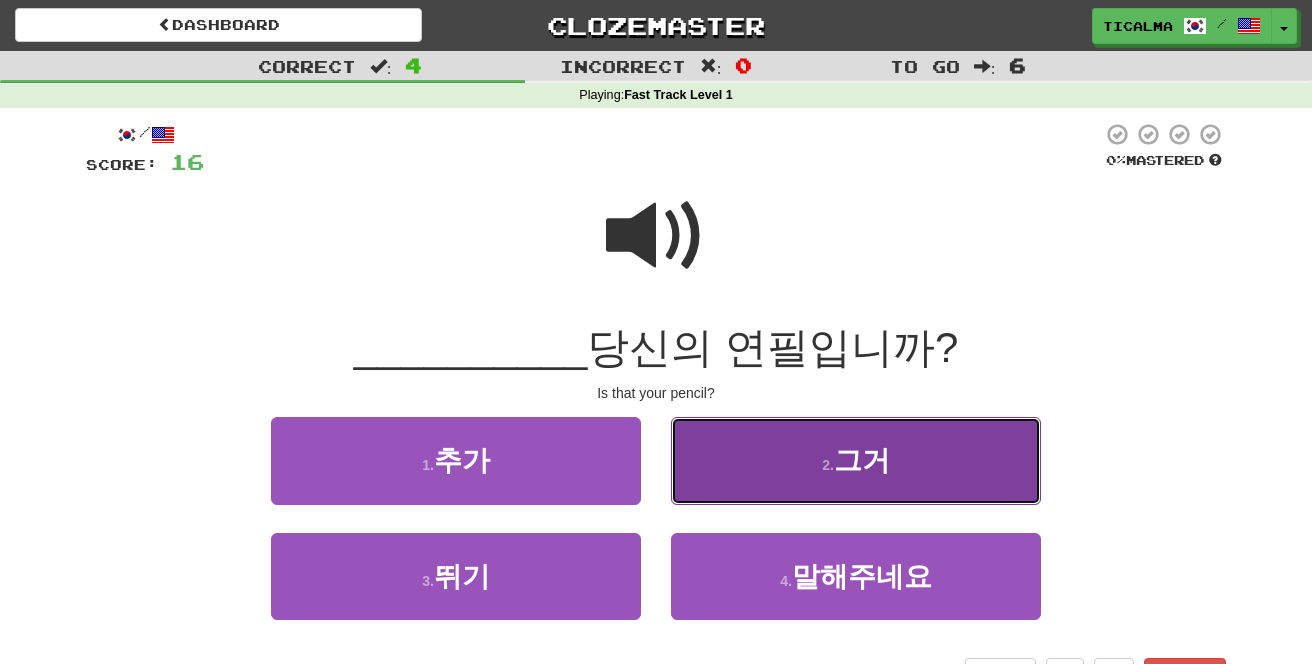 click on "2 .  그거" at bounding box center [856, 460] 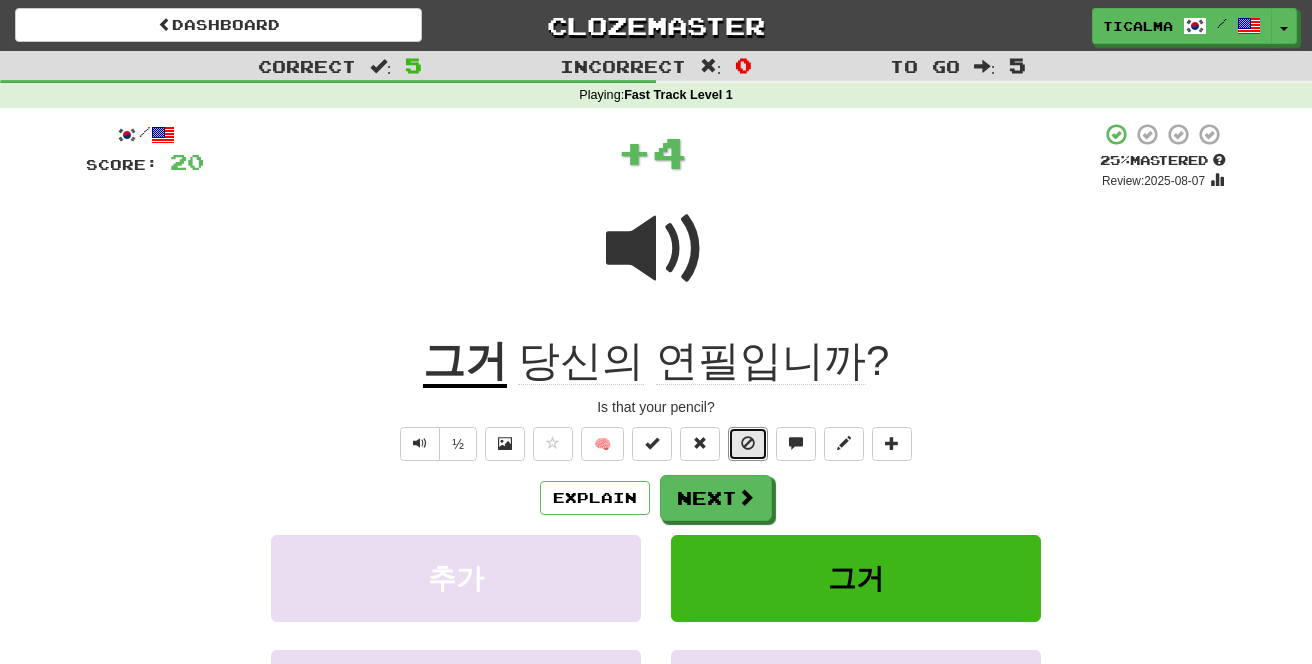 click at bounding box center (748, 444) 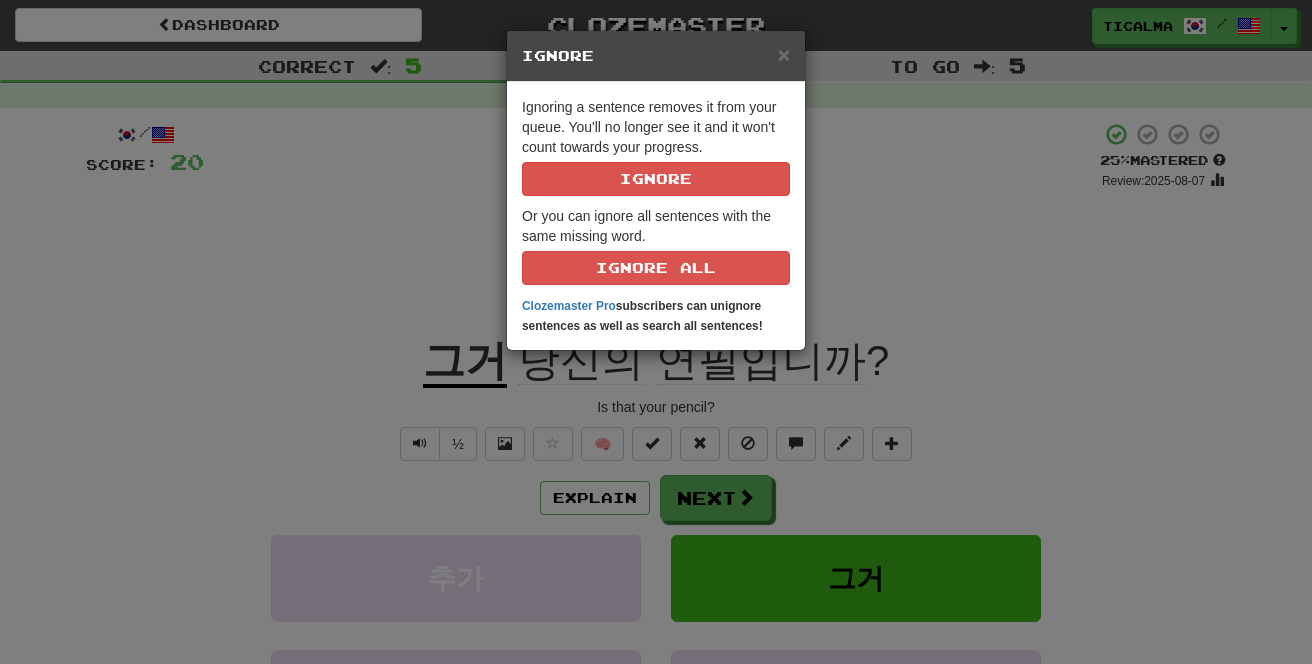 click on "Ignore" at bounding box center (656, 56) 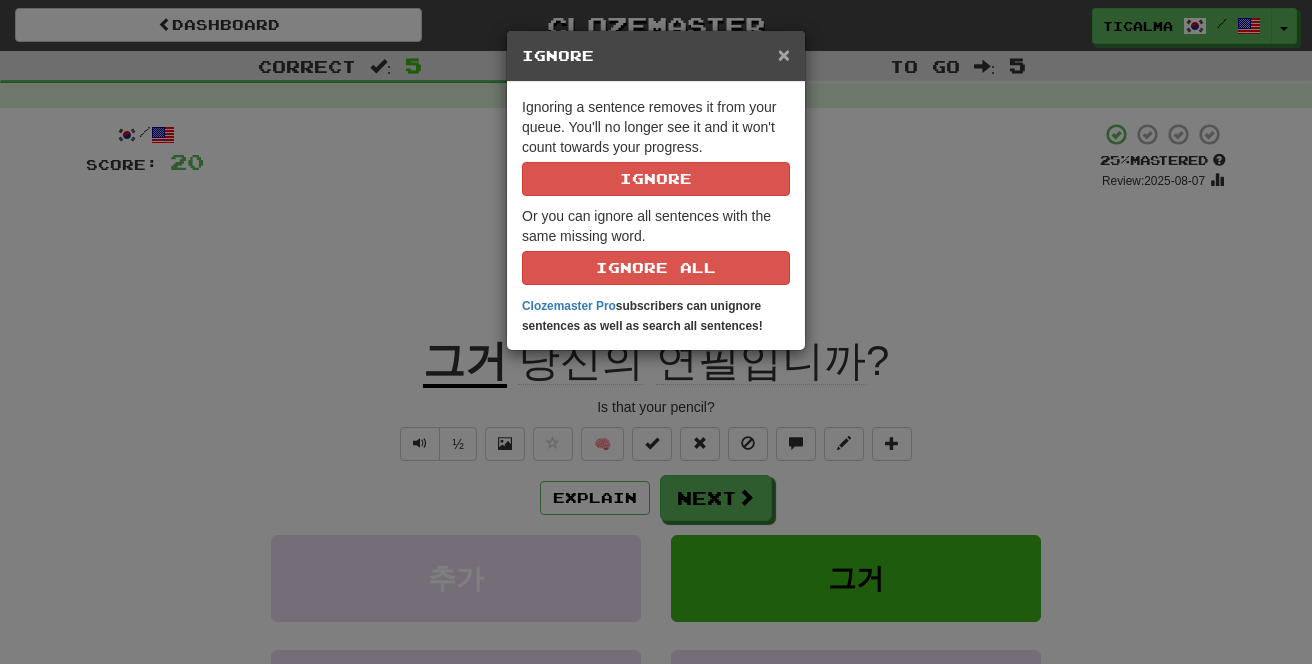 click on "×" at bounding box center (784, 54) 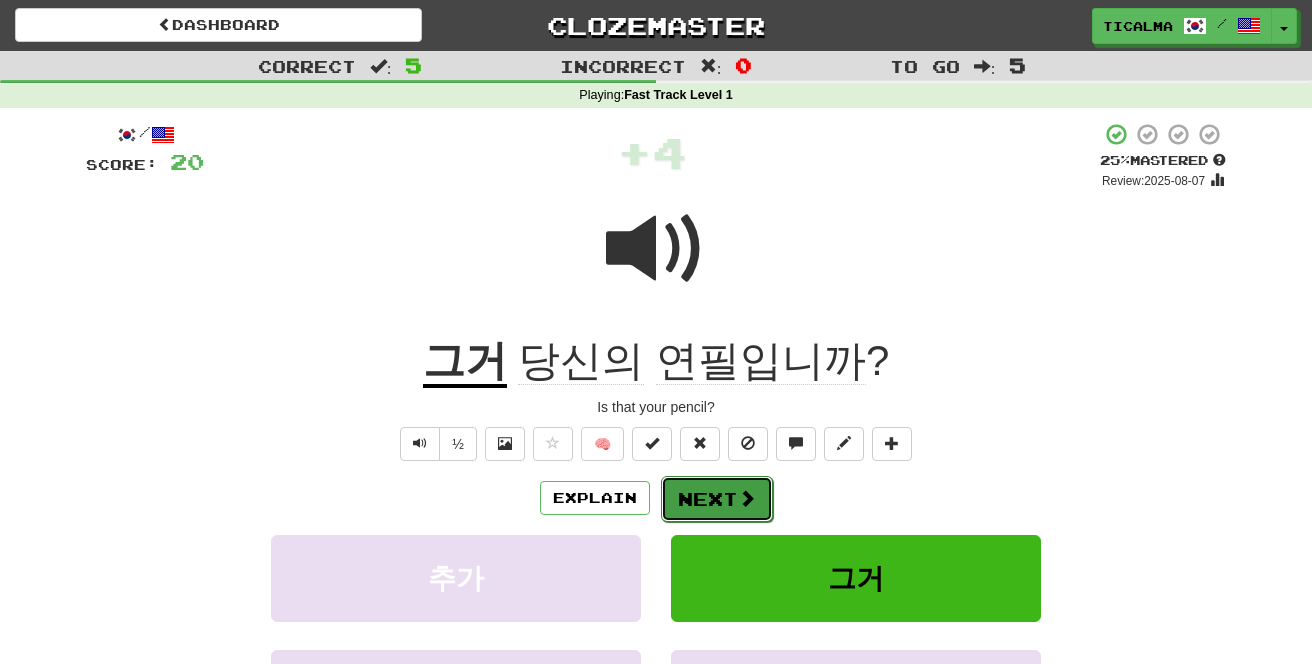 click on "Next" at bounding box center (717, 499) 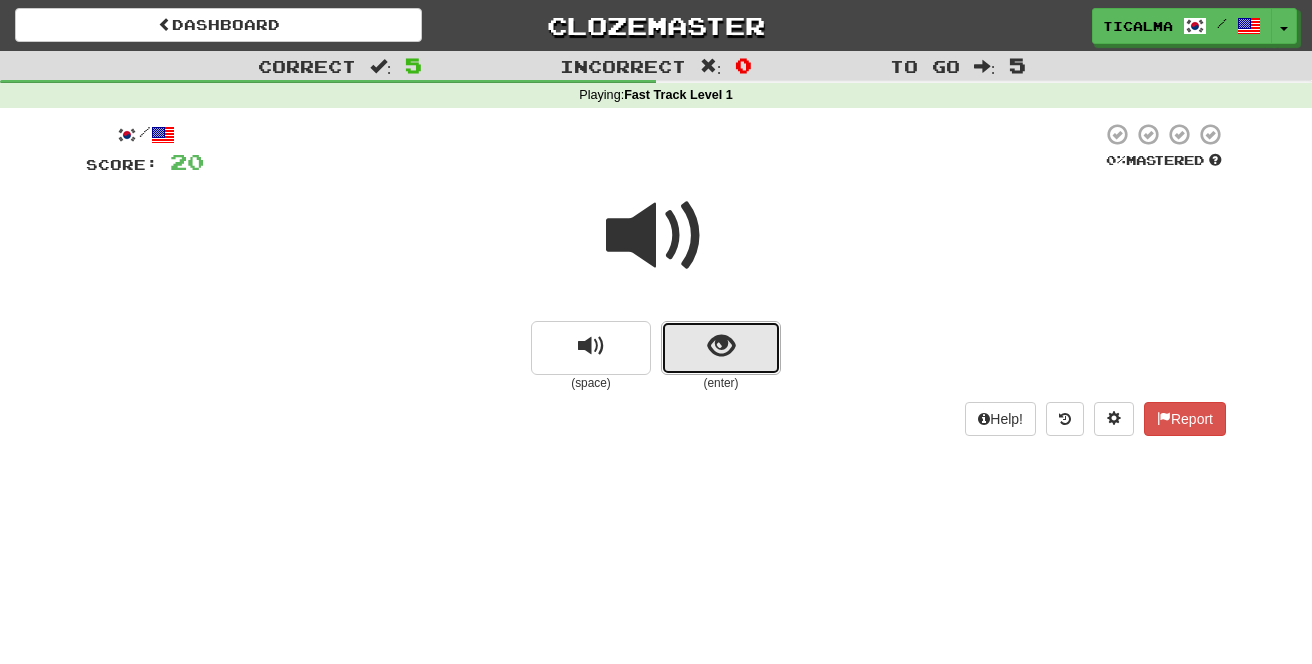 click at bounding box center [721, 348] 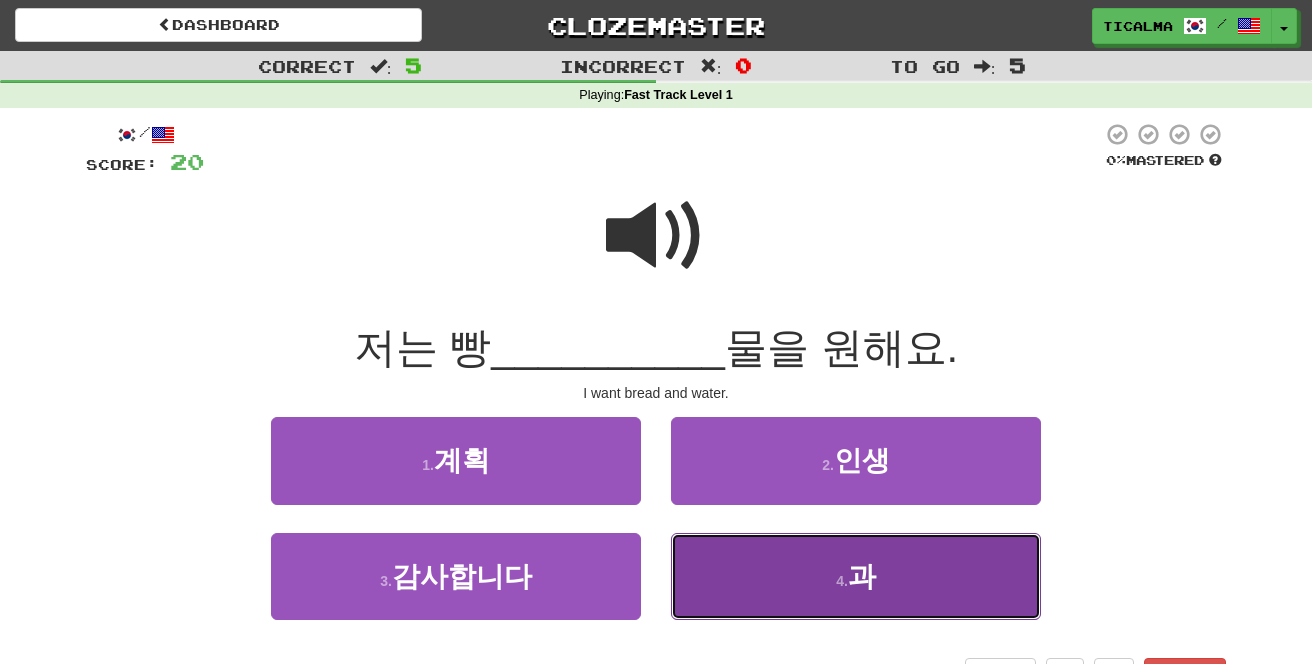 click on "4 .  과" at bounding box center (856, 576) 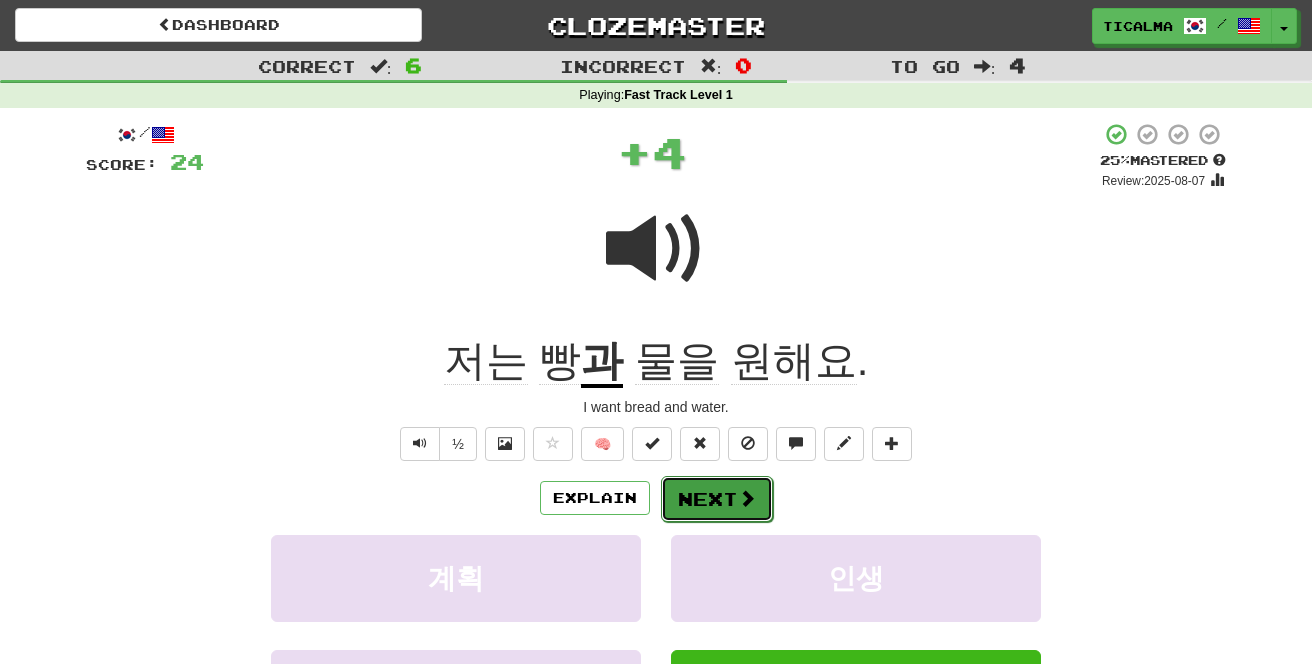 click on "Next" at bounding box center (717, 499) 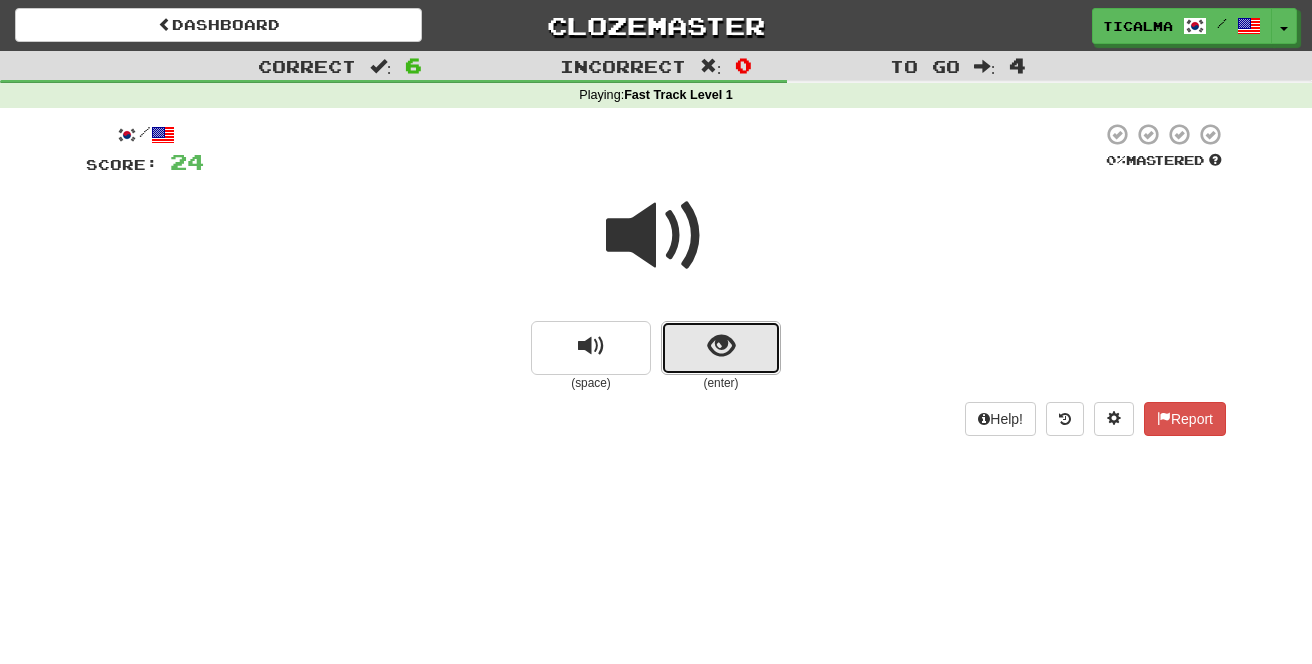 click at bounding box center (721, 348) 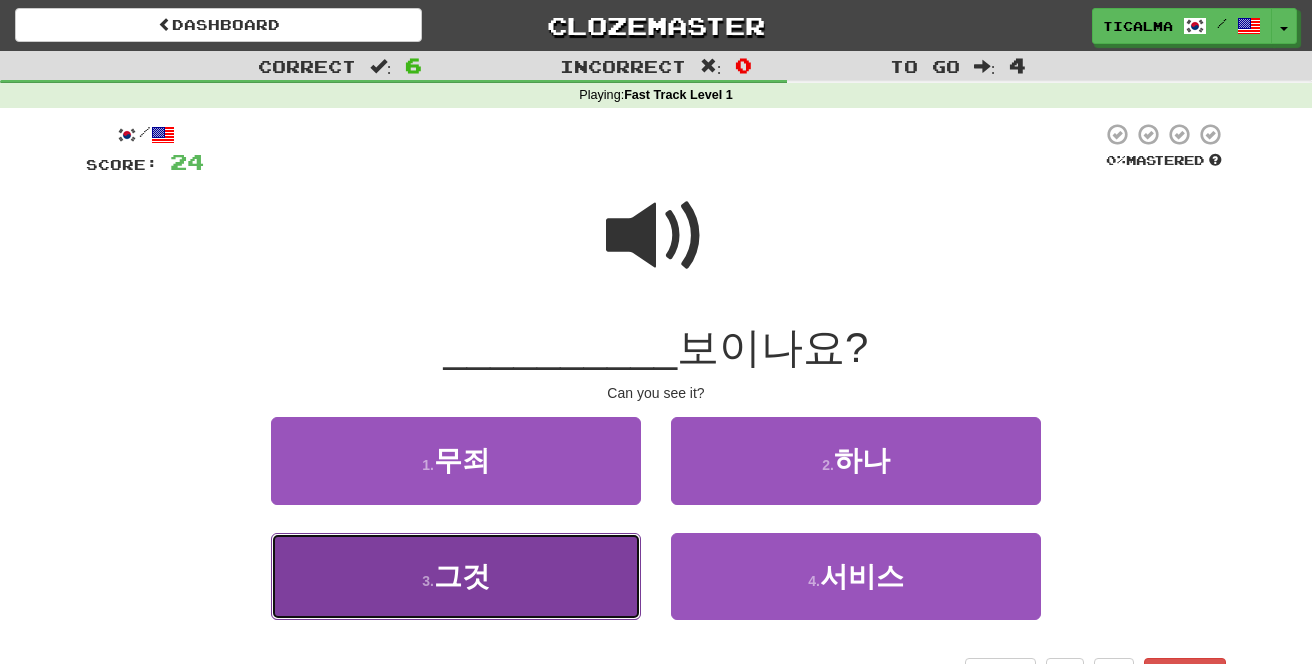 click on "3 .  그것" at bounding box center (456, 576) 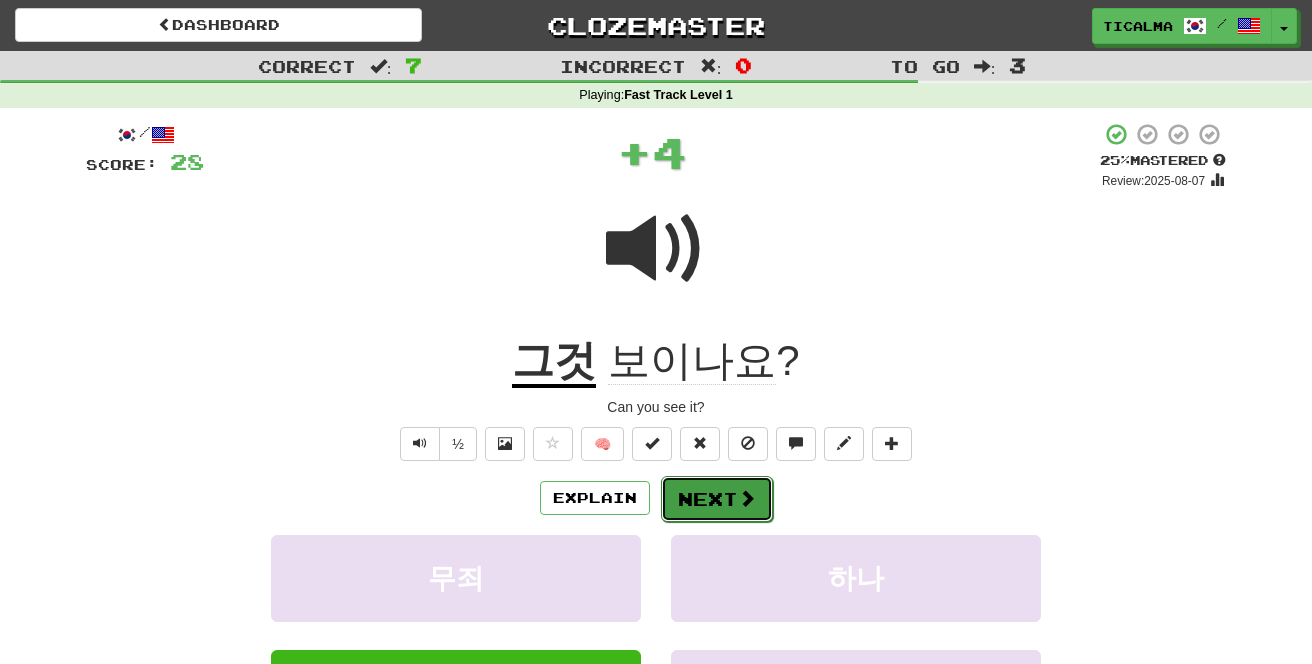 click on "Next" at bounding box center [717, 499] 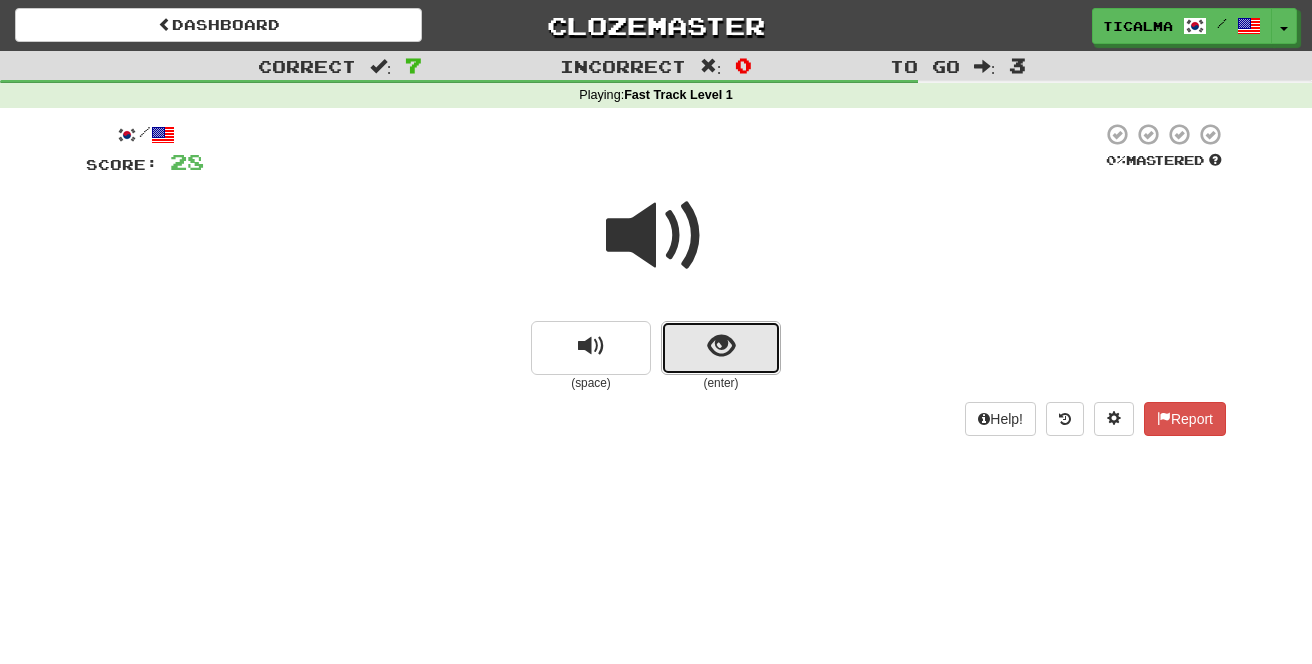 click at bounding box center (721, 346) 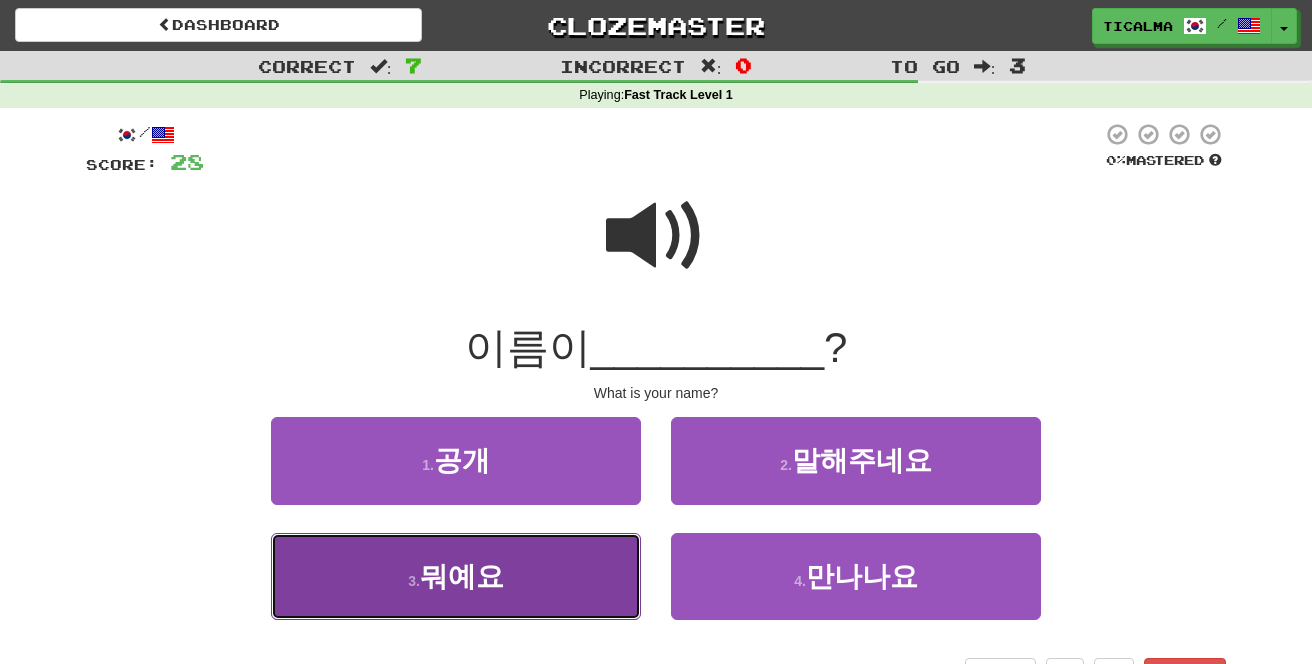 click on "3 .  뭐예요" at bounding box center [456, 576] 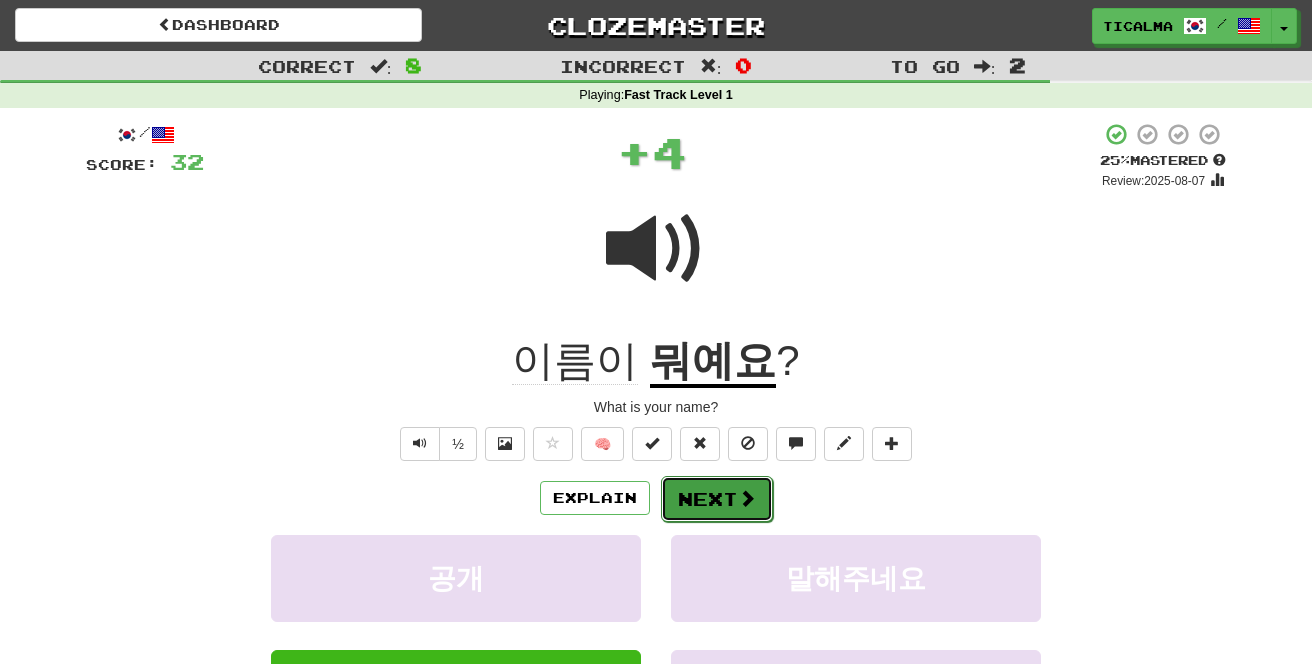 click on "Next" at bounding box center (717, 499) 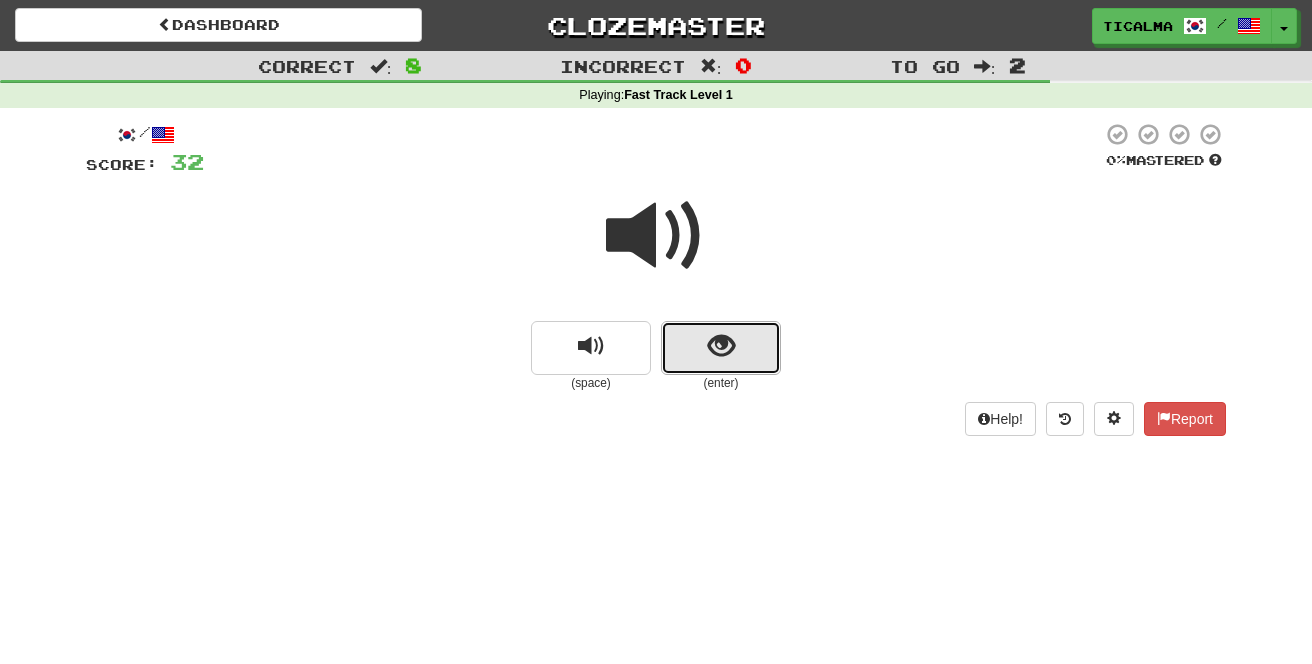 click at bounding box center [721, 346] 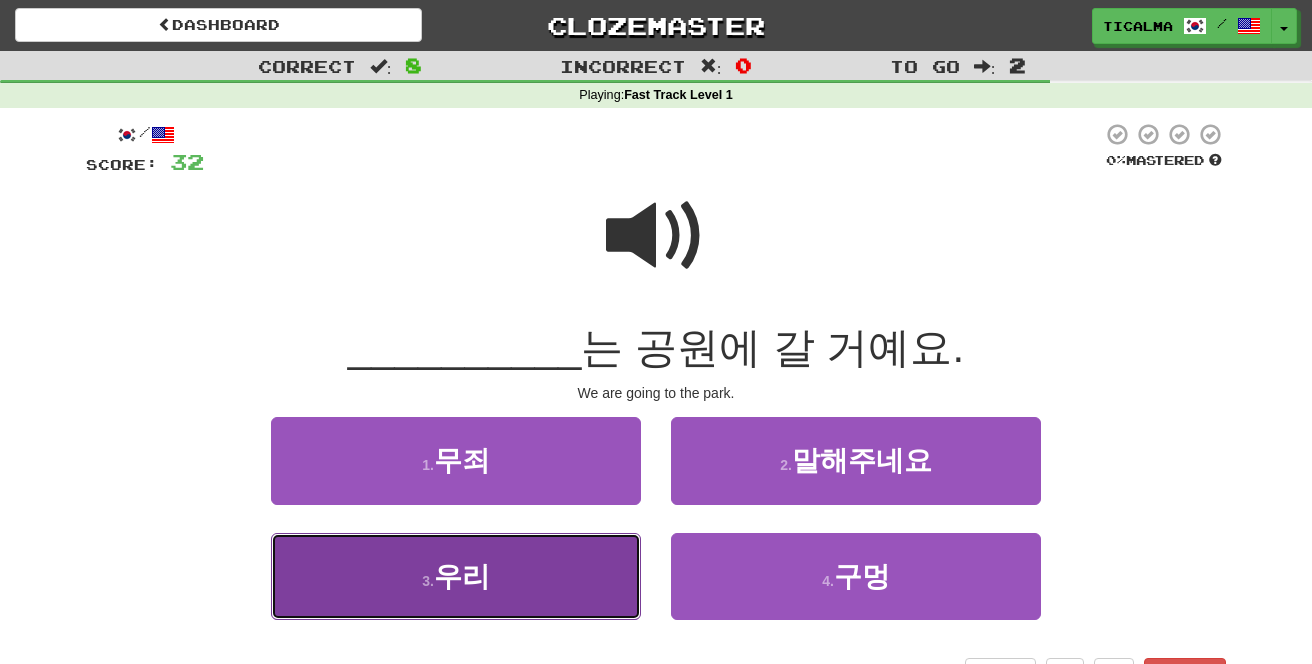click on "3 .  우리" at bounding box center [456, 576] 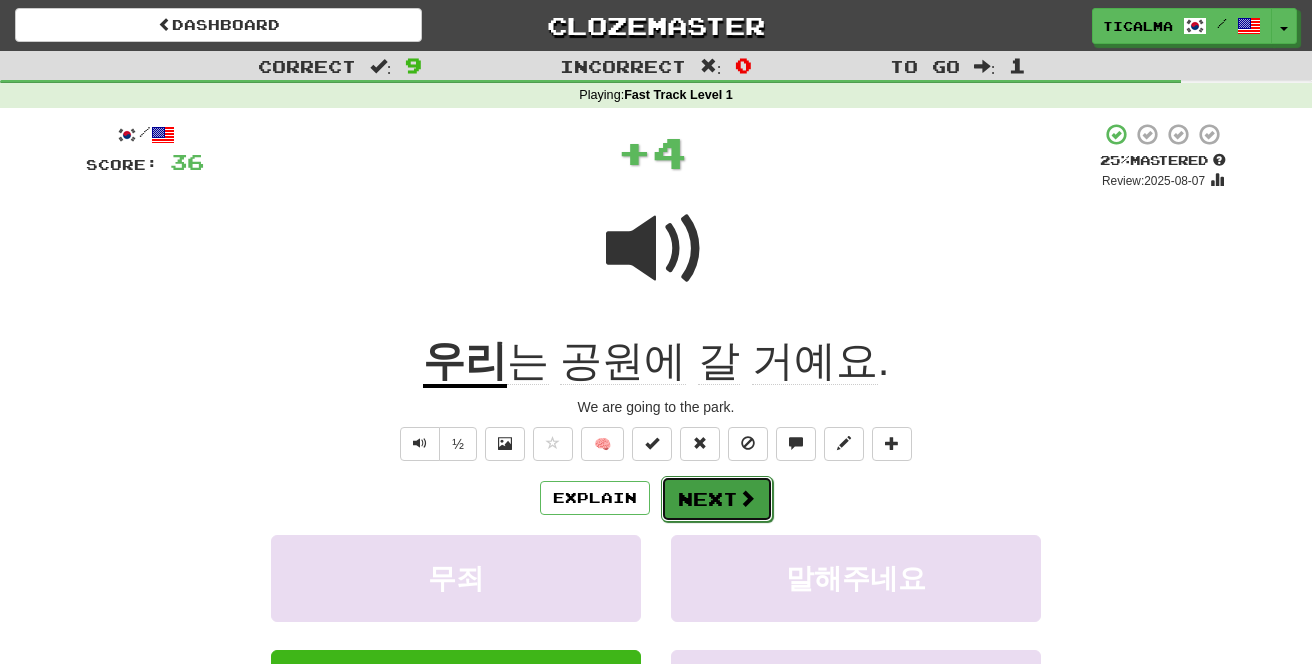 click at bounding box center [747, 498] 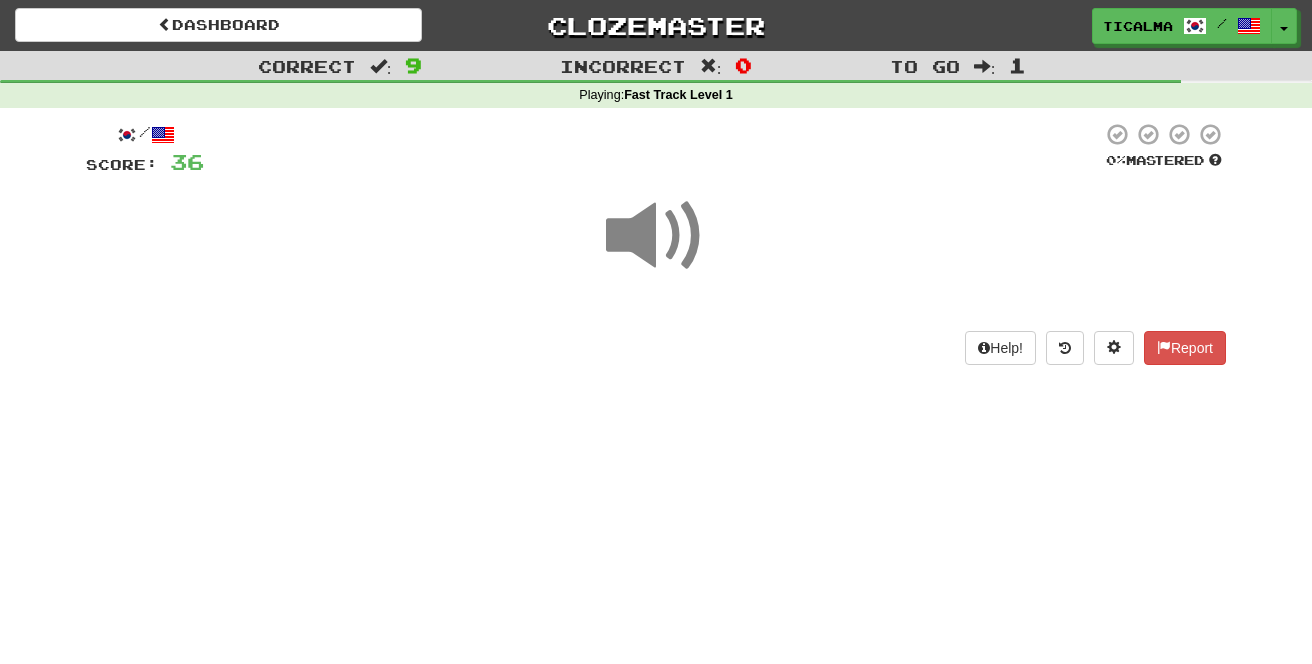click on "Dashboard
Clozemaster
ticalma
/
Toggle Dropdown
Dashboard
Leaderboard
Activity Feed
Notifications
Profile
Discussions
한국어
/
English
Streak:
0
Review:
0
Points Today: 0
Languages
Account
Logout
ticalma
/
Toggle Dropdown
Dashboard
Leaderboard
Activity Feed
Notifications
Profile
Discussions
한국어
/
English
Streak:
0
Review:
0
Points Today: 0
Languages
Account
Logout
clozemaster
Correct   :   9 Incorrect   :   0 To go   :   1 Playing :  Fast Track Level 1  /  Score:   36 0 %  Mastered  Help!  Report" at bounding box center (656, 332) 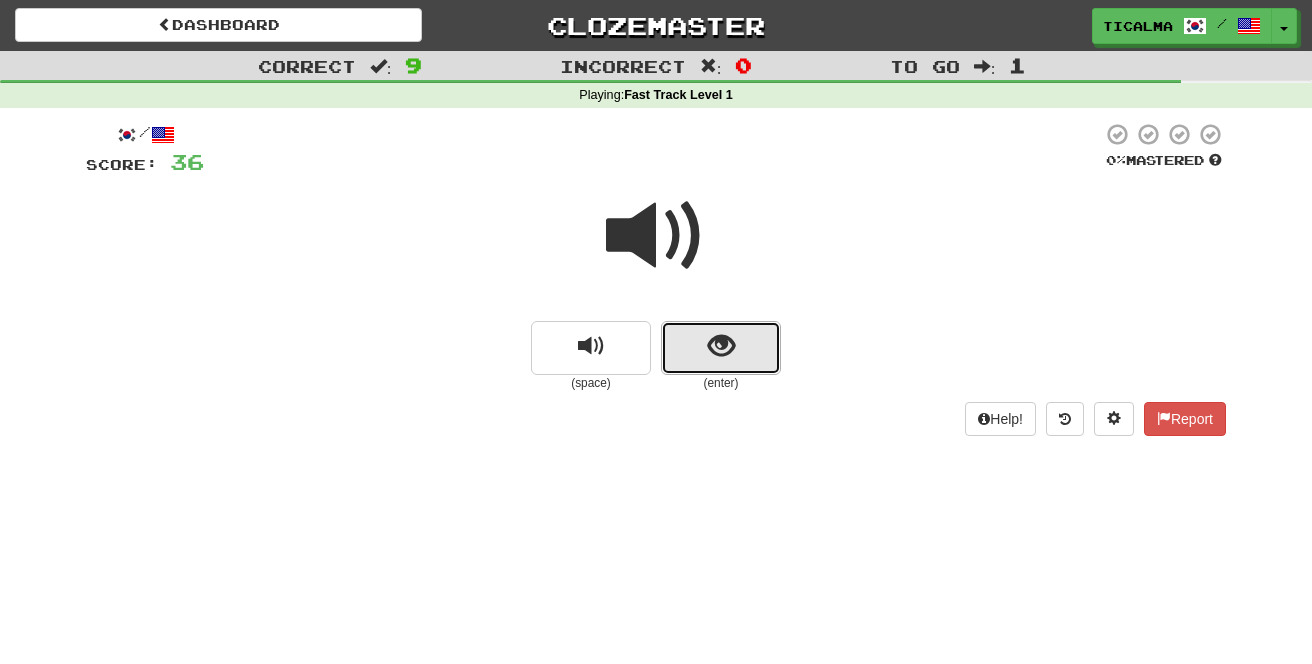 click at bounding box center (721, 346) 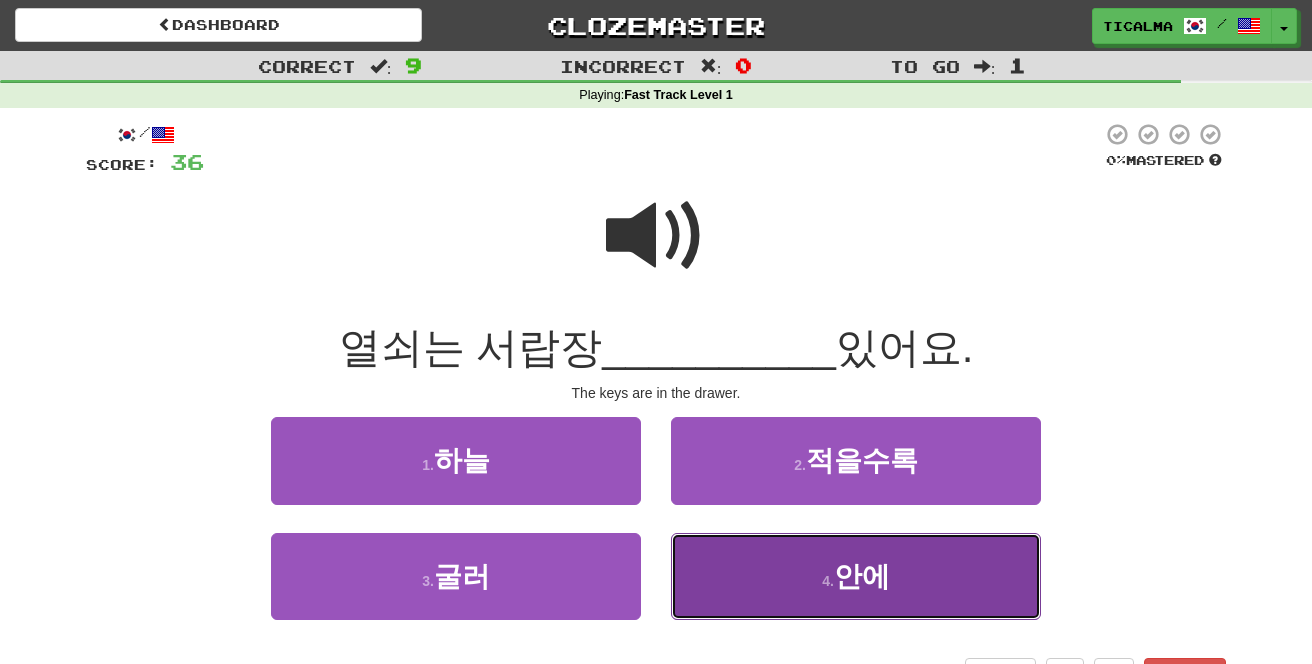 click on "4 .  안에" at bounding box center (856, 576) 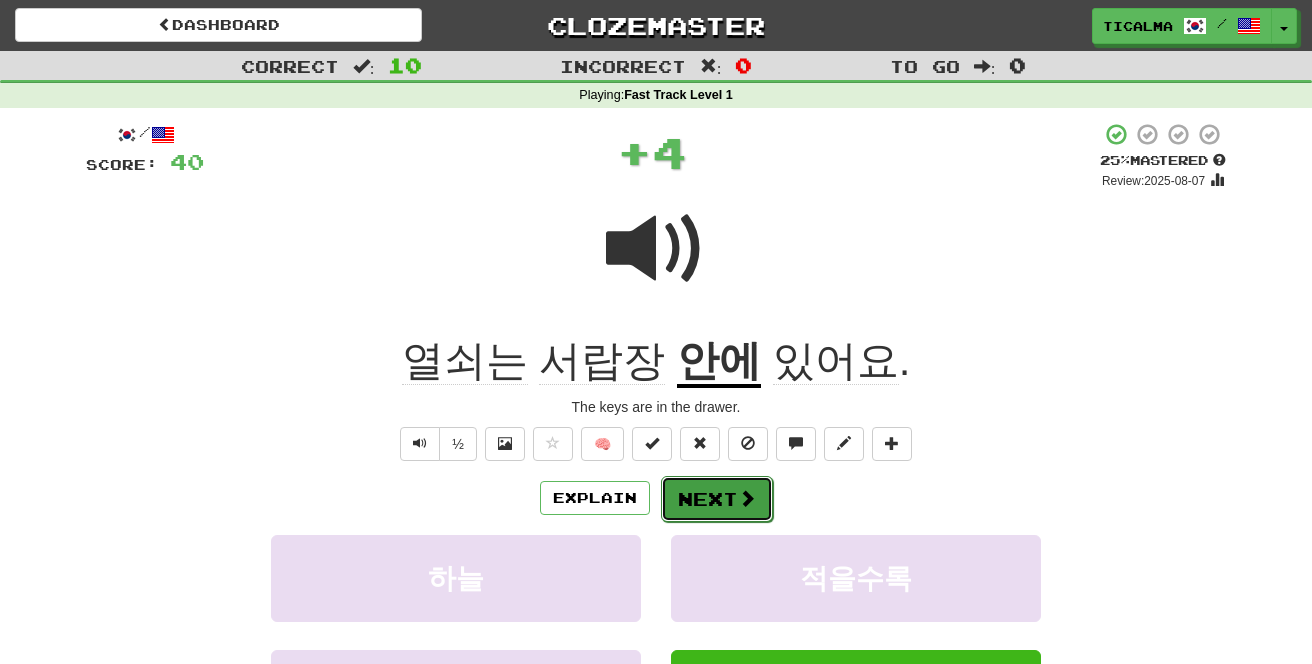 click on "Next" at bounding box center [717, 499] 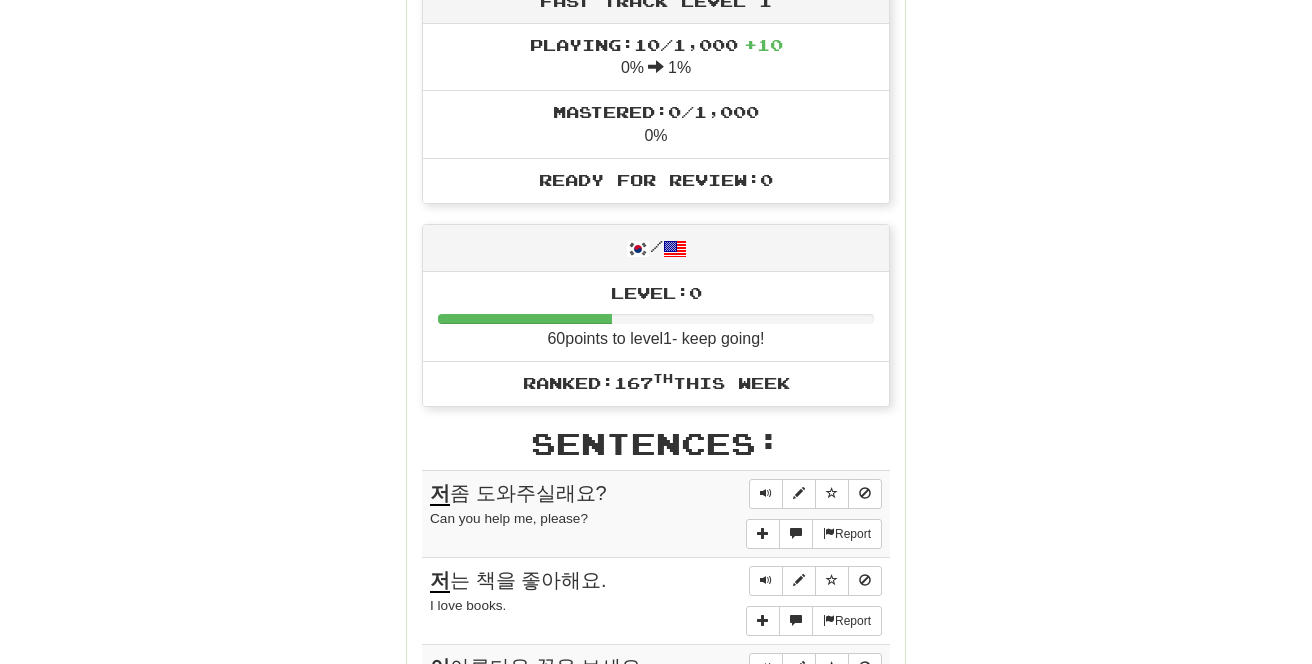 scroll, scrollTop: 0, scrollLeft: 0, axis: both 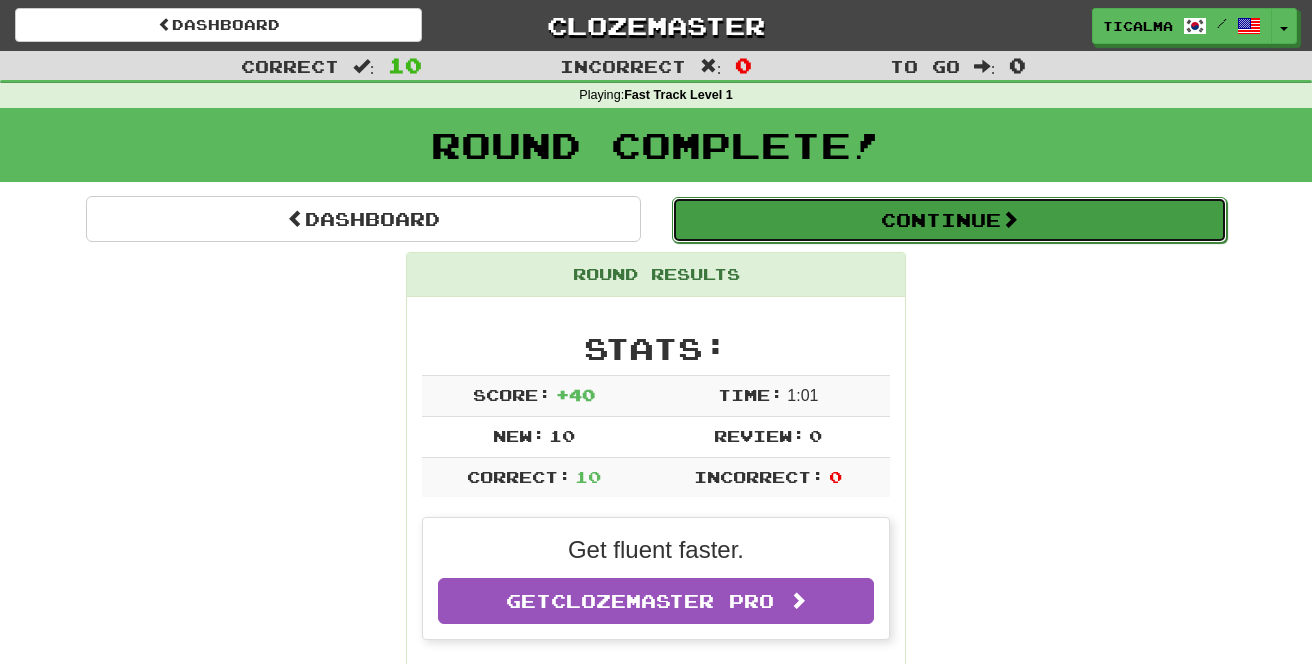 click on "Continue" at bounding box center [949, 220] 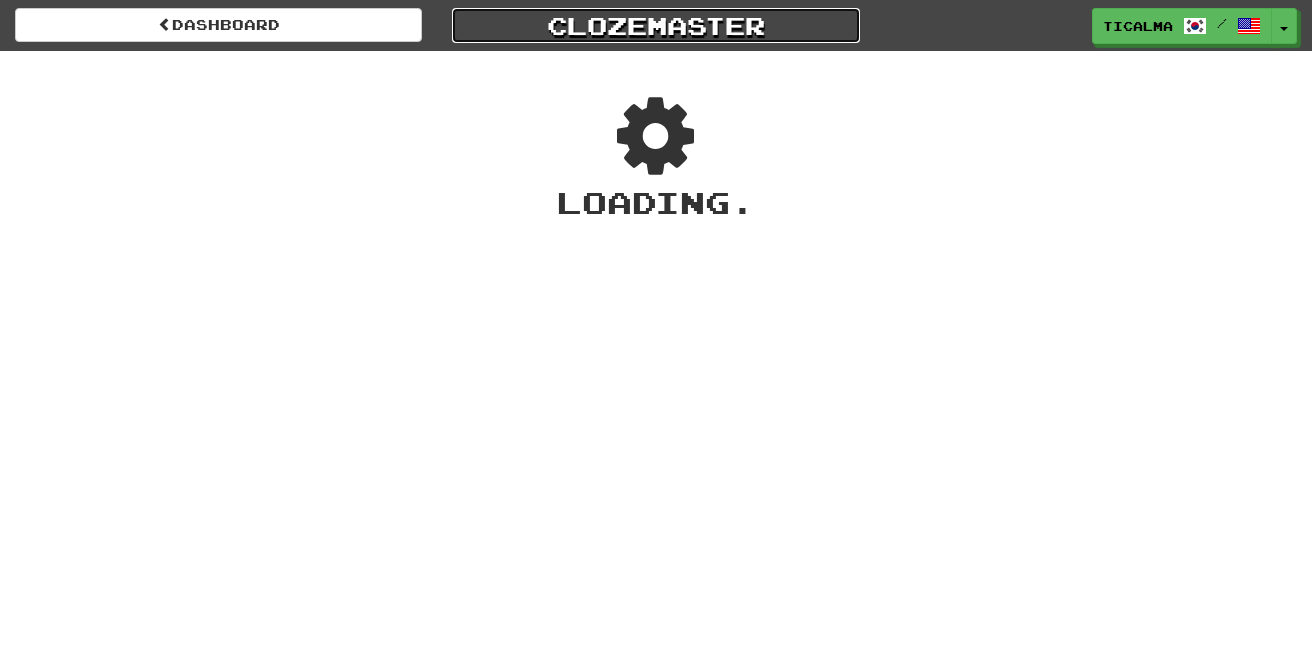 click on "Clozemaster" at bounding box center [655, 25] 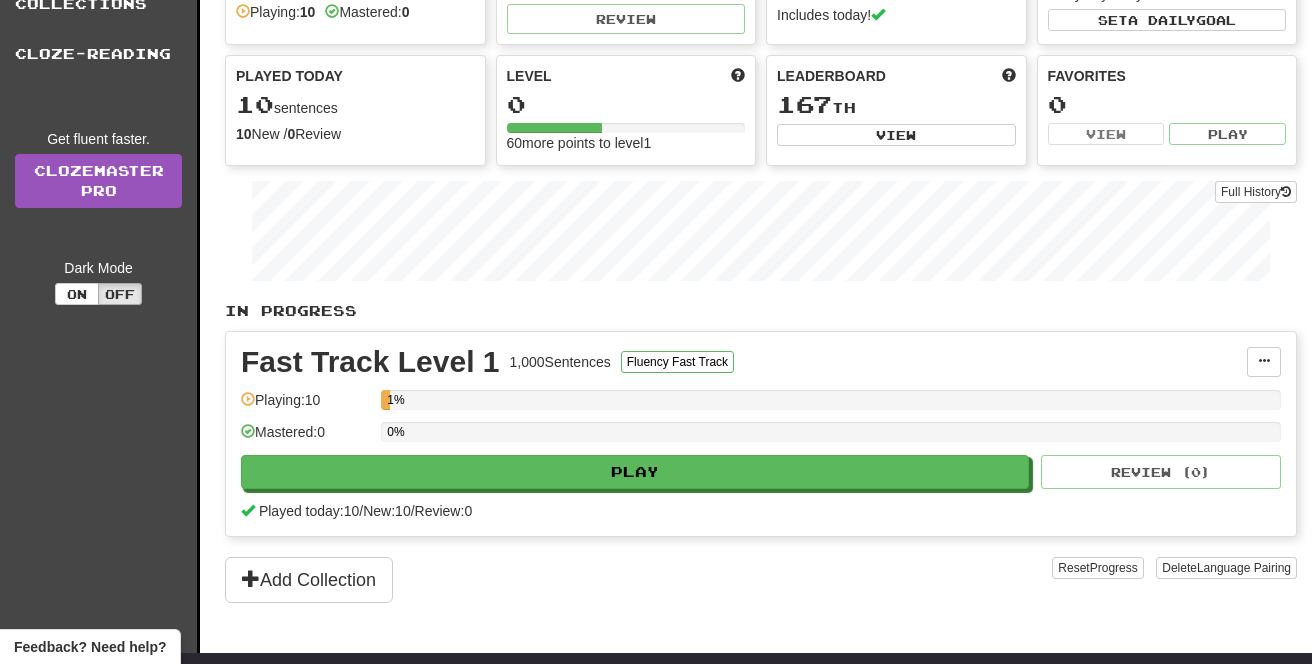 scroll, scrollTop: 0, scrollLeft: 0, axis: both 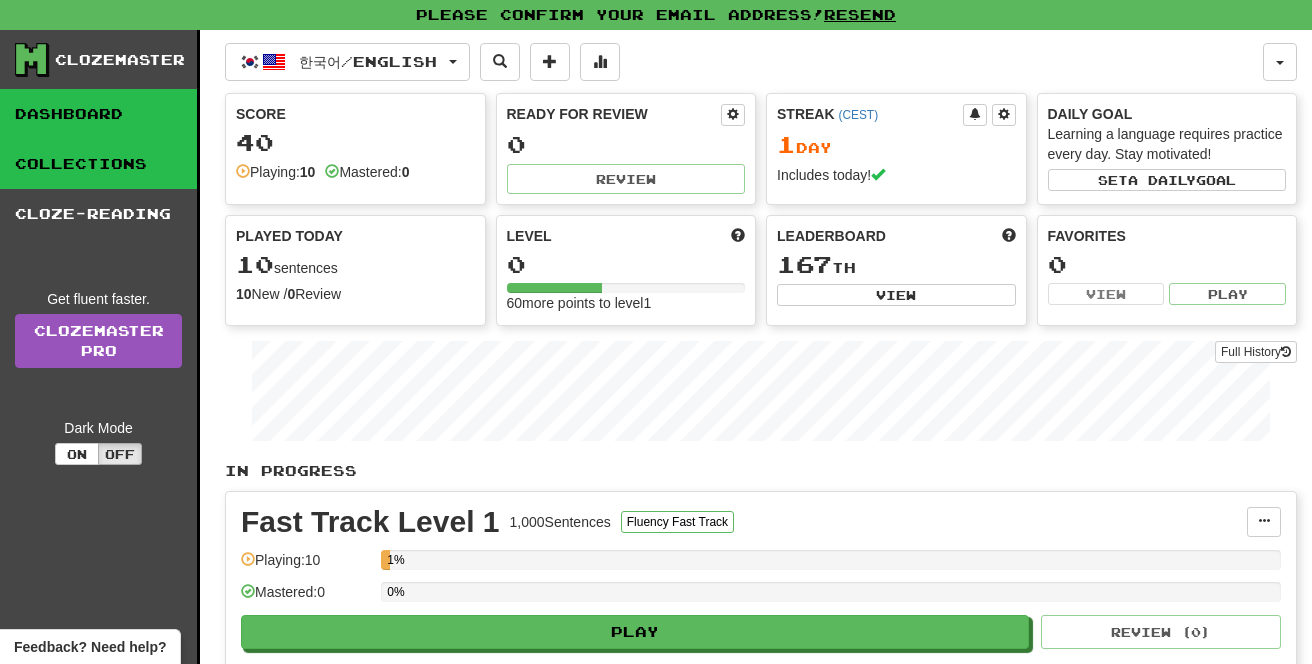 click on "Collections" at bounding box center [98, 164] 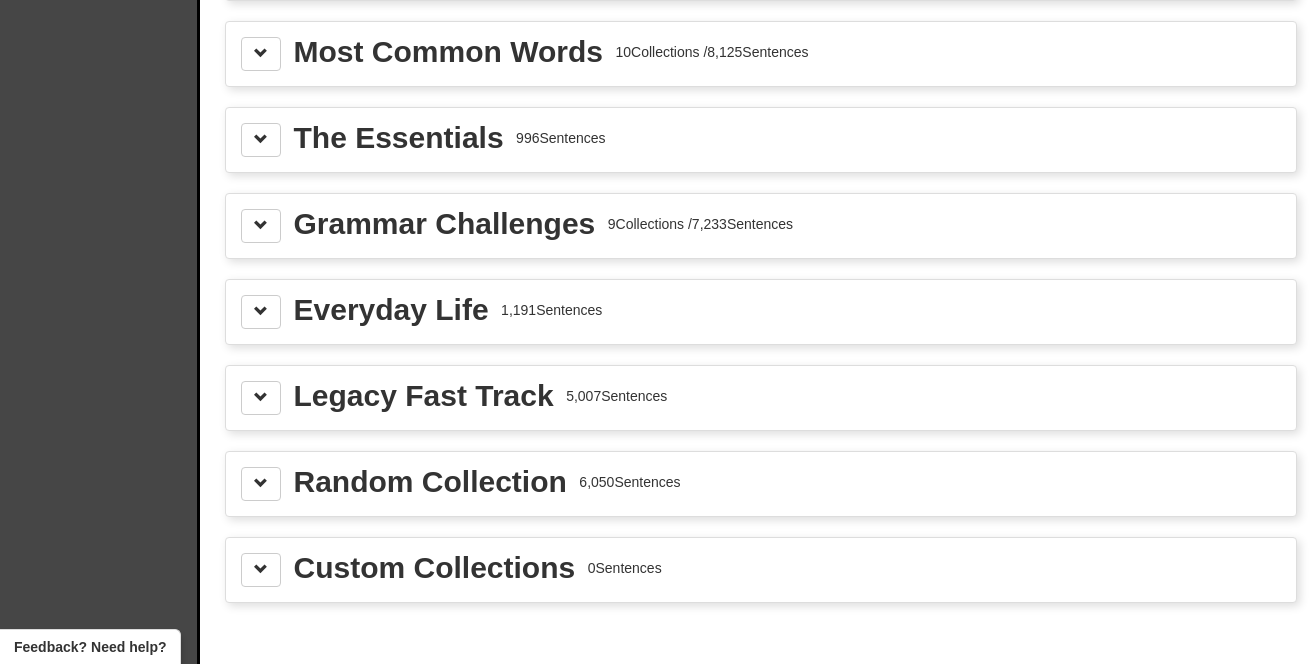 scroll, scrollTop: 2341, scrollLeft: 0, axis: vertical 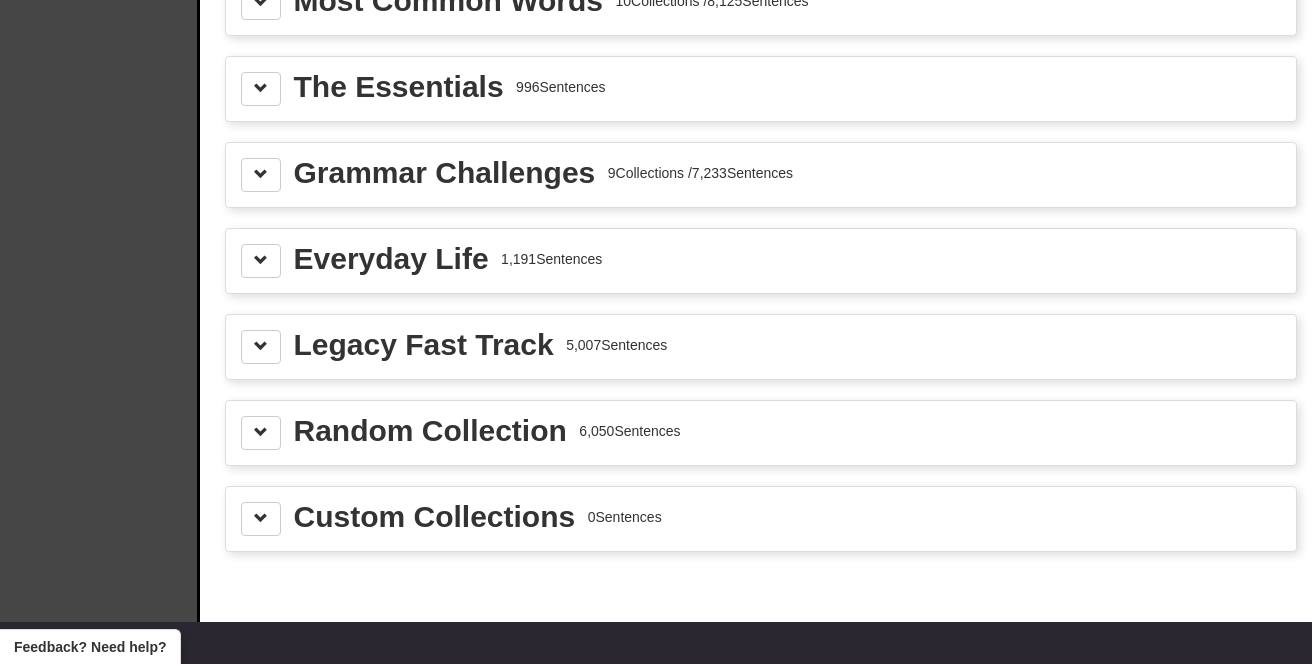 click on "Everyday Life 1,191  Sentences" at bounding box center (761, 261) 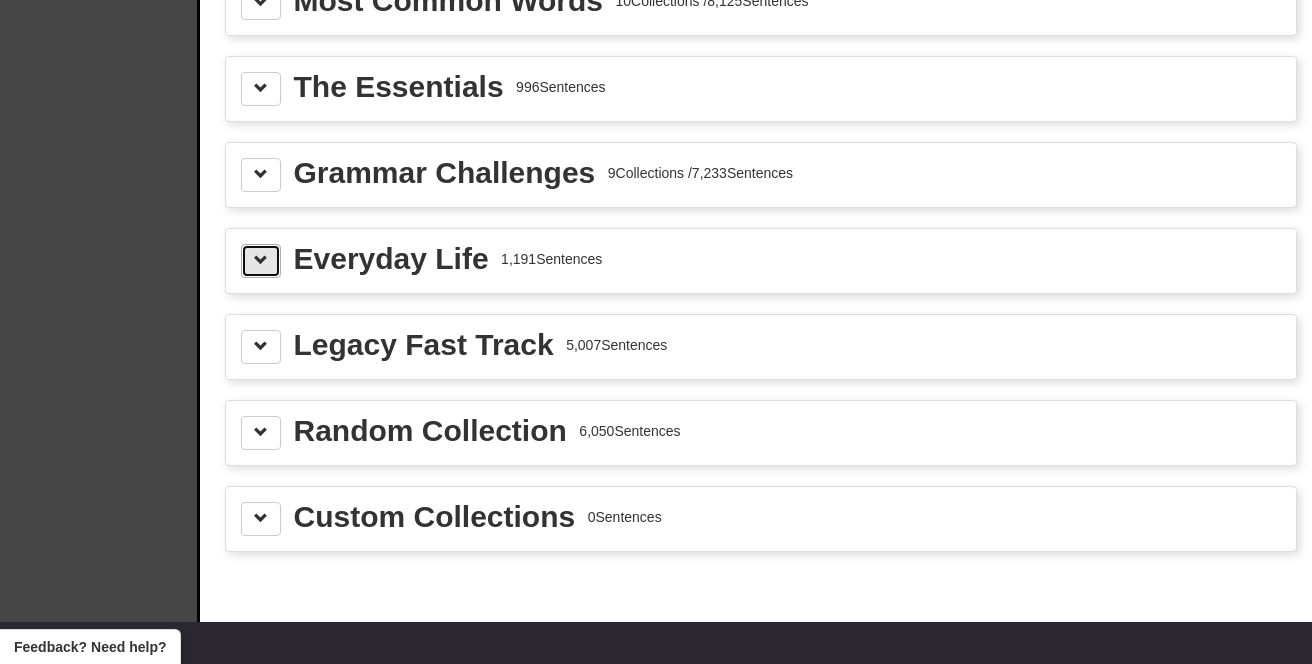 click at bounding box center [261, 261] 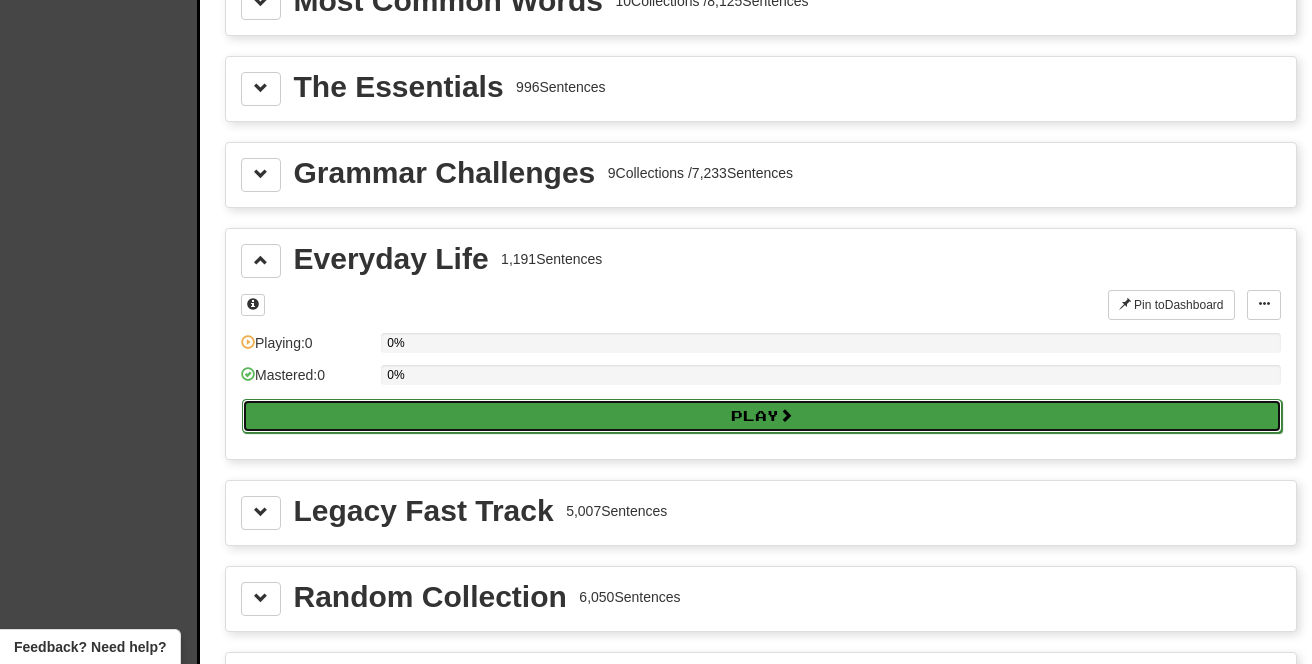 click on "Play" at bounding box center (762, 416) 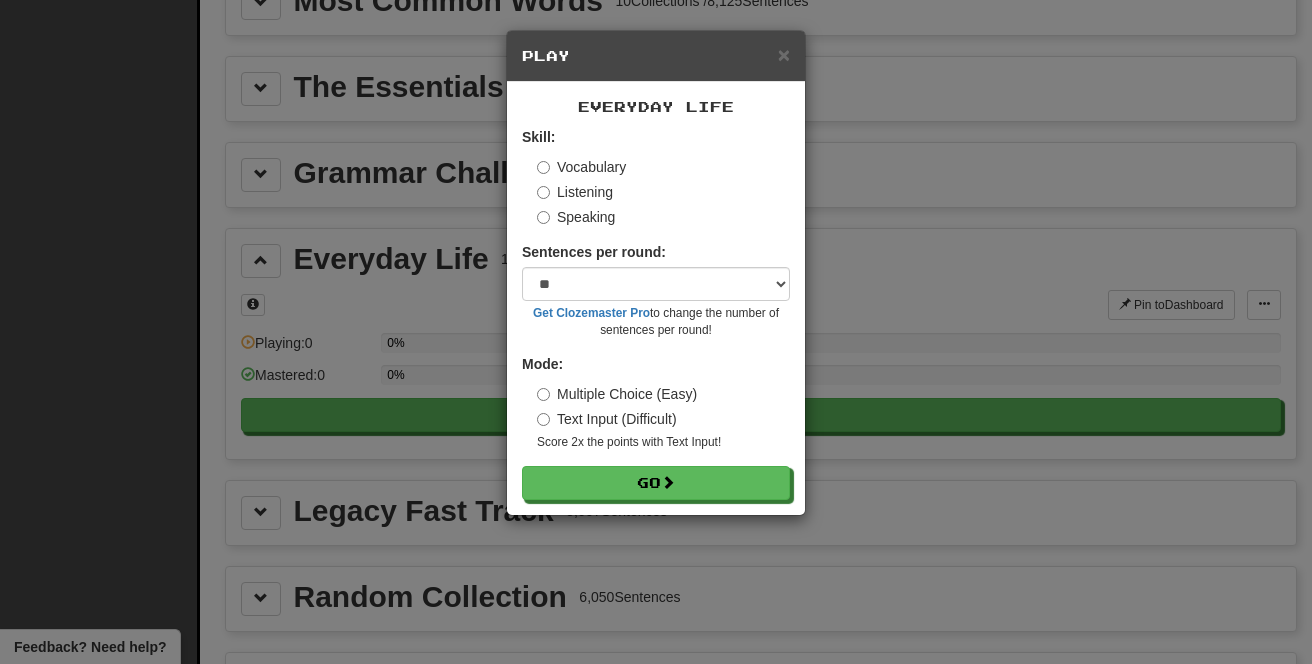 click on "Text Input (Difficult)" at bounding box center (607, 419) 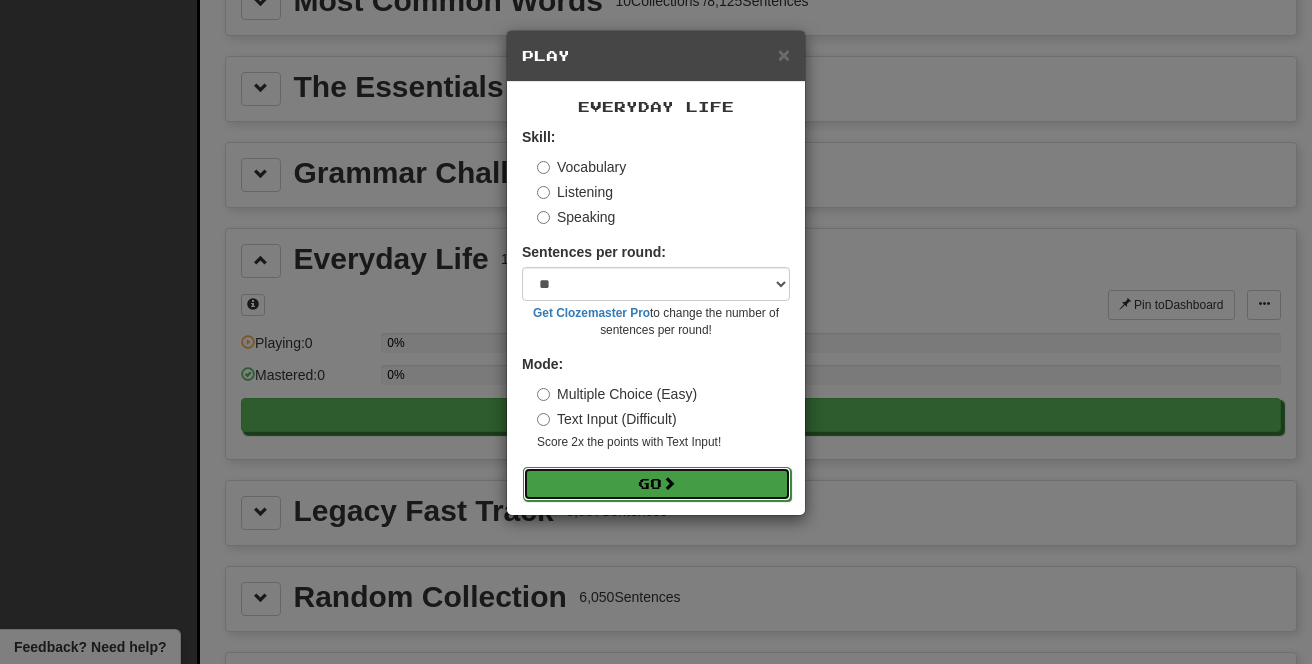 click on "Go" at bounding box center [657, 484] 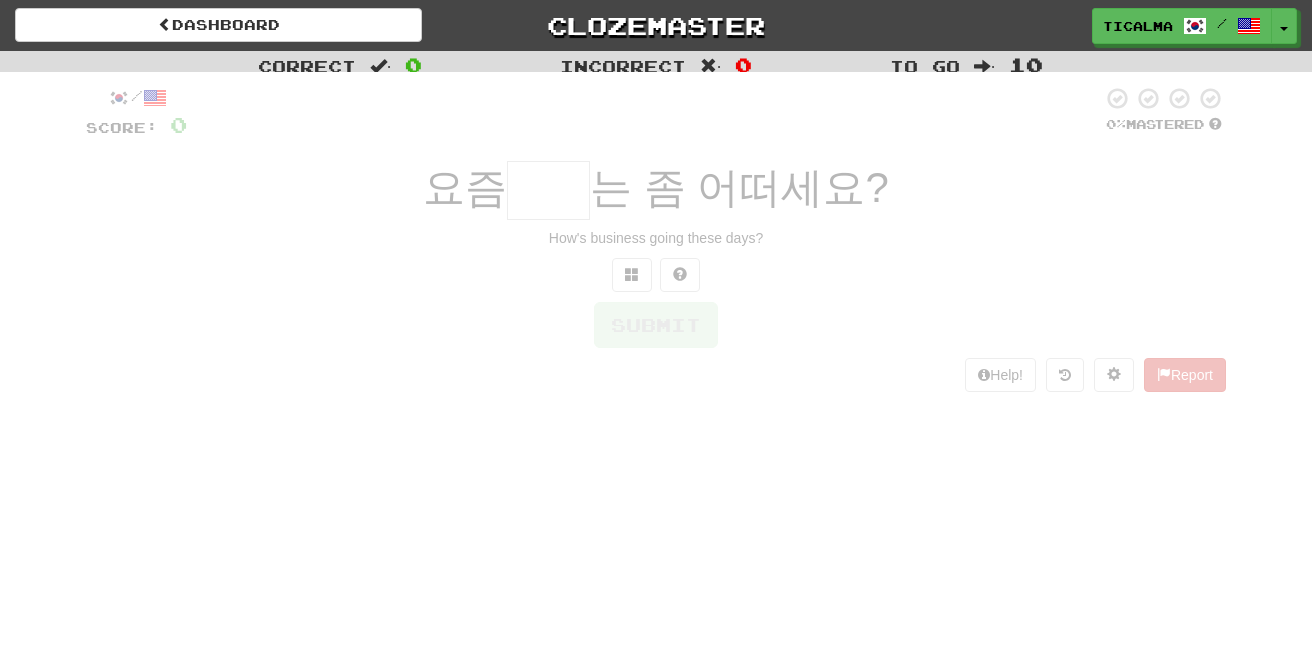 scroll, scrollTop: 0, scrollLeft: 0, axis: both 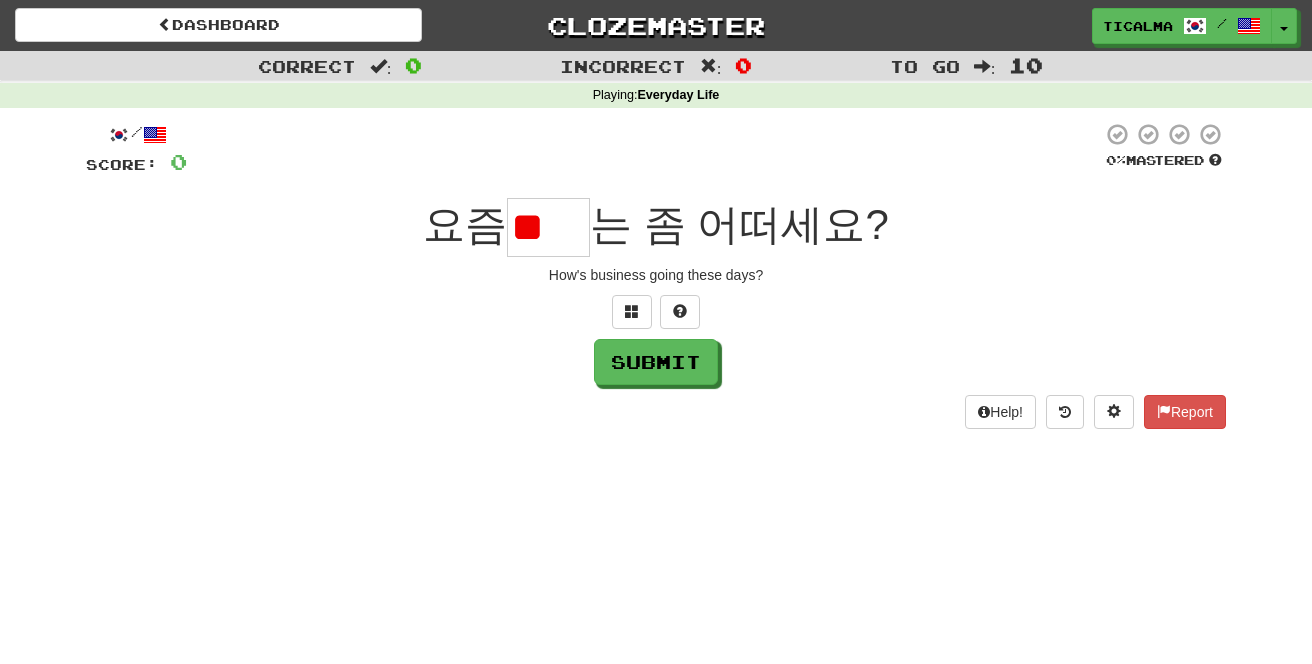 type on "*" 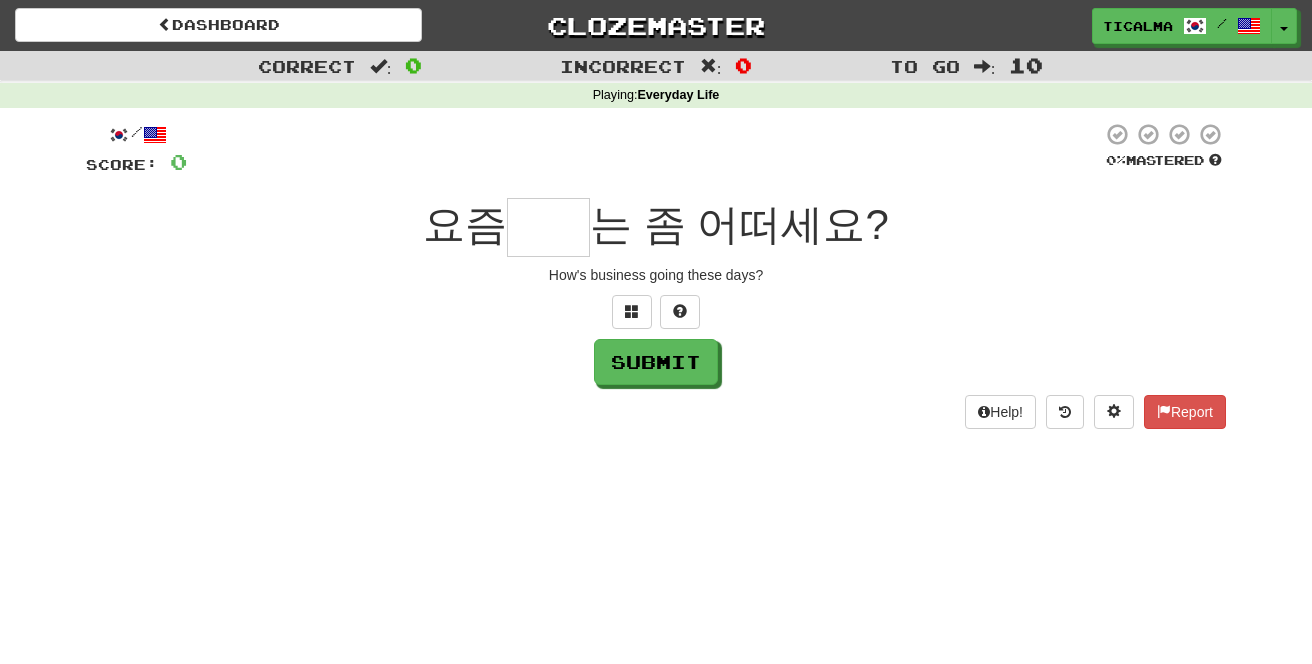type on "*" 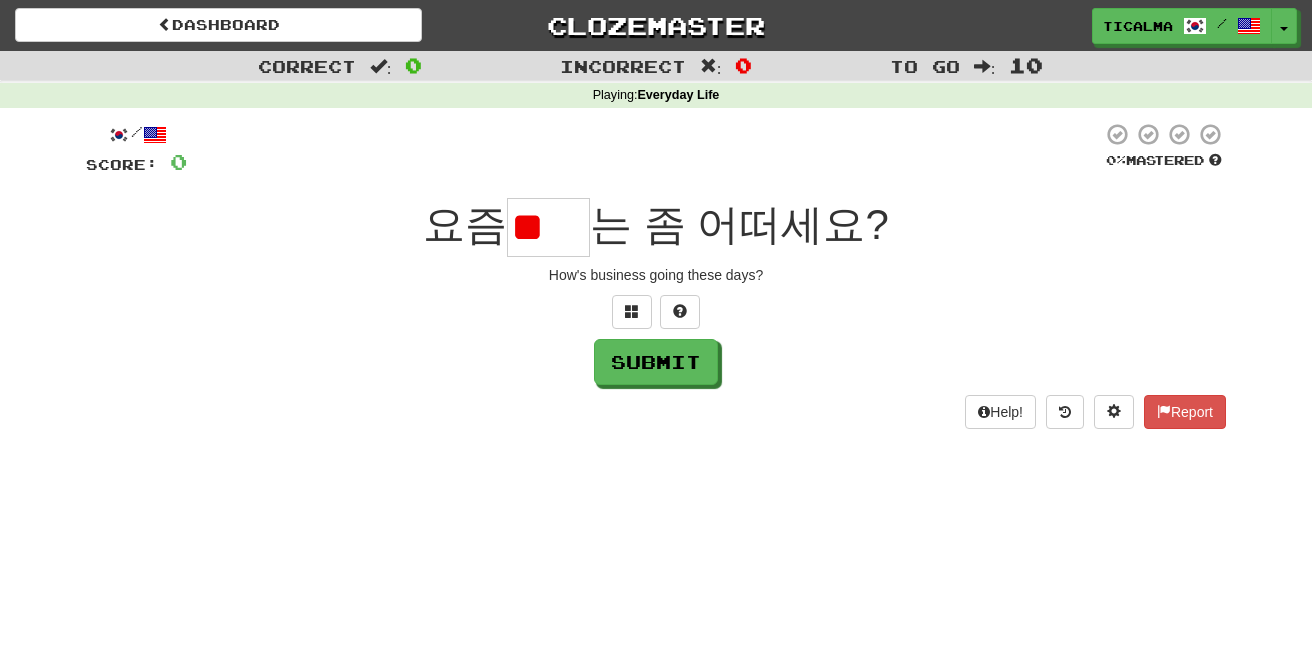 type on "*" 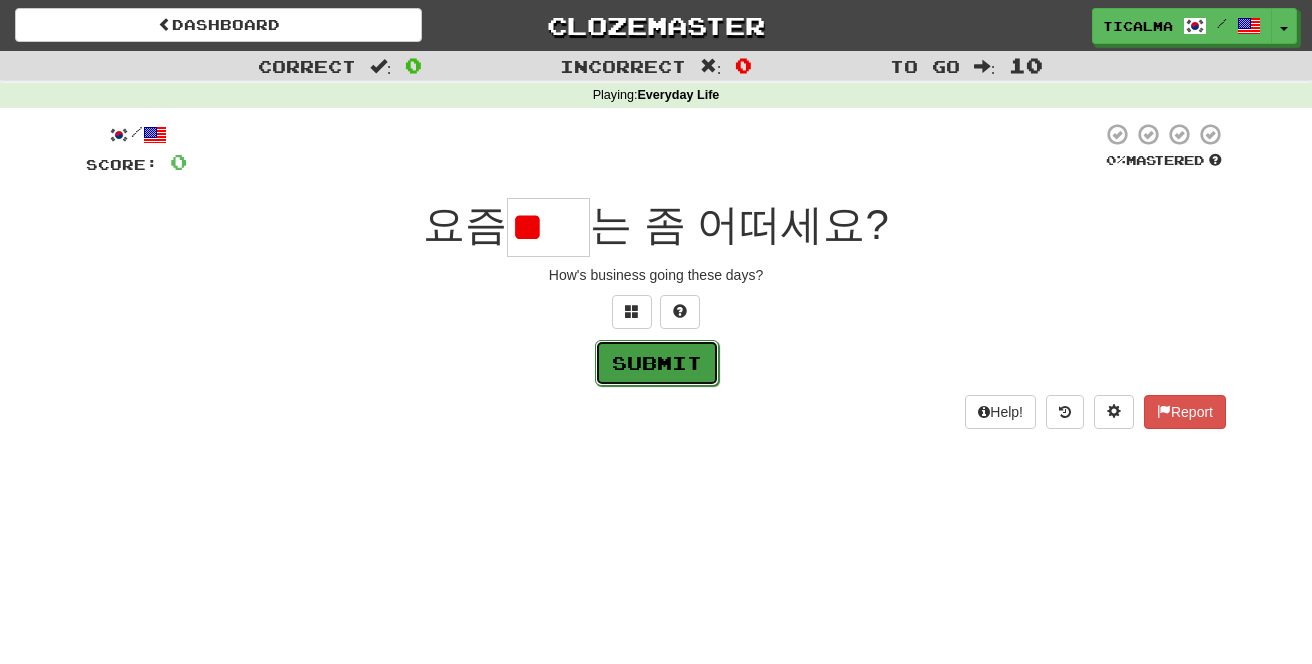 click on "Submit" at bounding box center (657, 363) 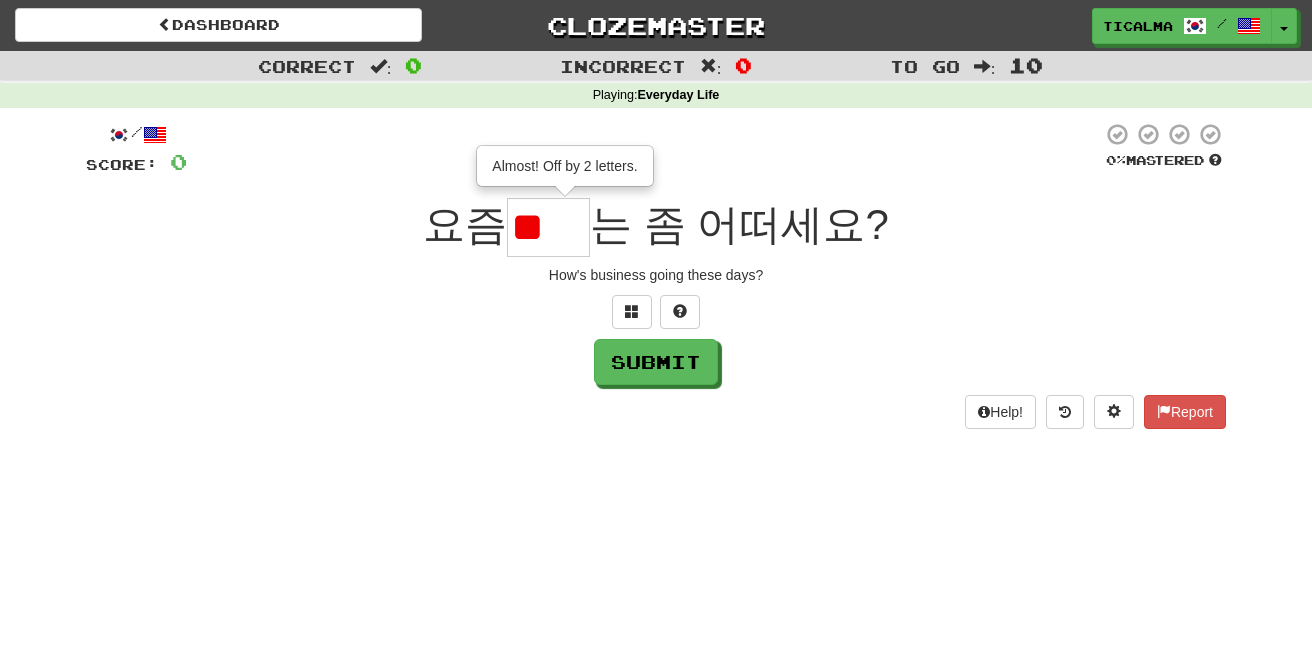 click on "**" at bounding box center (548, 227) 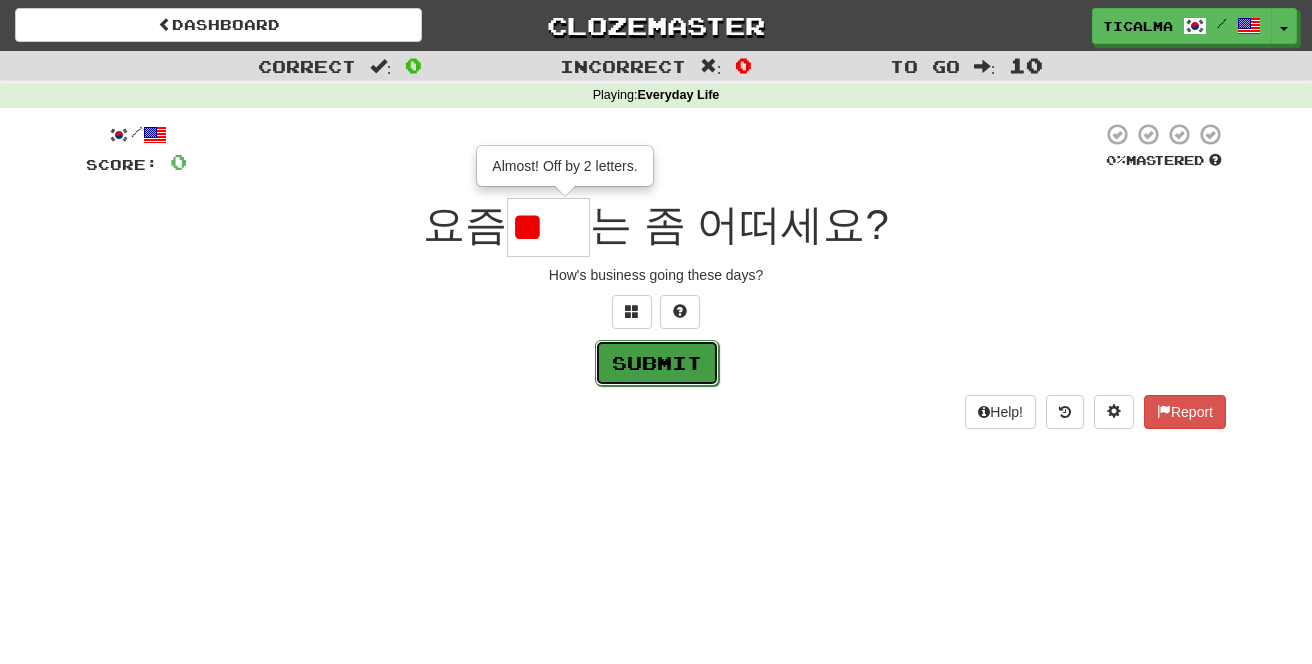 click on "Submit" at bounding box center (657, 363) 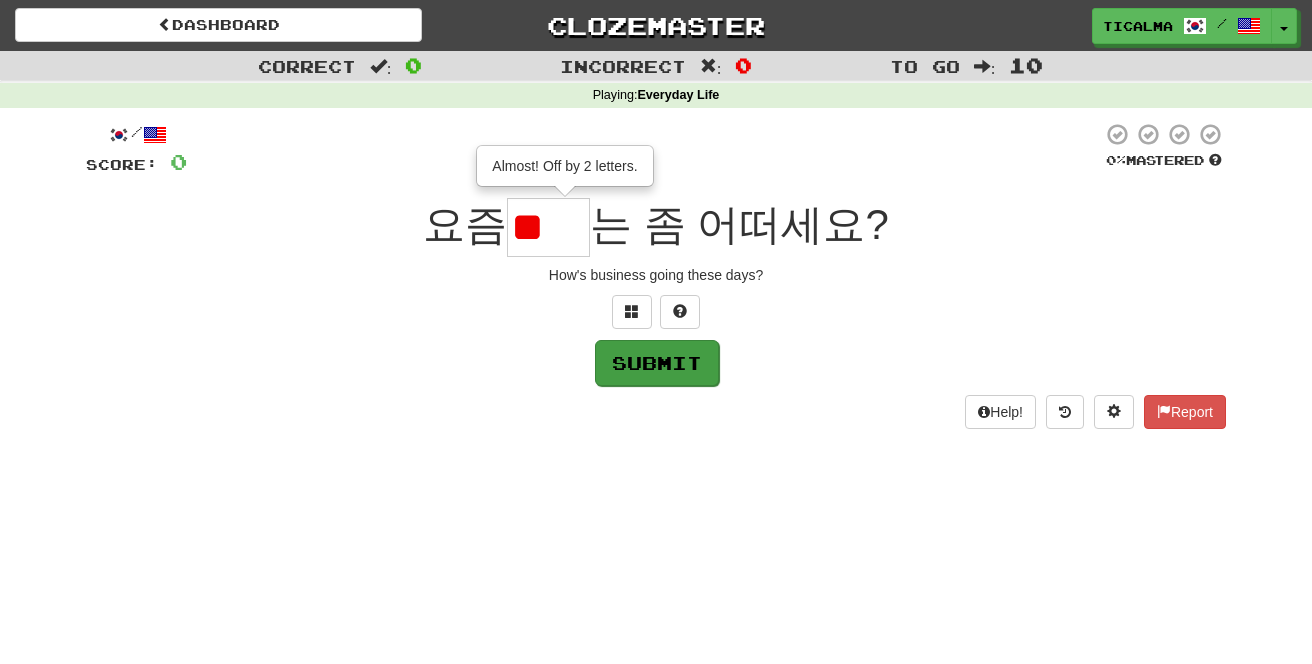 type on "**" 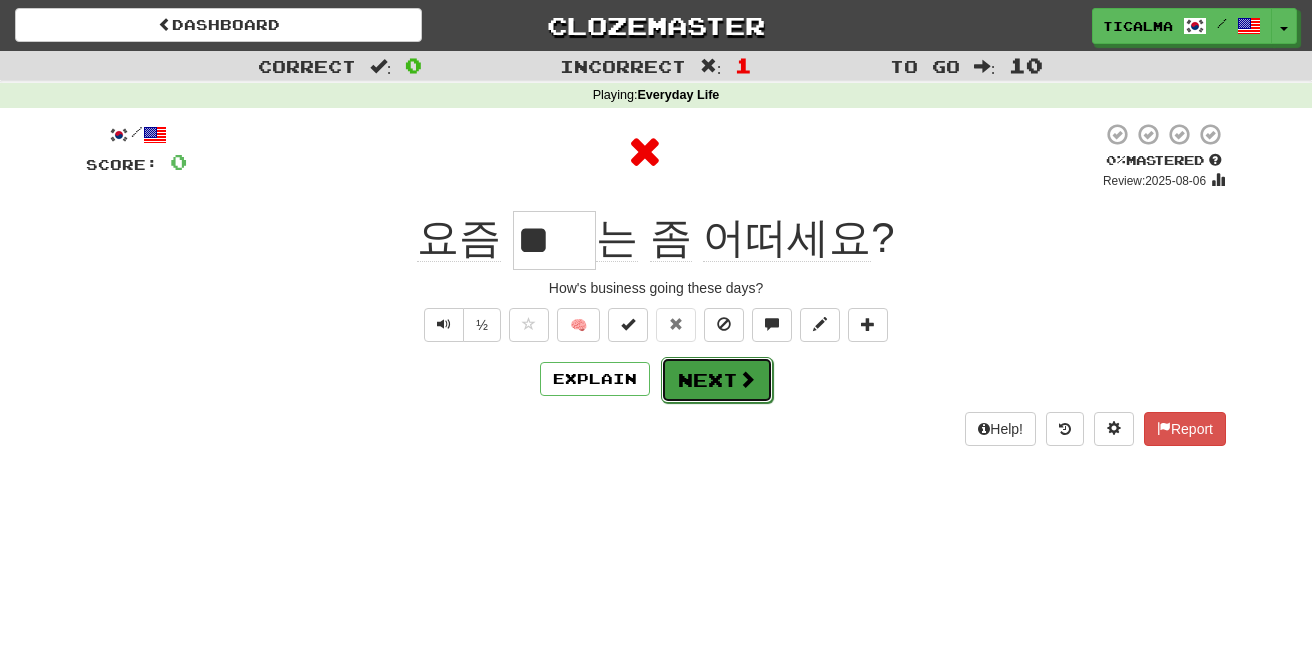 click on "Next" at bounding box center (717, 380) 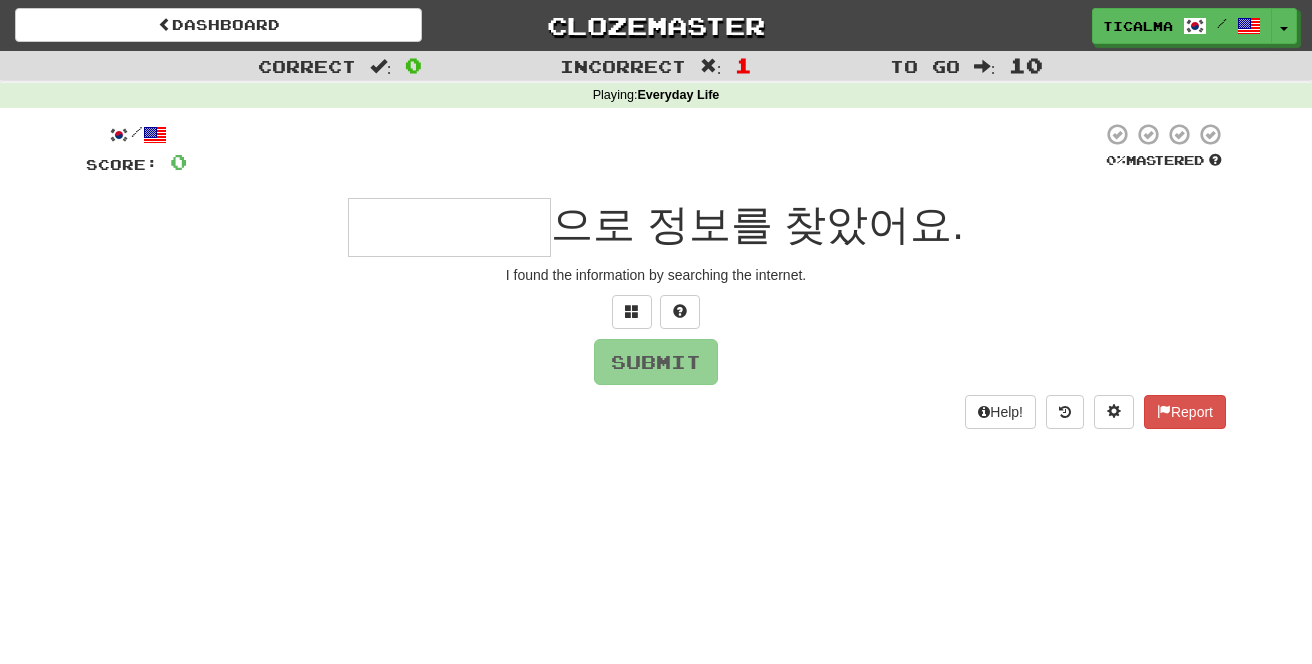 click at bounding box center [449, 227] 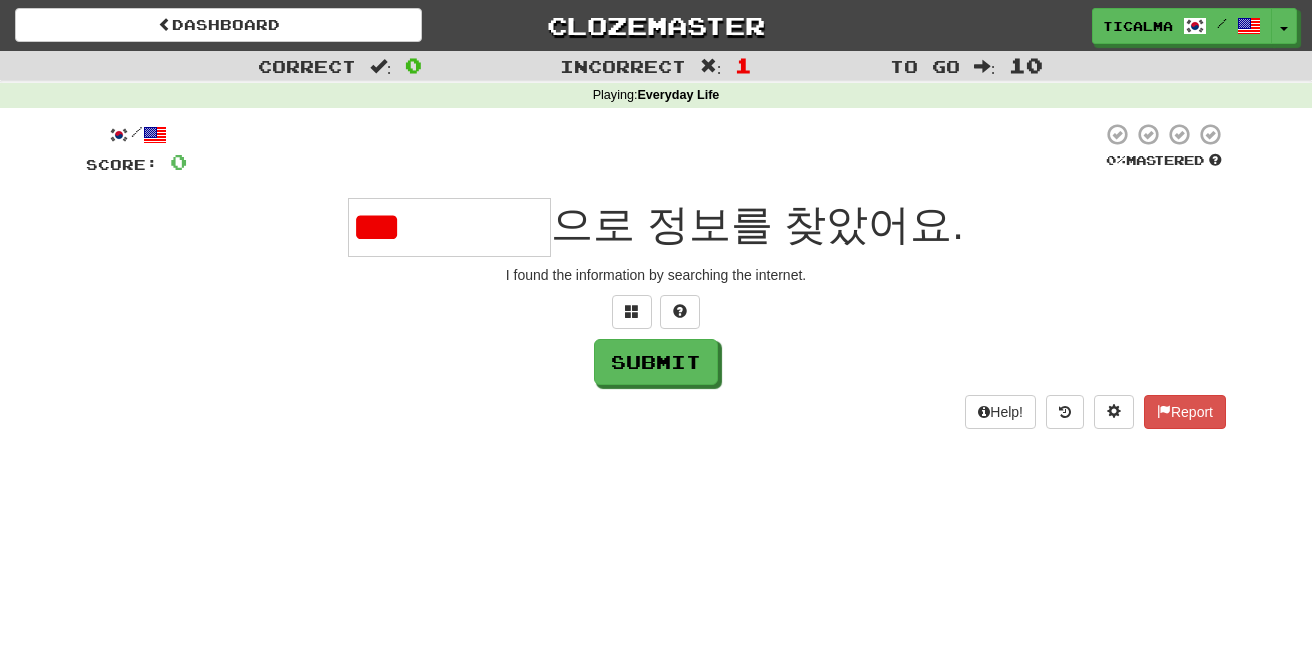drag, startPoint x: 478, startPoint y: 215, endPoint x: 298, endPoint y: 191, distance: 181.59296 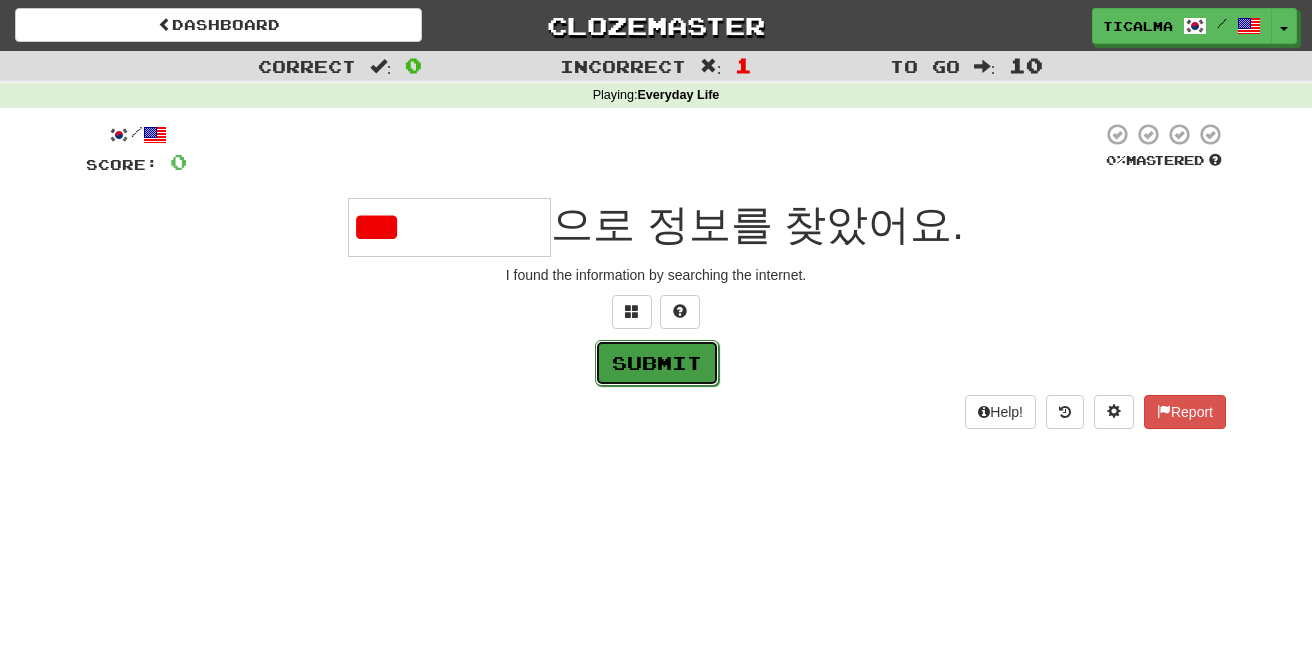 click on "Submit" at bounding box center (657, 363) 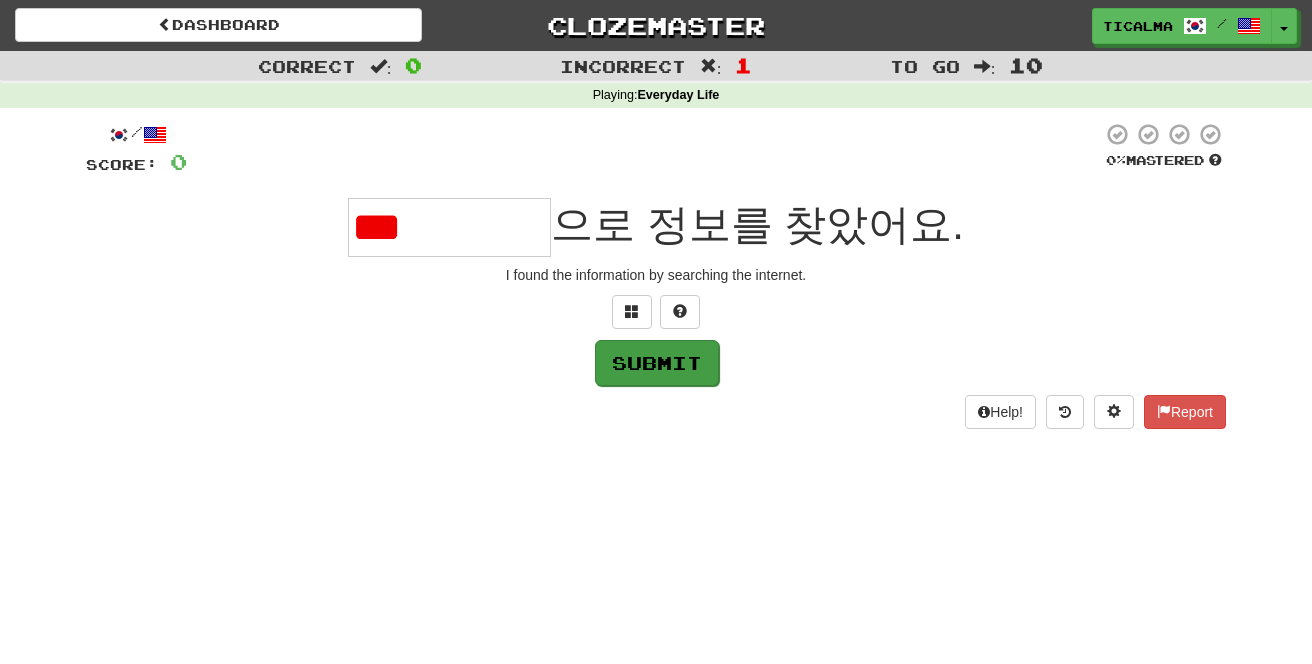 type on "******" 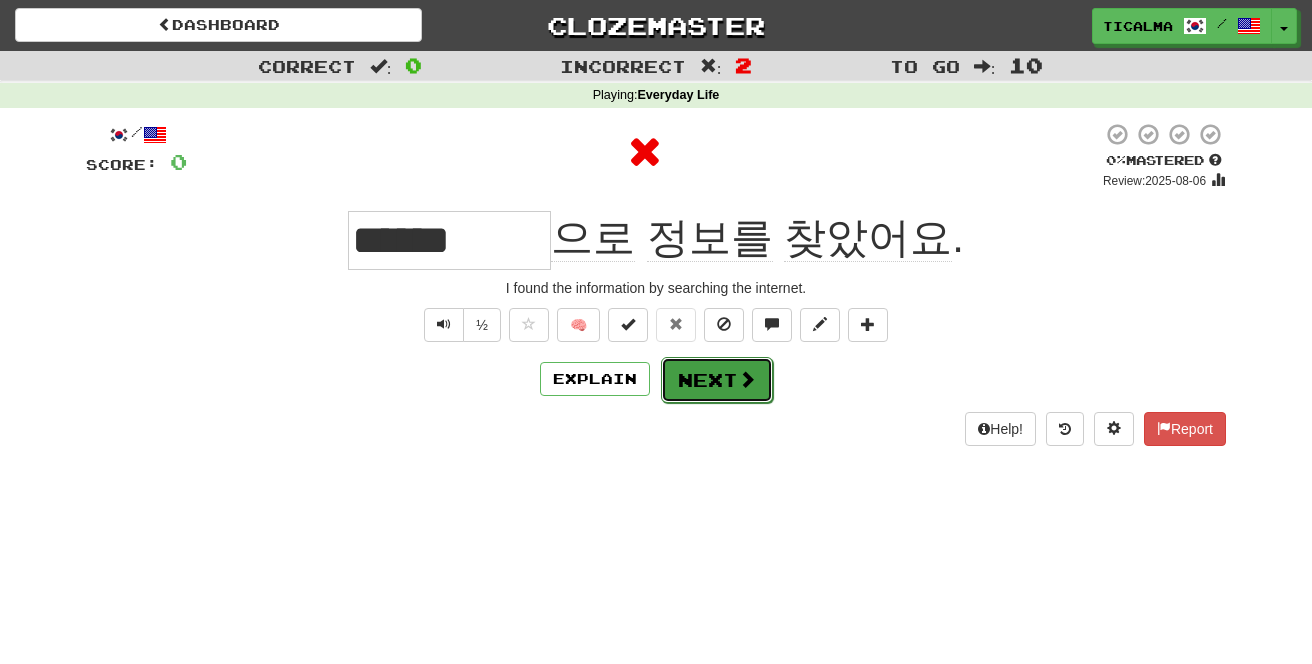 click on "Next" at bounding box center (717, 380) 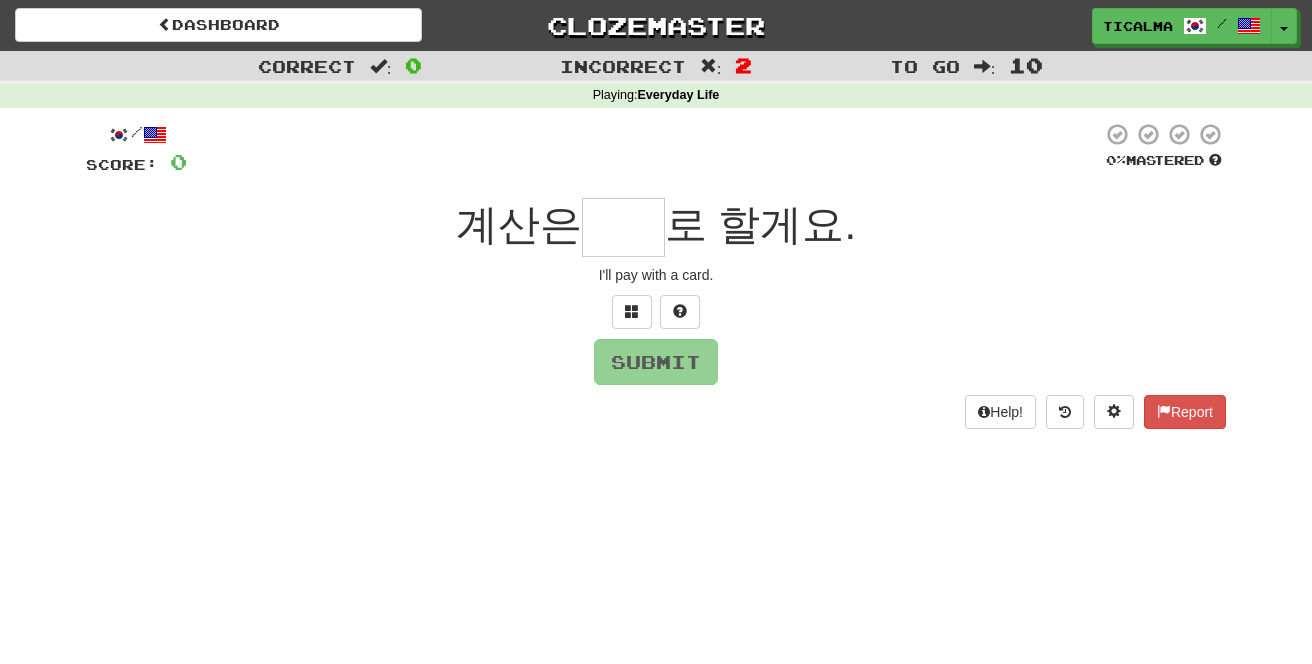 click at bounding box center (623, 227) 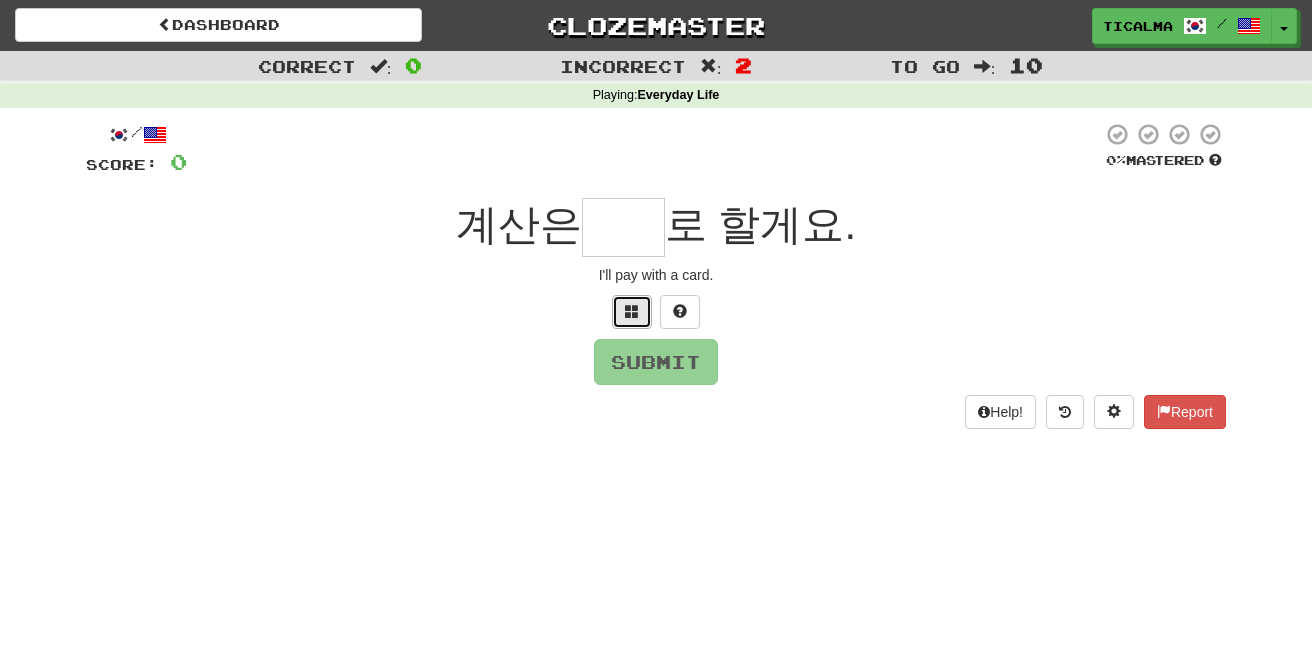 click at bounding box center [632, 311] 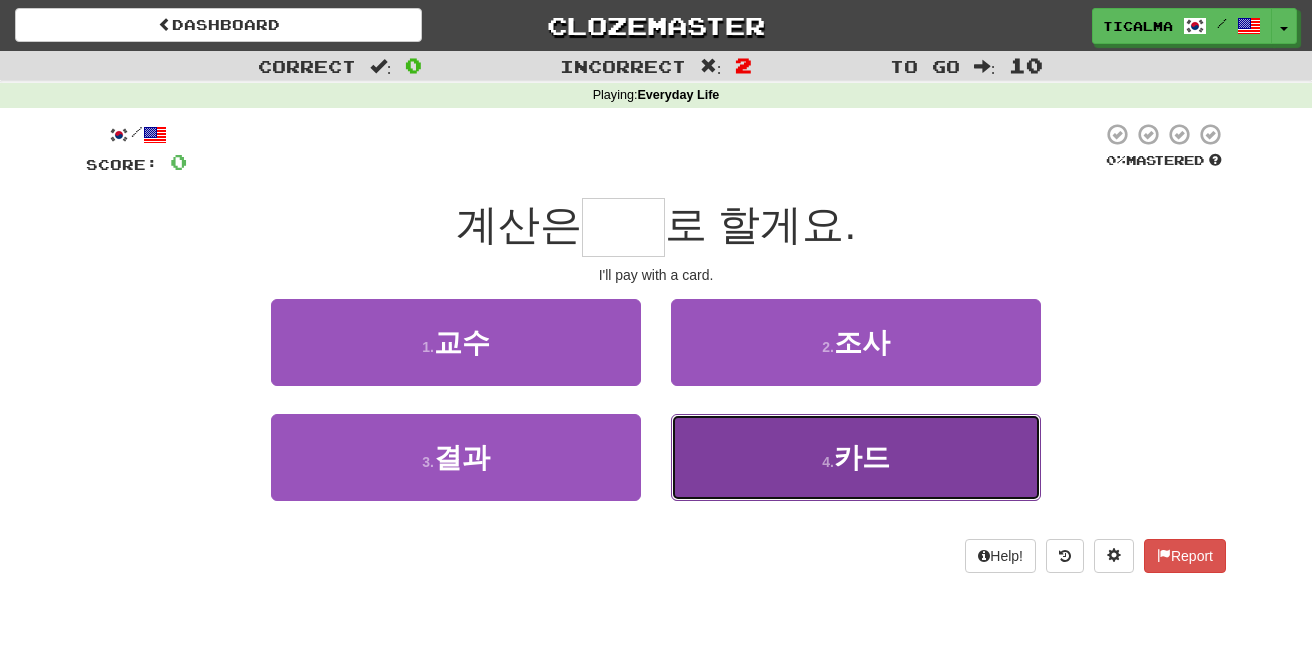 click on "4 .  카드" at bounding box center (856, 457) 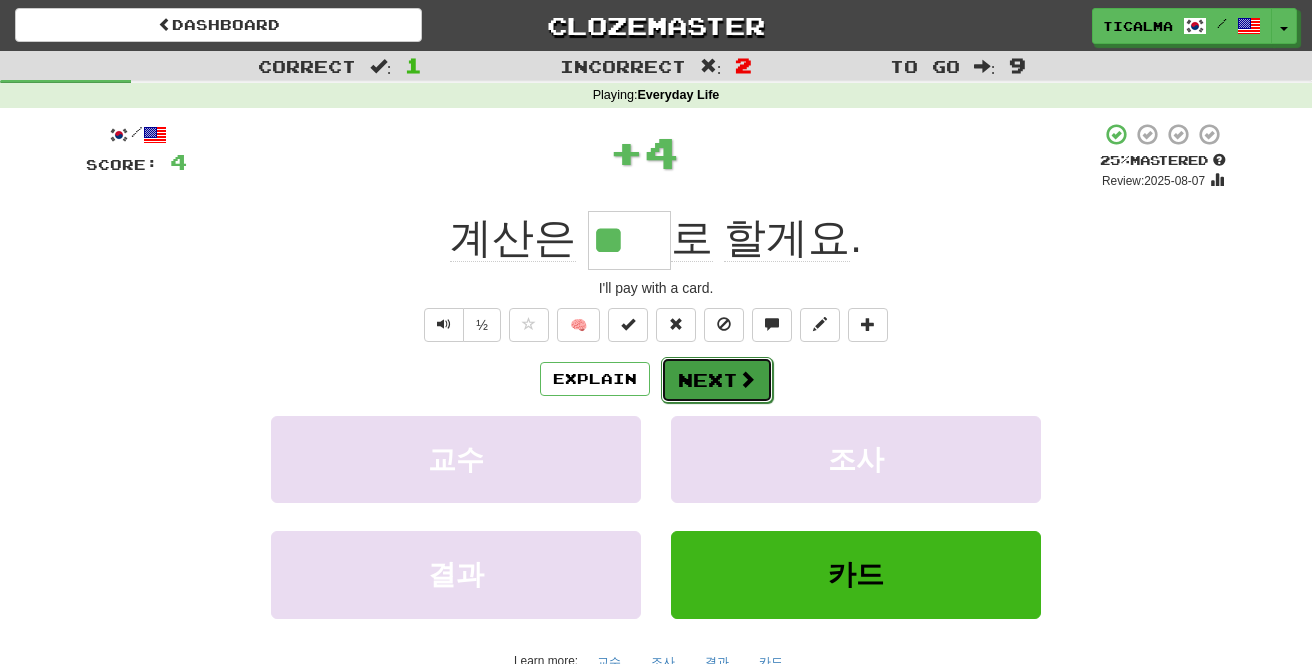 click on "Next" at bounding box center (717, 380) 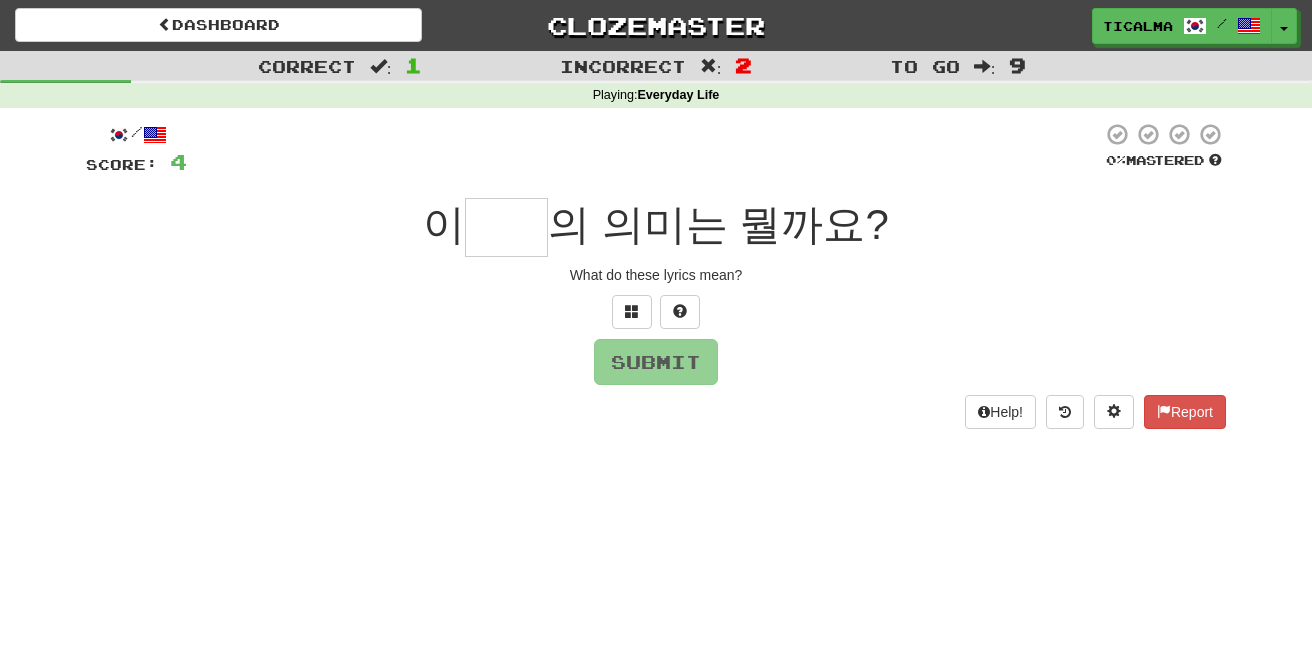 click at bounding box center [506, 227] 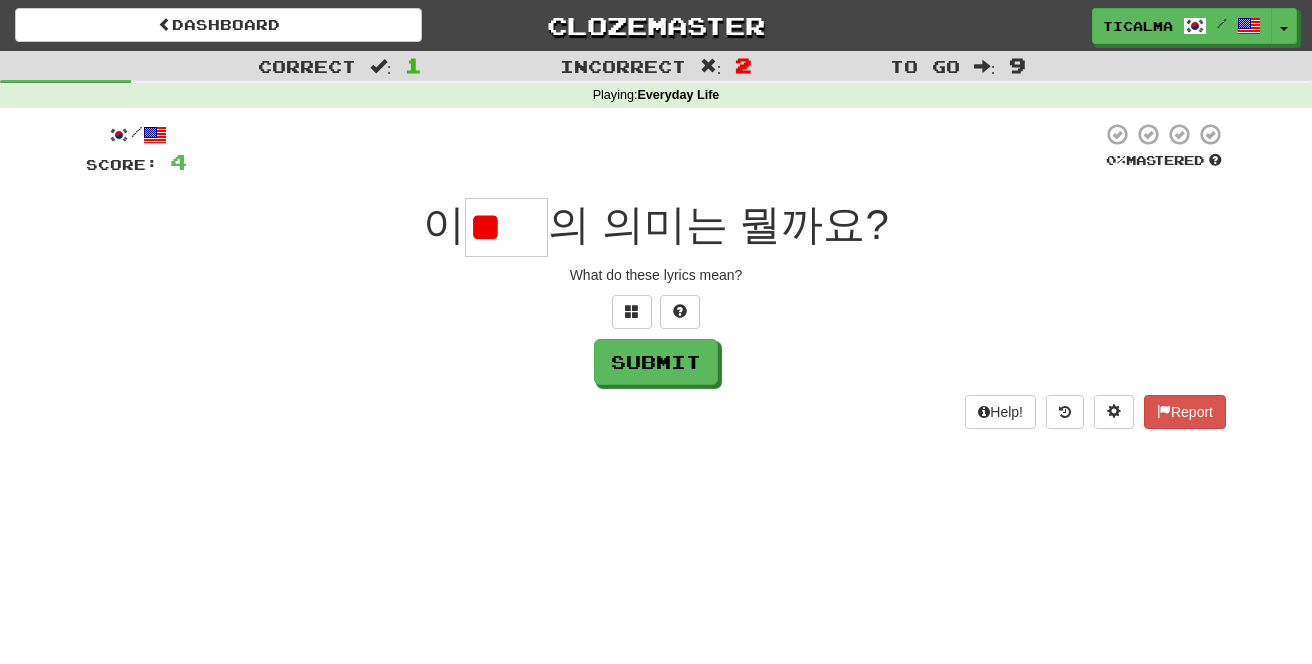 type on "*" 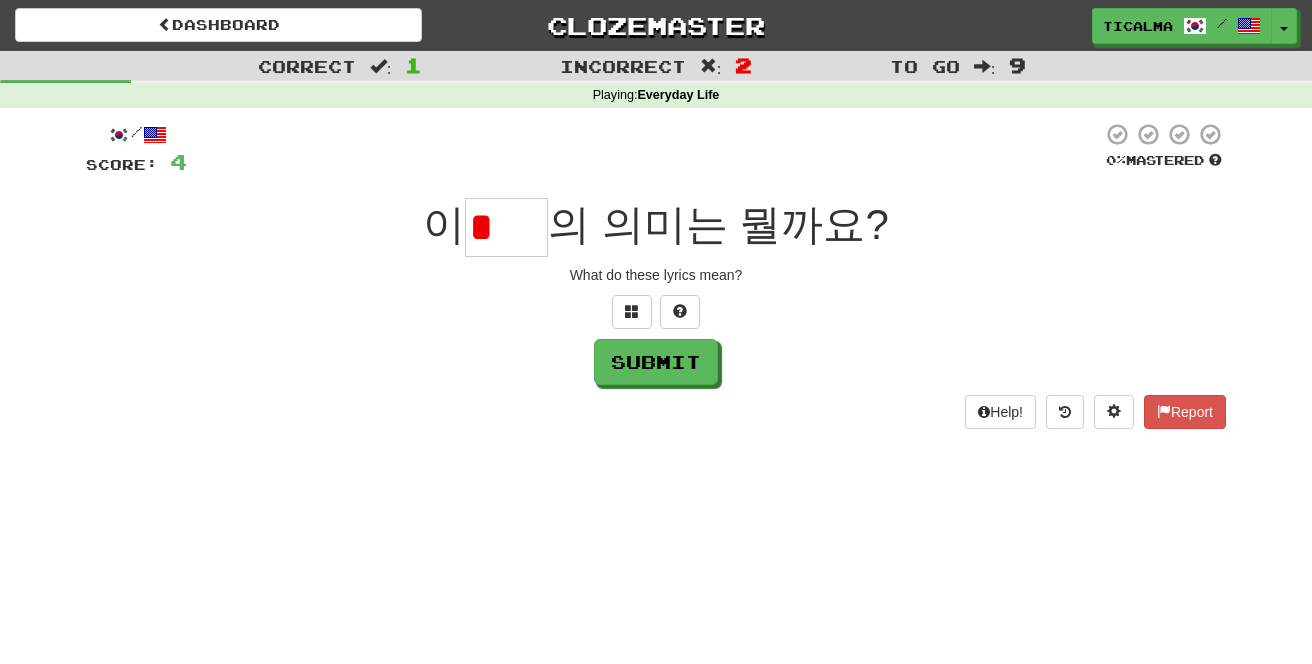 type on "*" 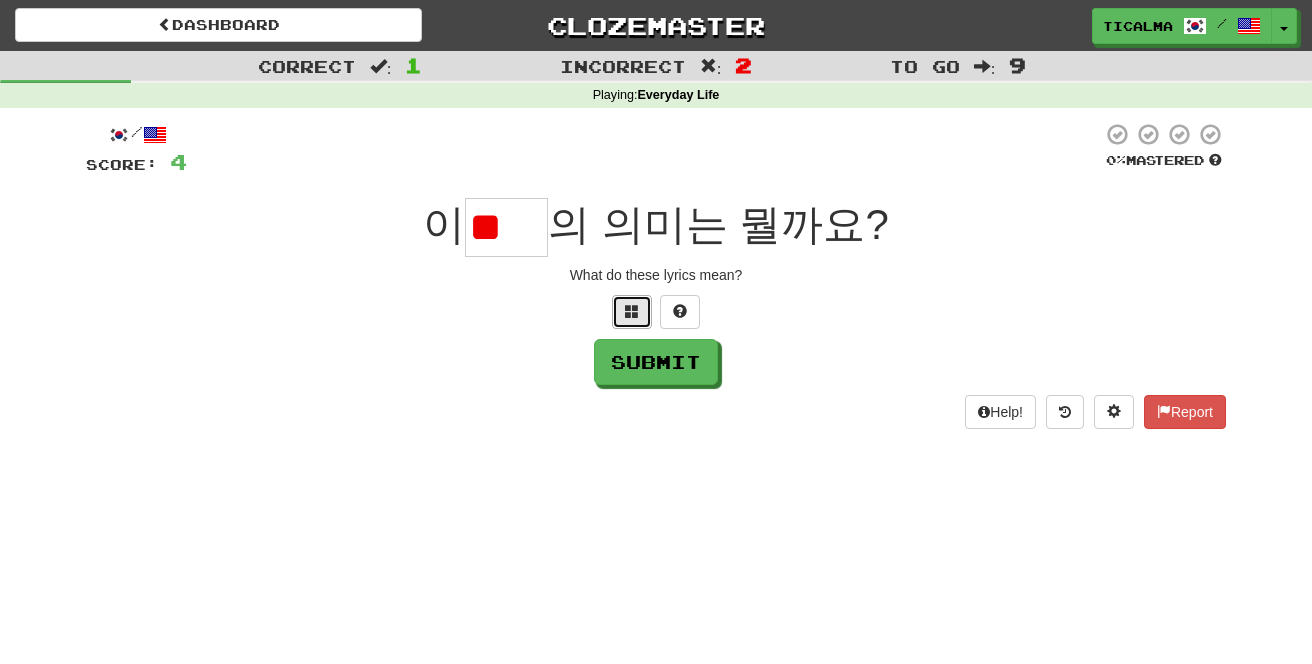 click at bounding box center (632, 311) 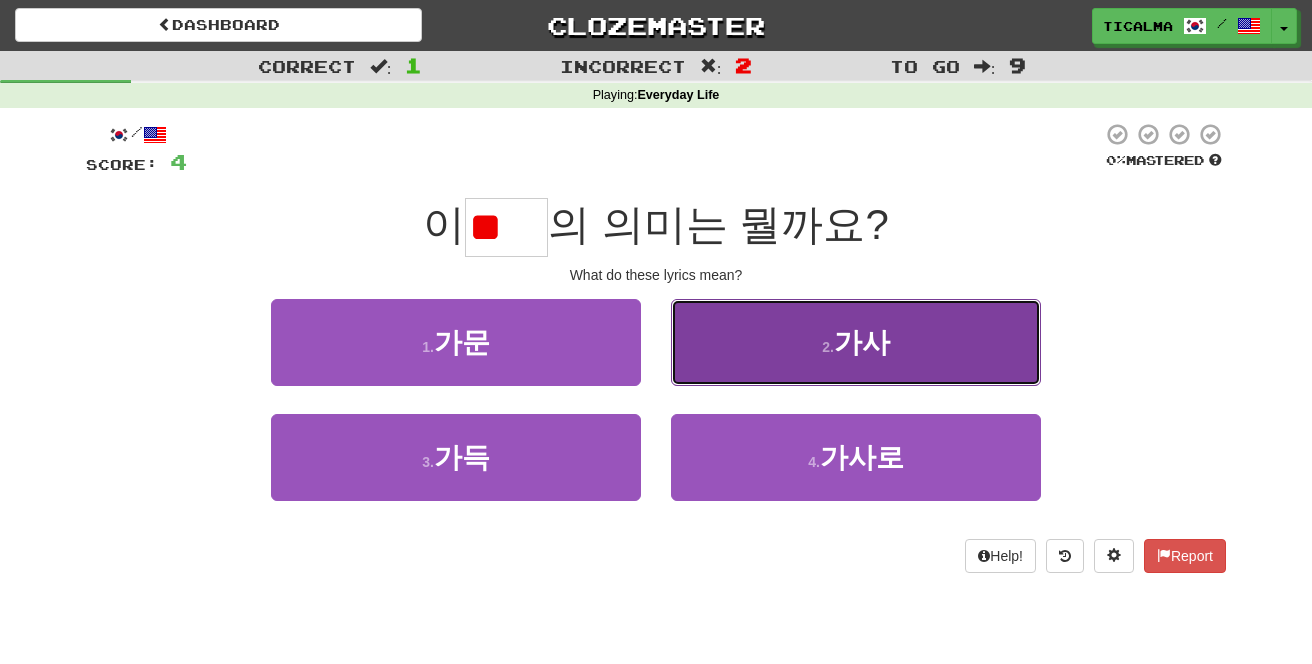 click on "2 .  가사" at bounding box center (856, 342) 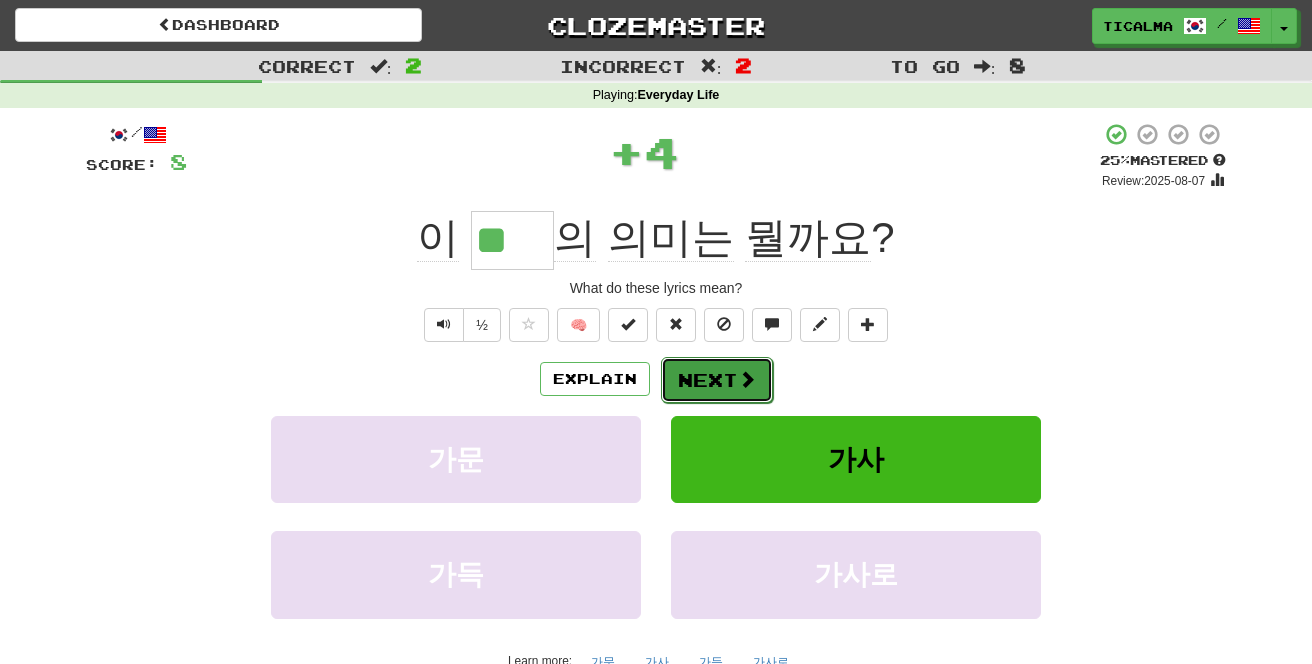 click on "Next" at bounding box center (717, 380) 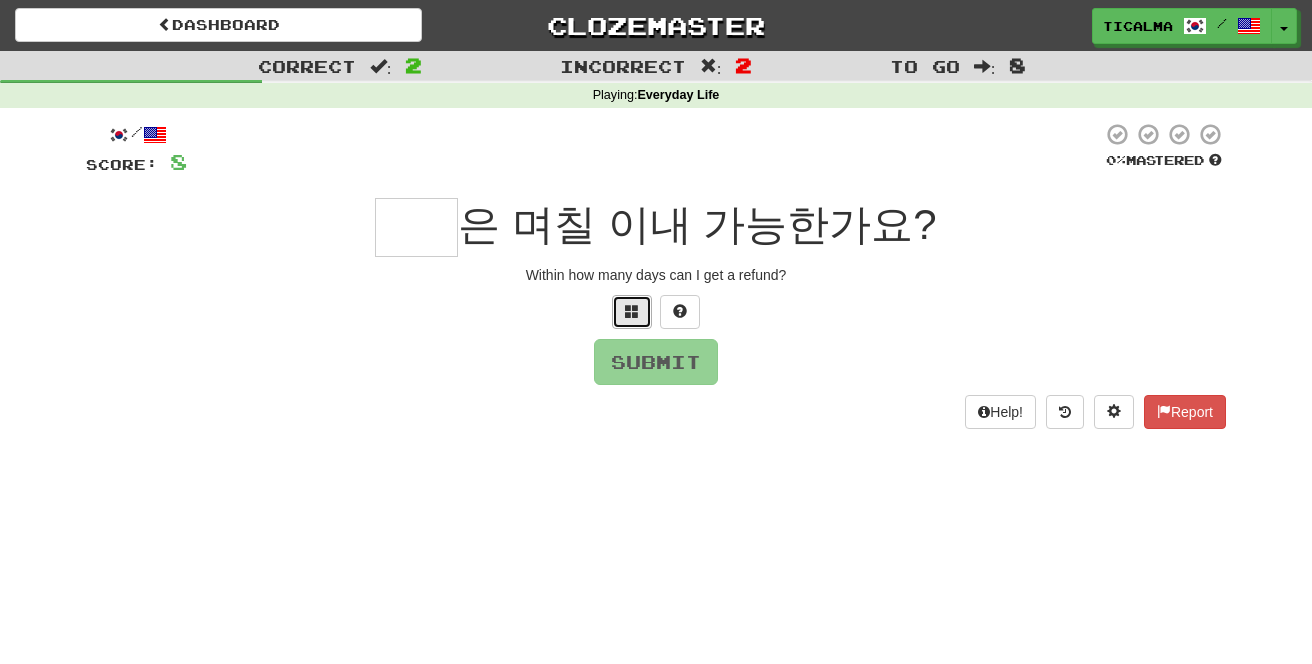 click at bounding box center (632, 312) 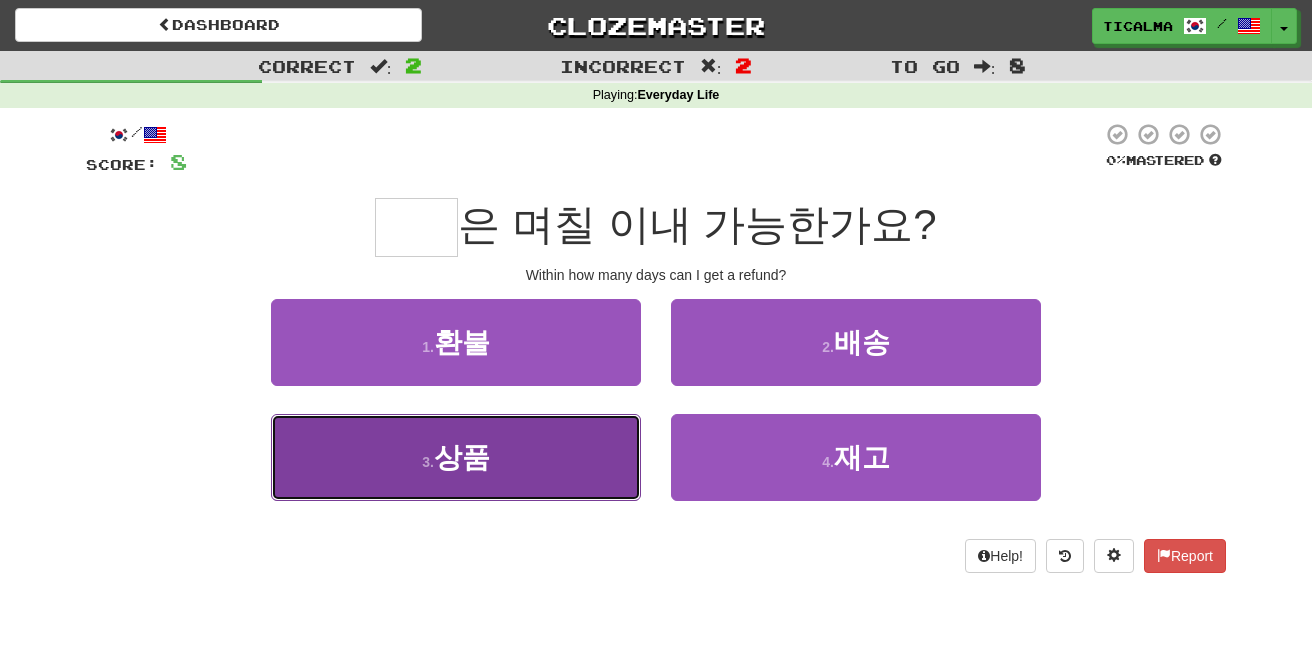 click on "3 .  상품" at bounding box center (456, 457) 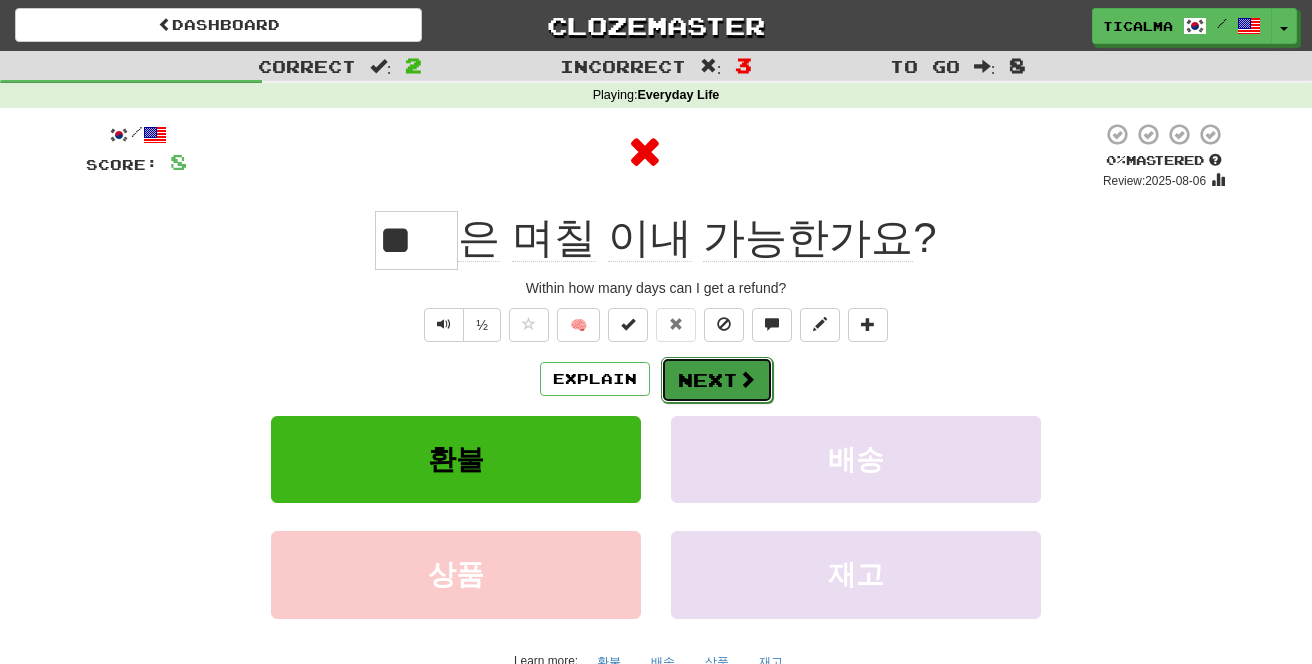 click on "Next" at bounding box center [717, 380] 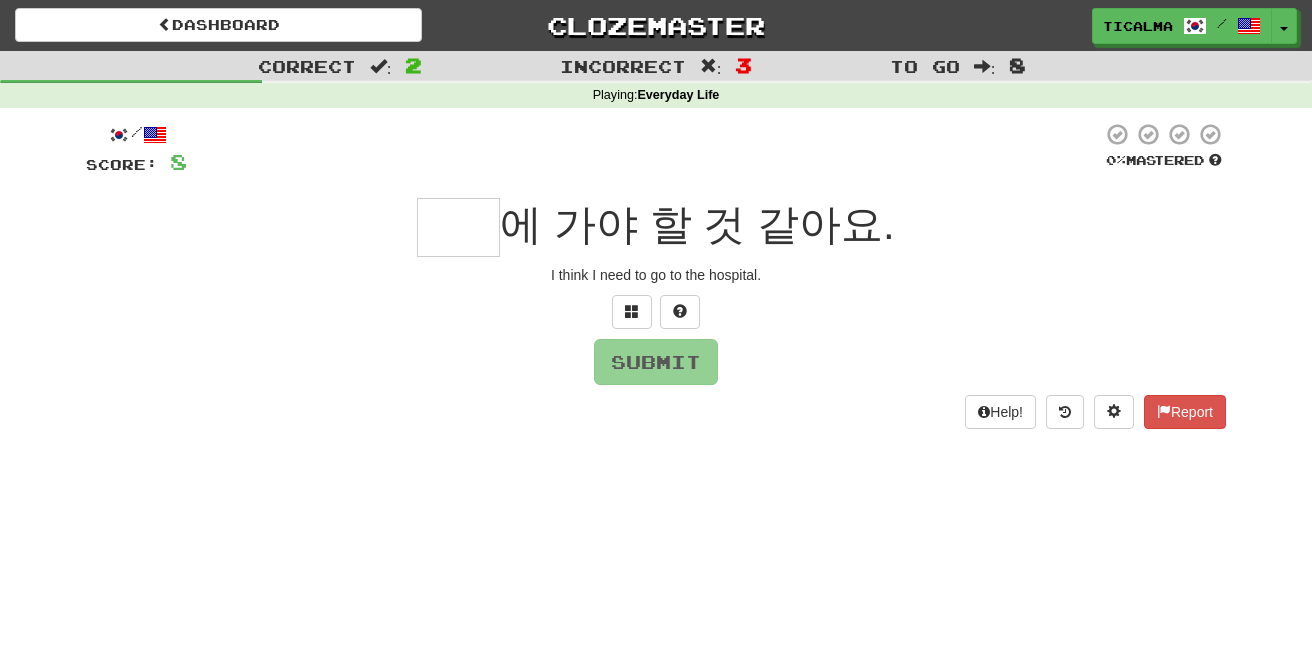 click at bounding box center (458, 227) 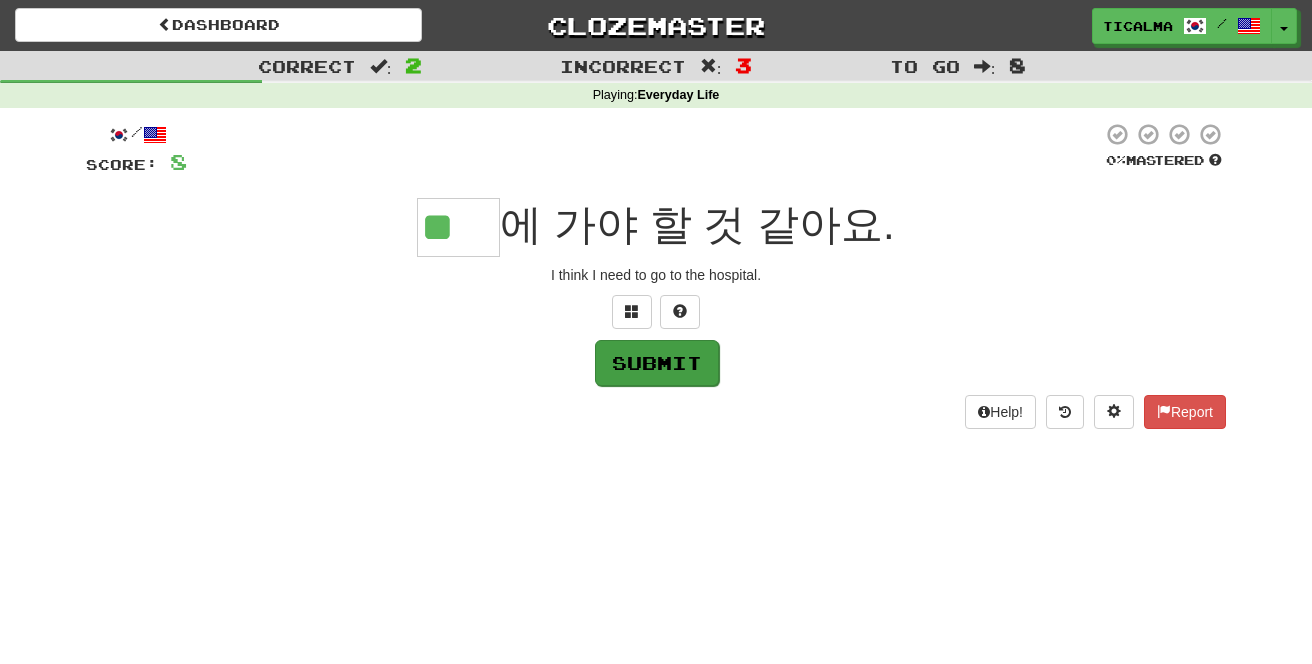 type on "**" 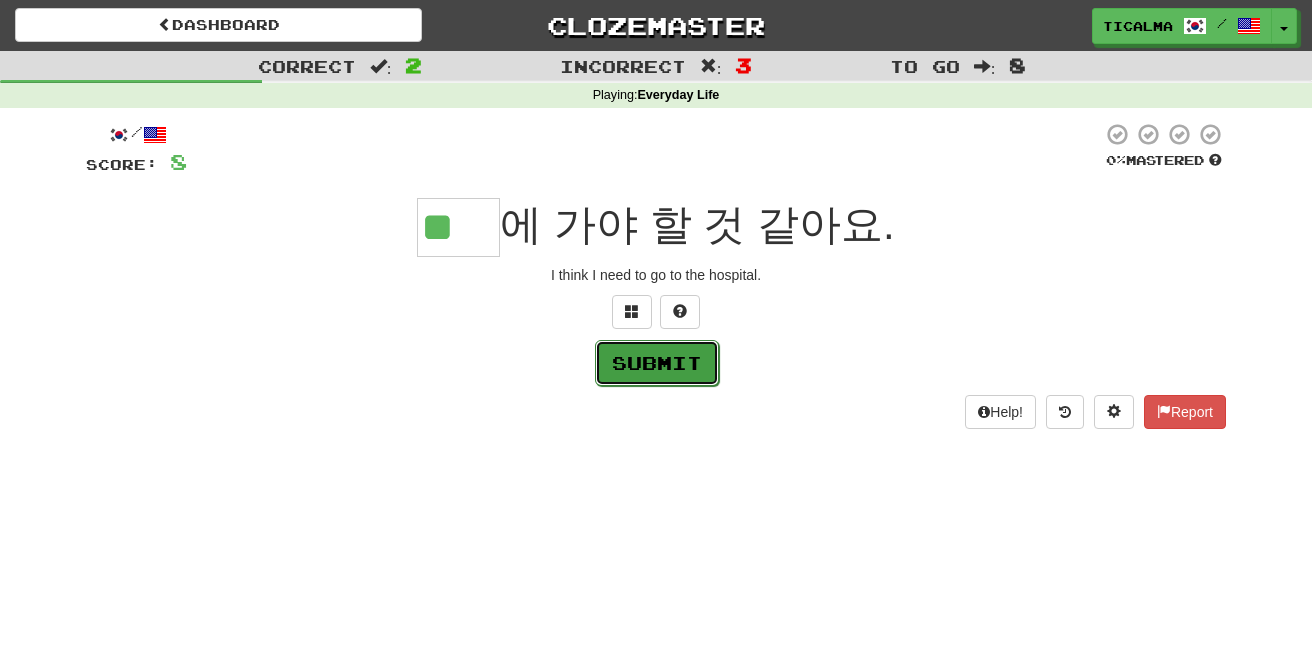 click on "Submit" at bounding box center (657, 363) 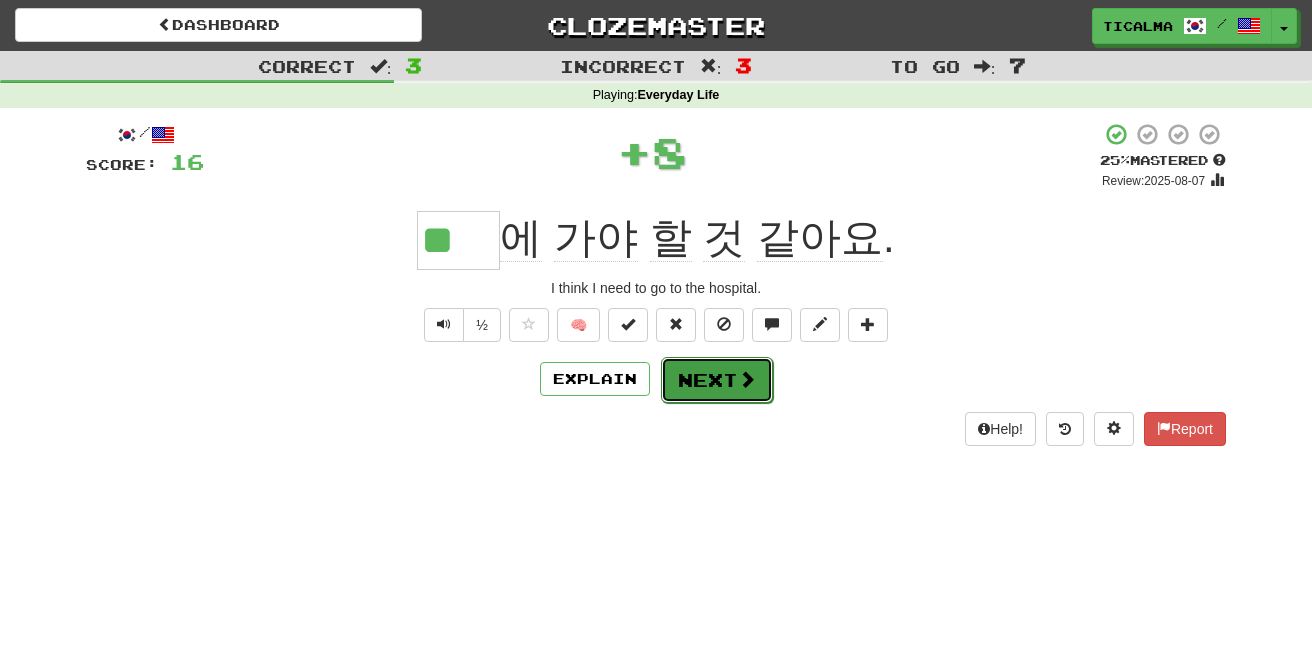click on "Next" at bounding box center (717, 380) 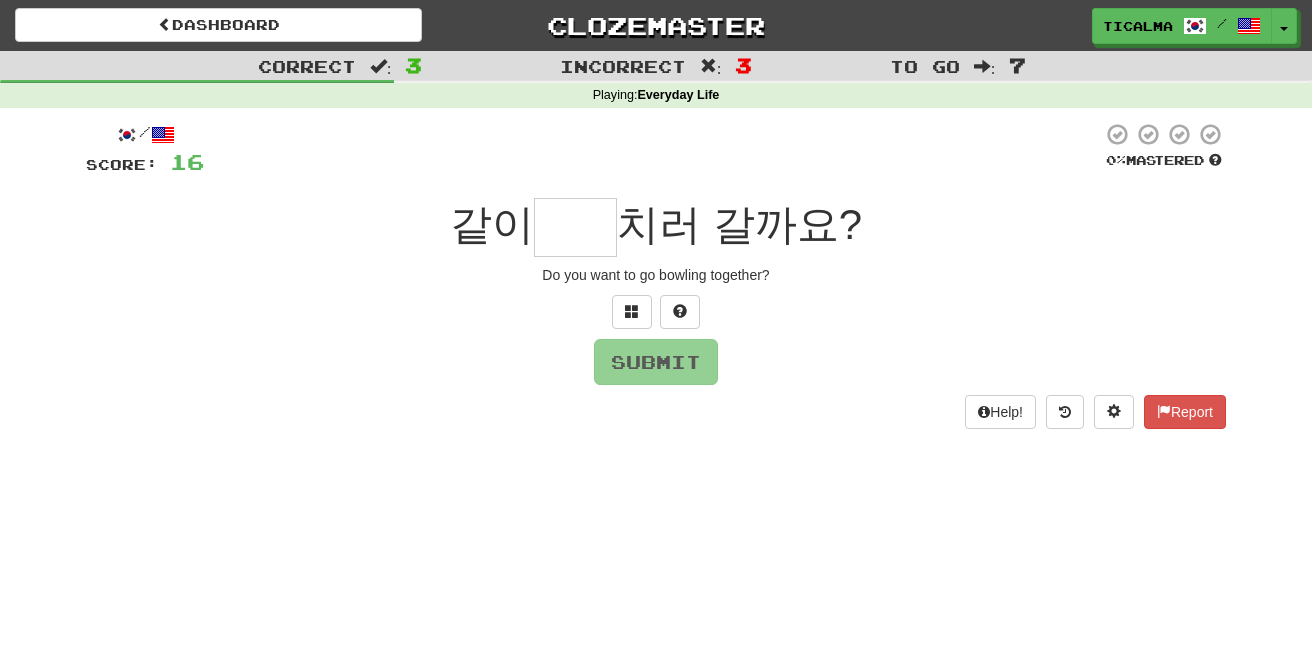 click on "치러 갈까요?" at bounding box center [739, 224] 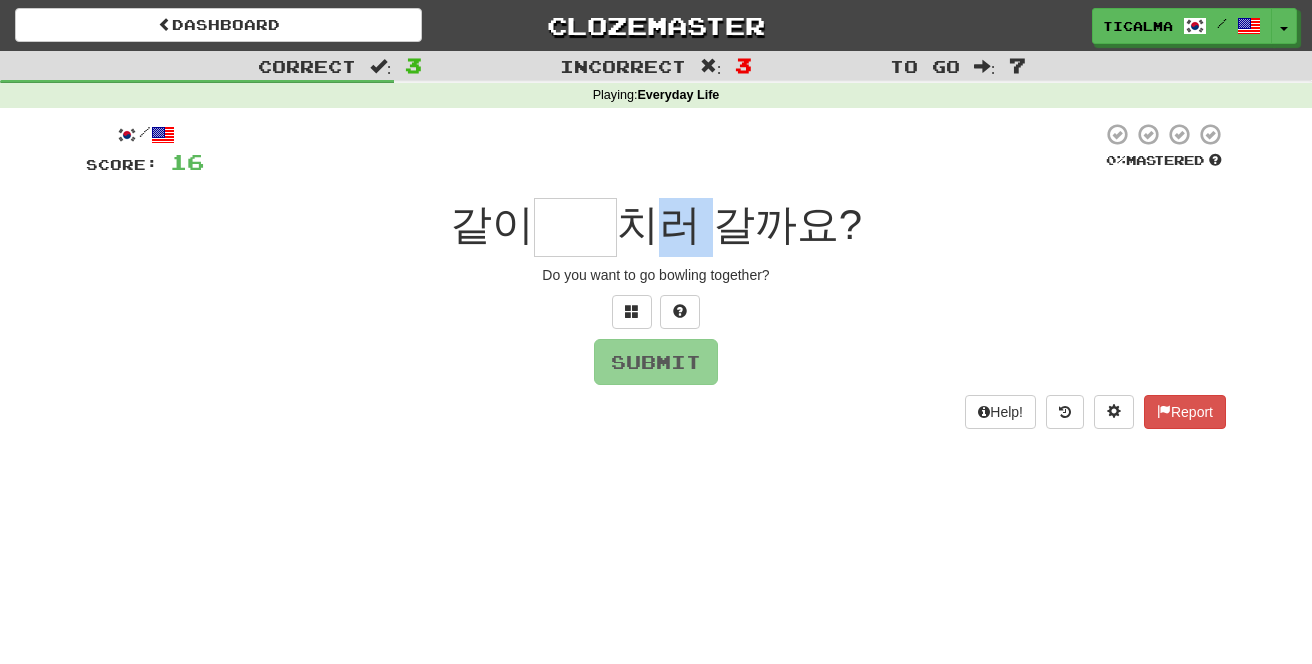 click on "치러 갈까요?" at bounding box center (739, 224) 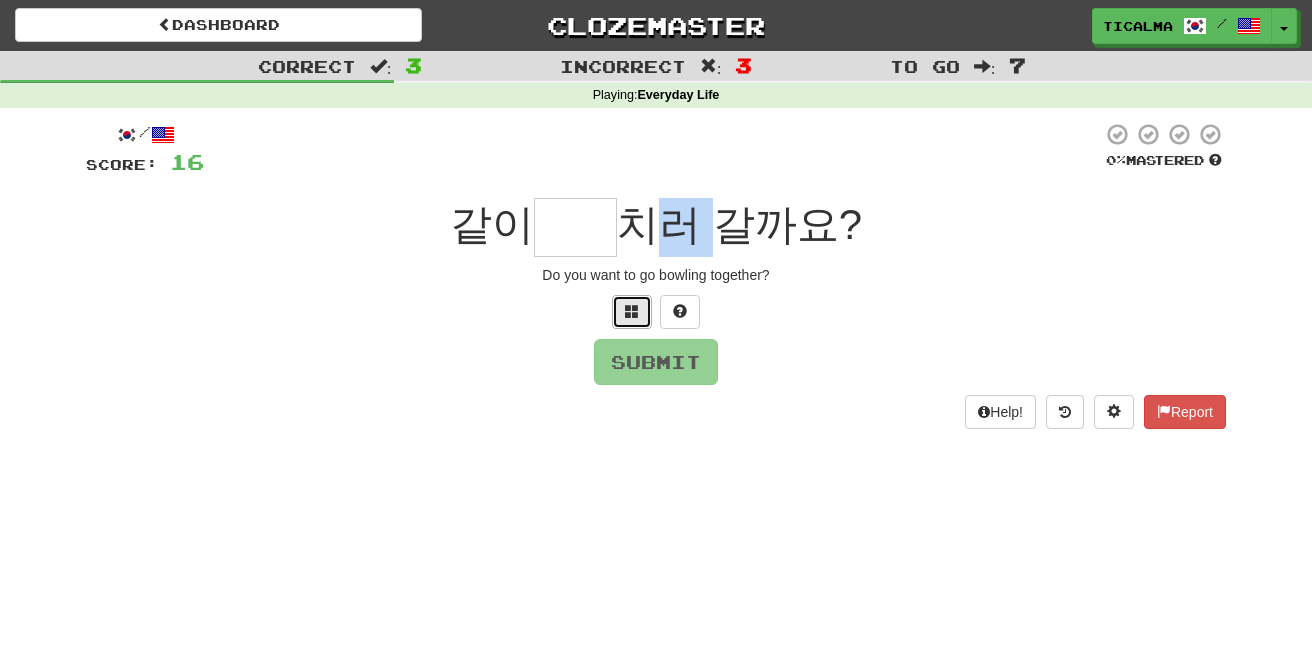 click at bounding box center [632, 311] 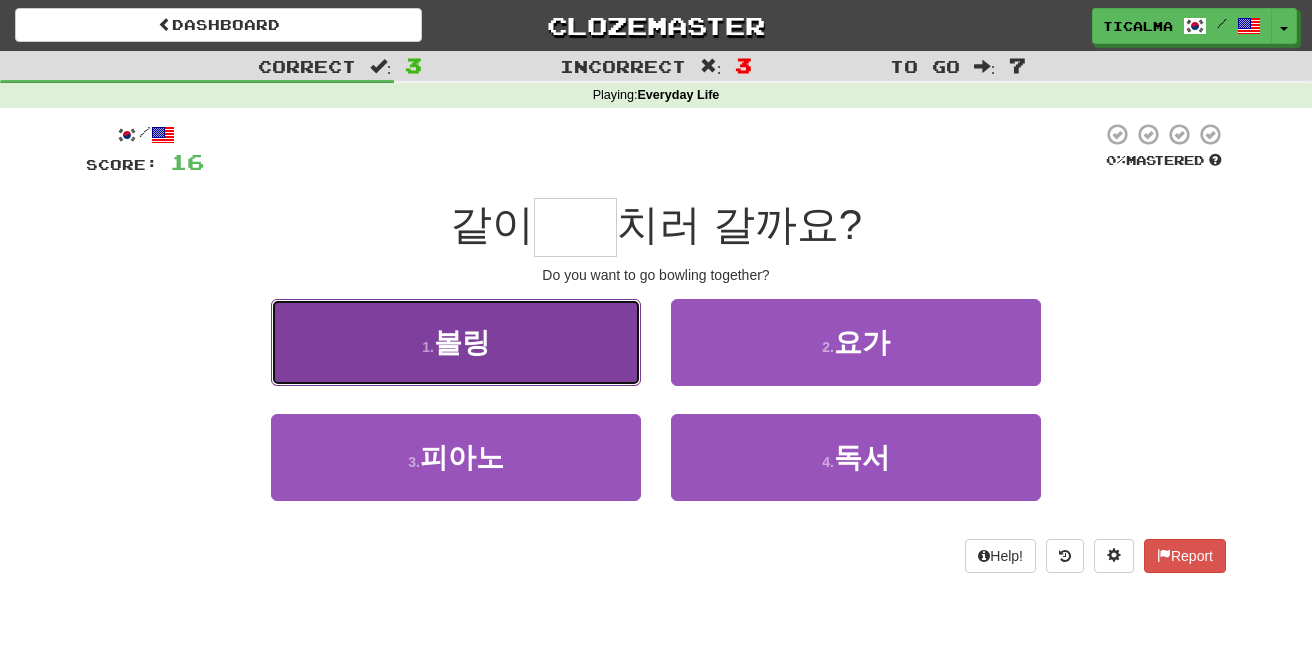click on "1 .  볼링" at bounding box center (456, 342) 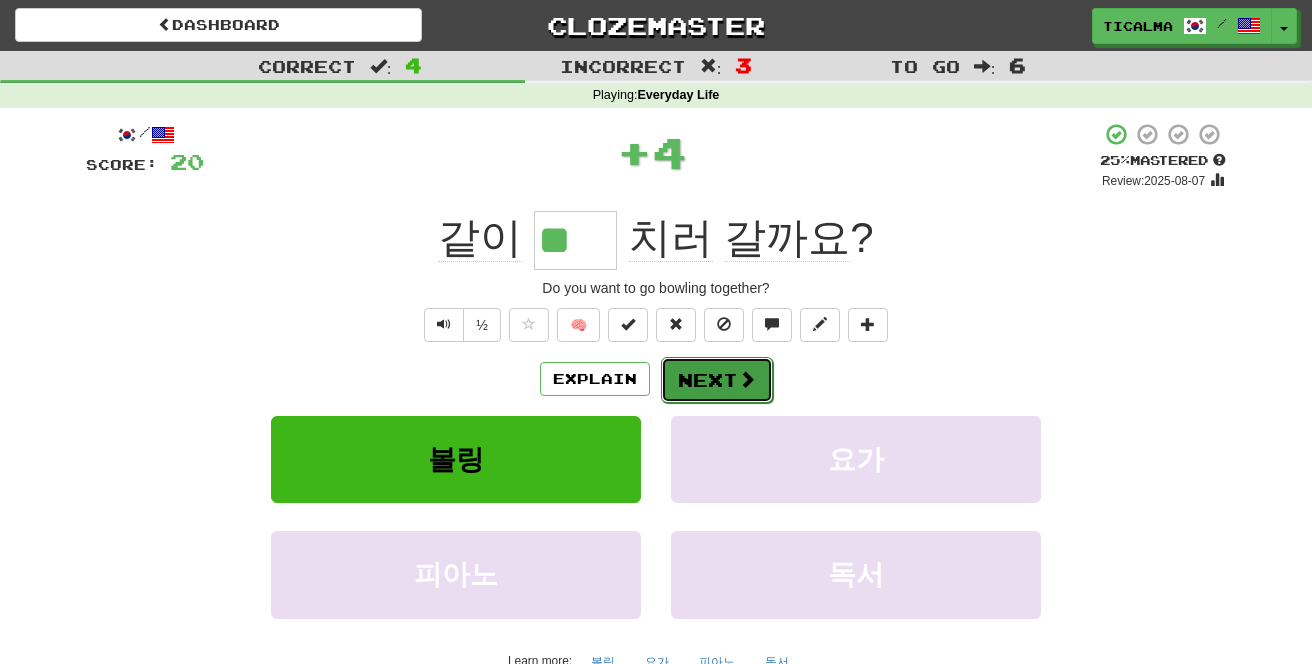 click on "Next" at bounding box center (717, 380) 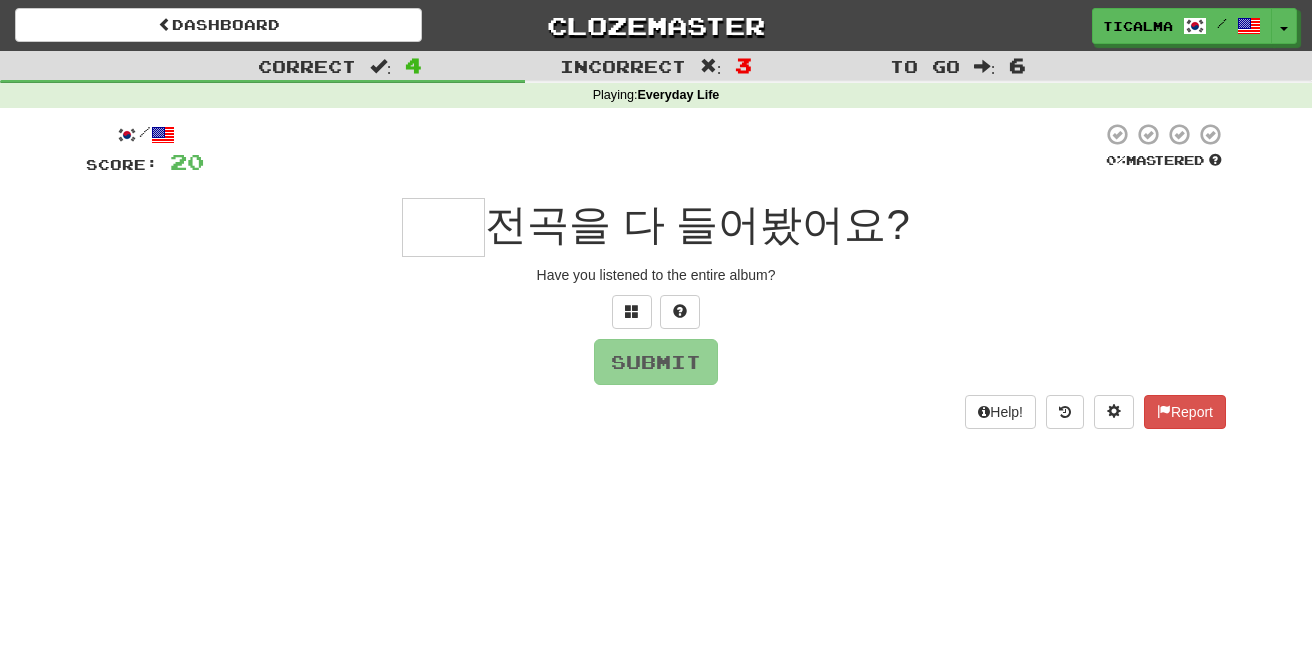 click on "전곡을 다 들어봤어요?" at bounding box center [697, 224] 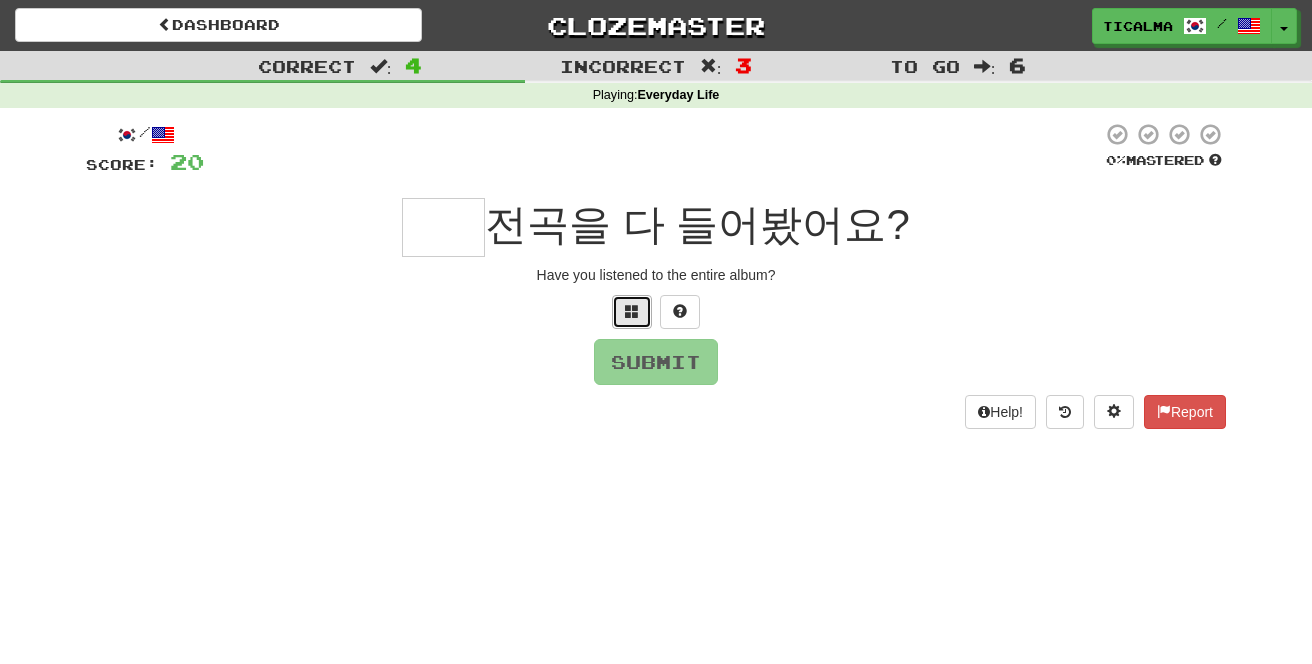click at bounding box center [632, 312] 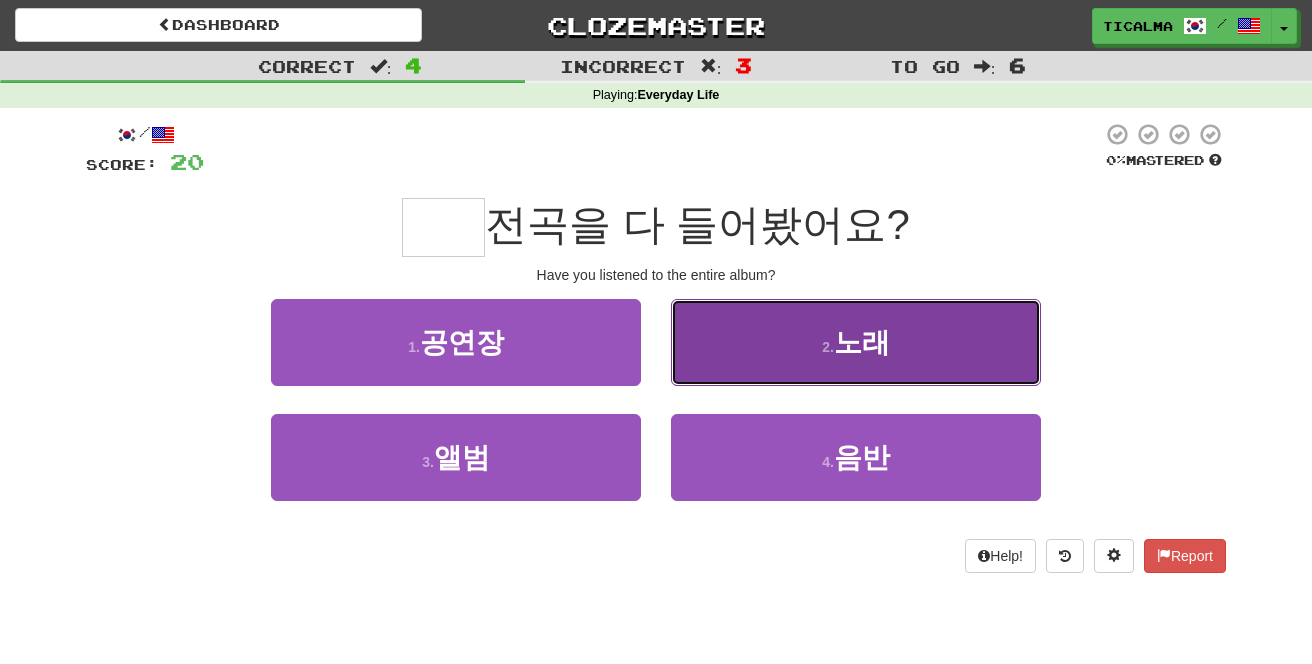 click on "2 .  노래" at bounding box center [856, 342] 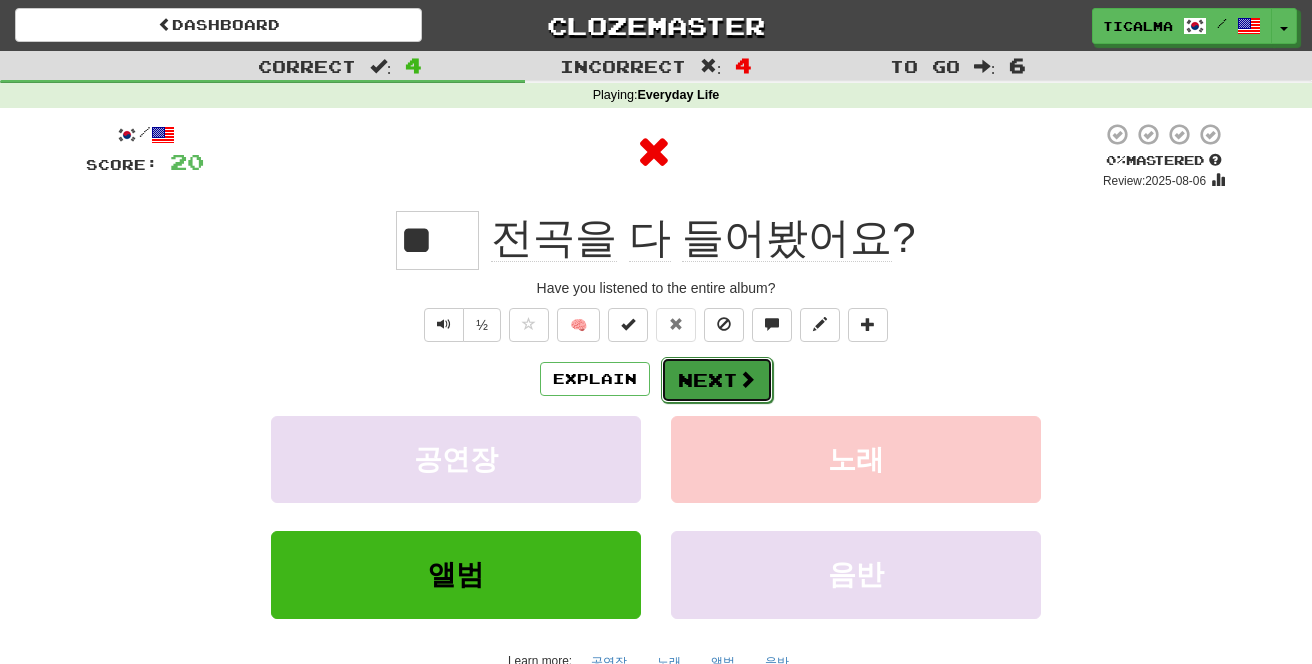 click on "Next" at bounding box center [717, 380] 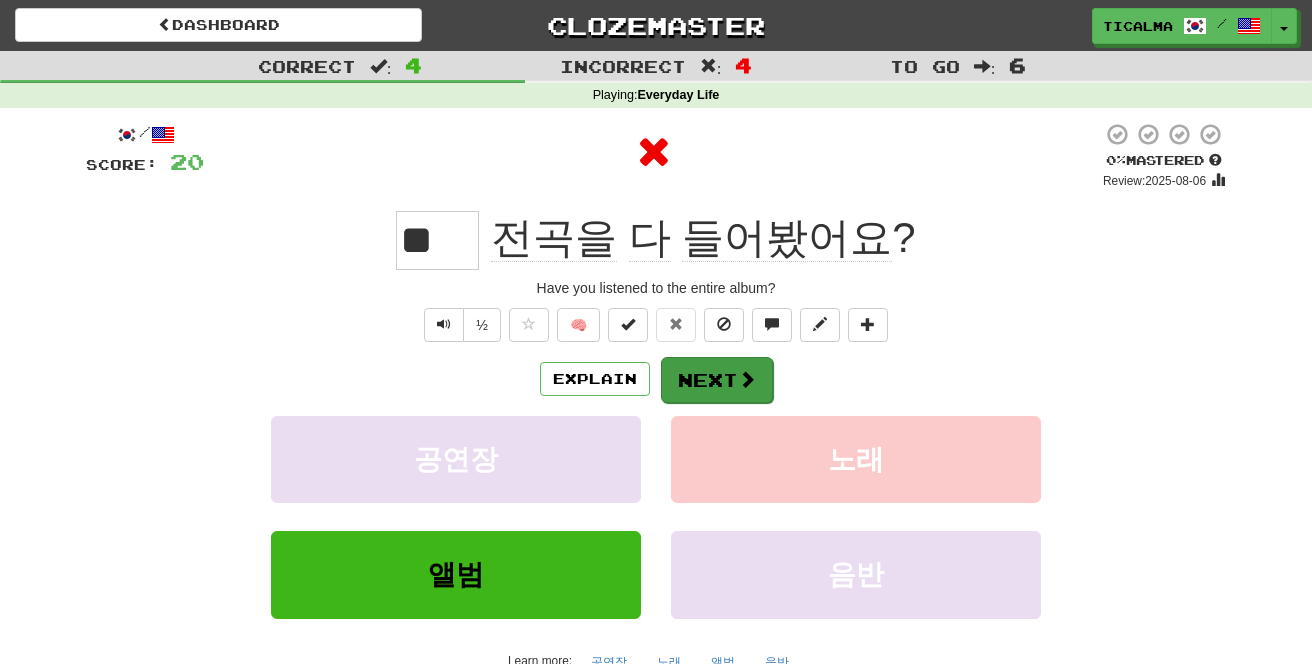 type 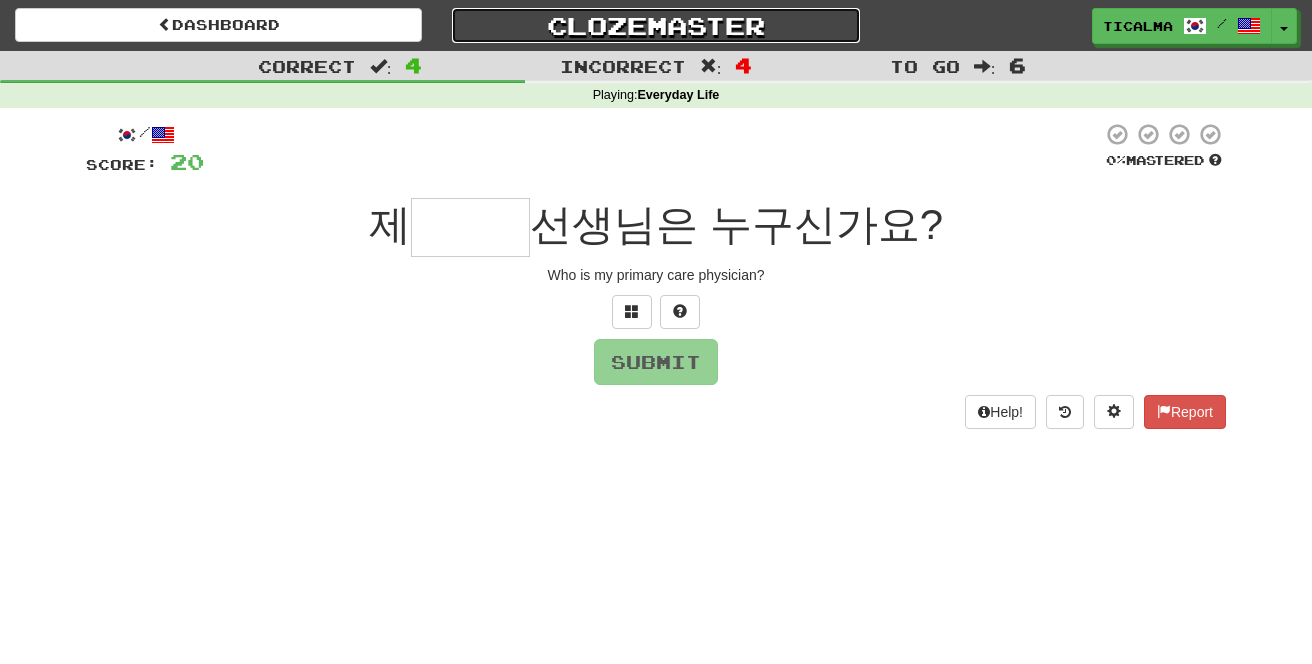 click on "Clozemaster" at bounding box center (655, 25) 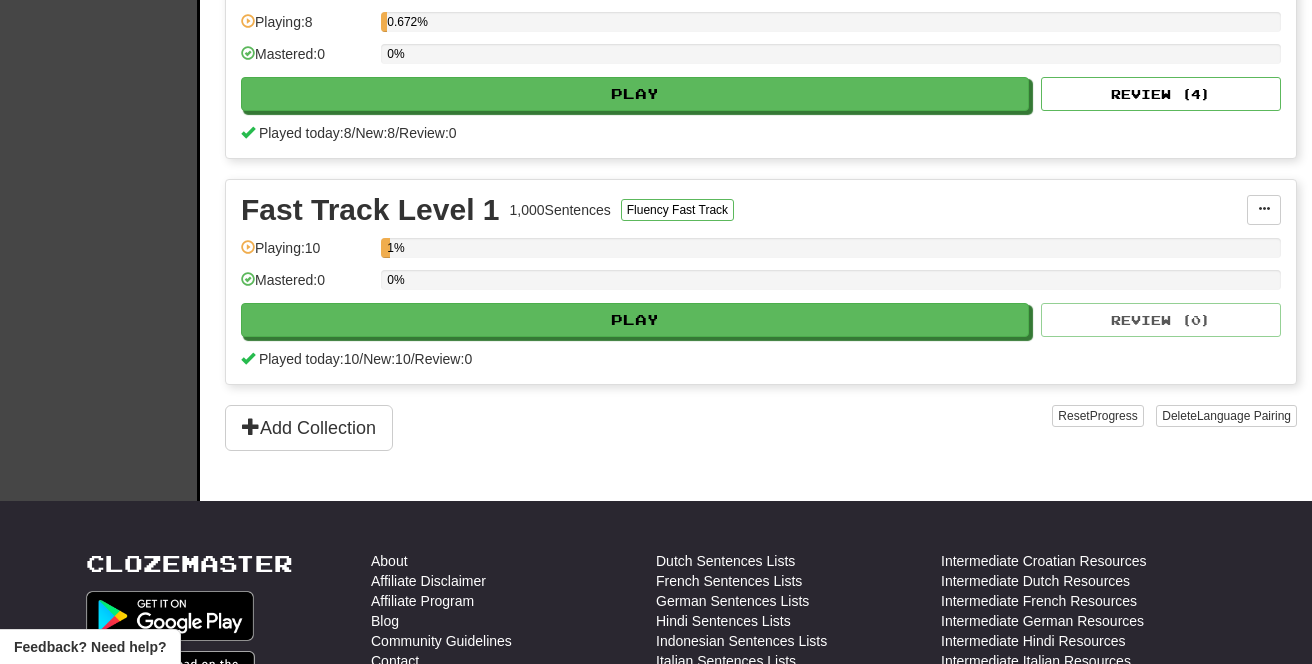 scroll, scrollTop: 406, scrollLeft: 0, axis: vertical 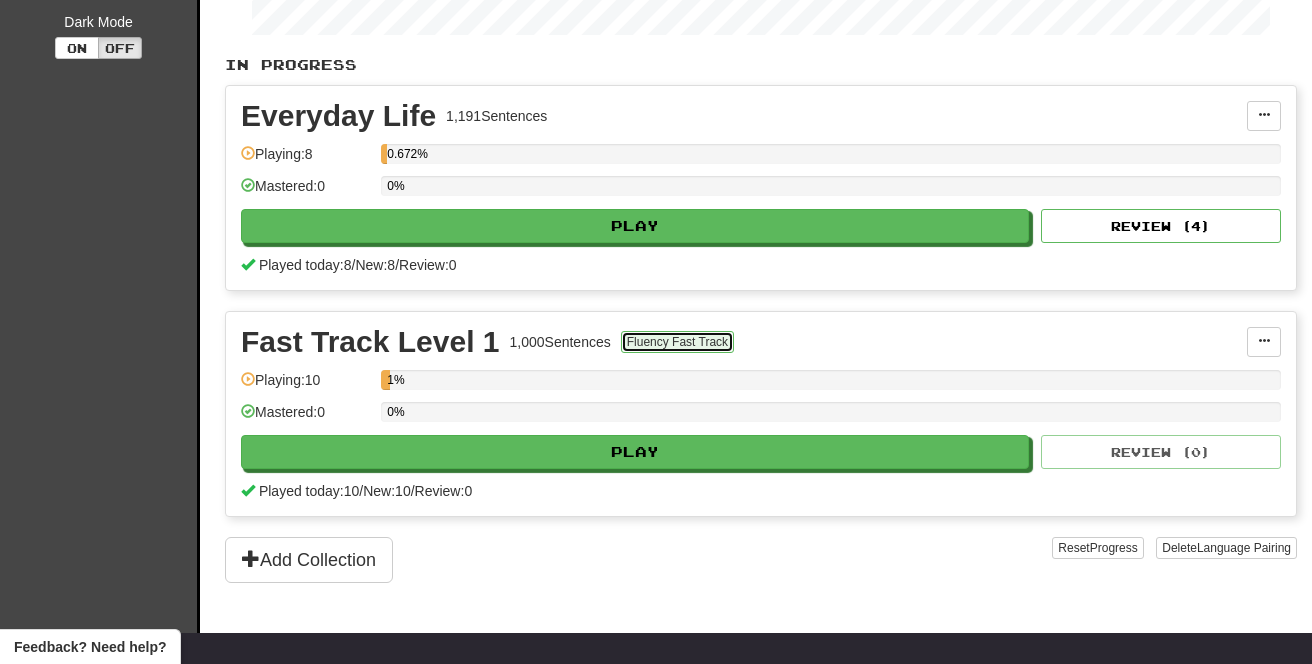 click on "Fluency Fast Track" at bounding box center [677, 342] 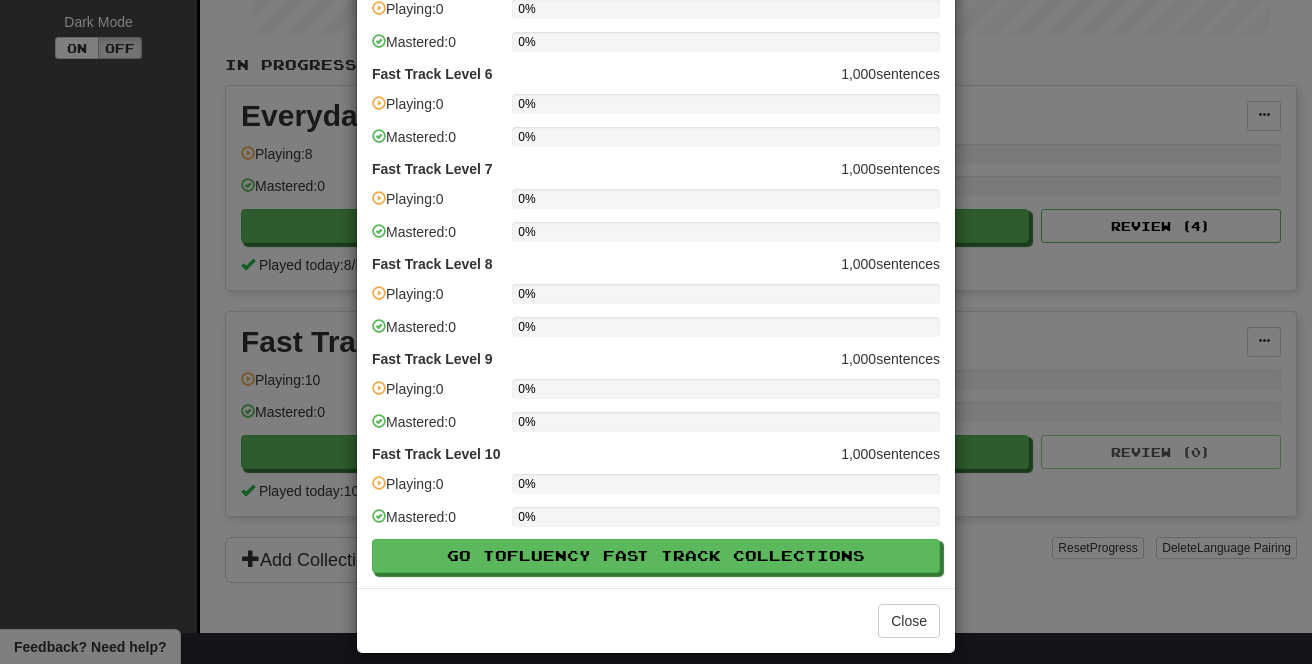 scroll, scrollTop: 528, scrollLeft: 0, axis: vertical 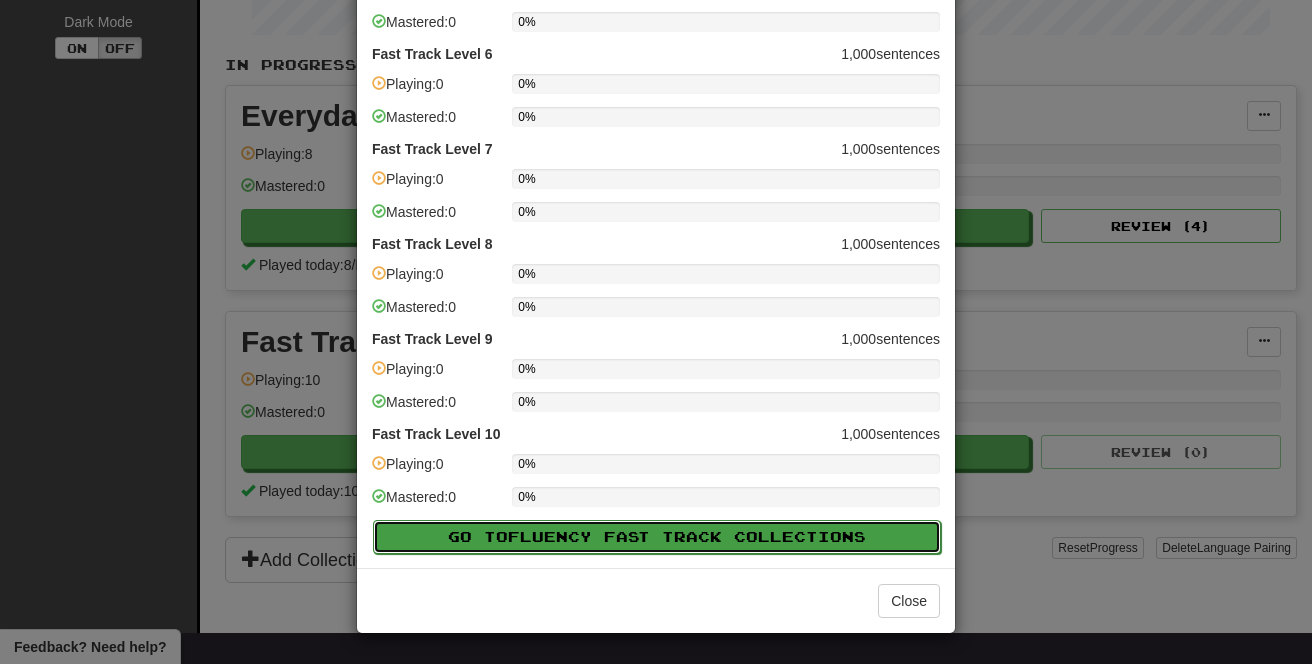 click on "Go to  Fluency Fast Track   Collections" at bounding box center (657, 537) 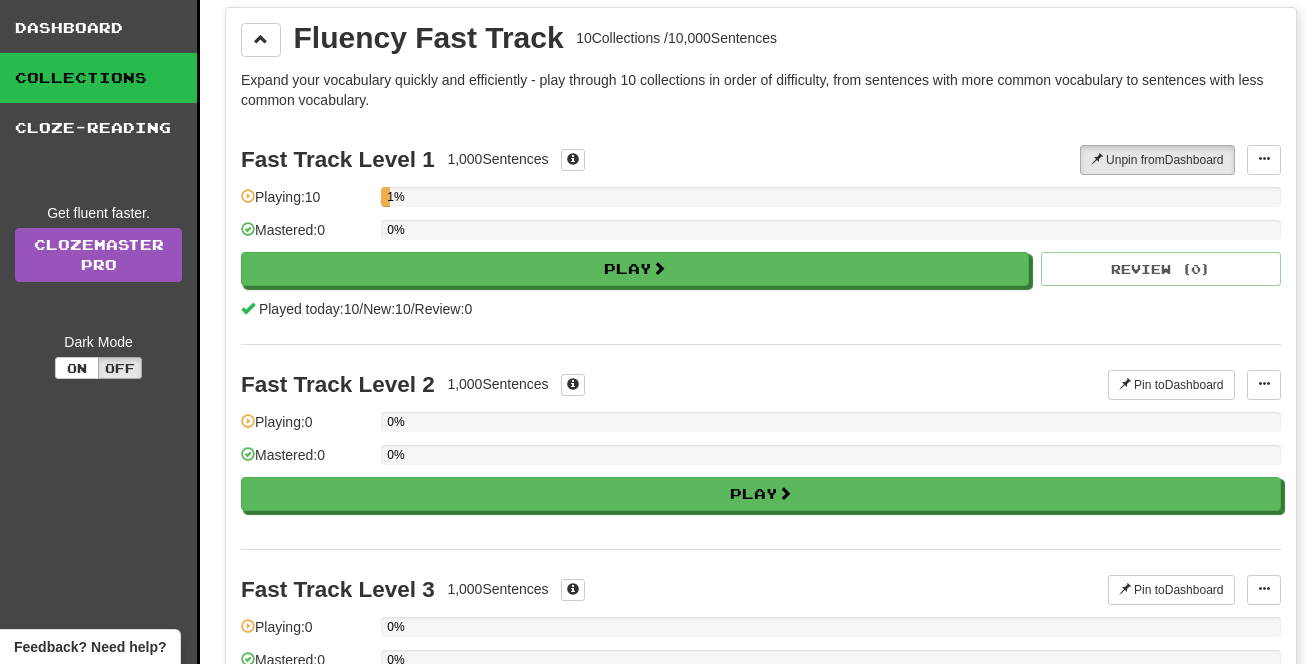 scroll, scrollTop: 93, scrollLeft: 0, axis: vertical 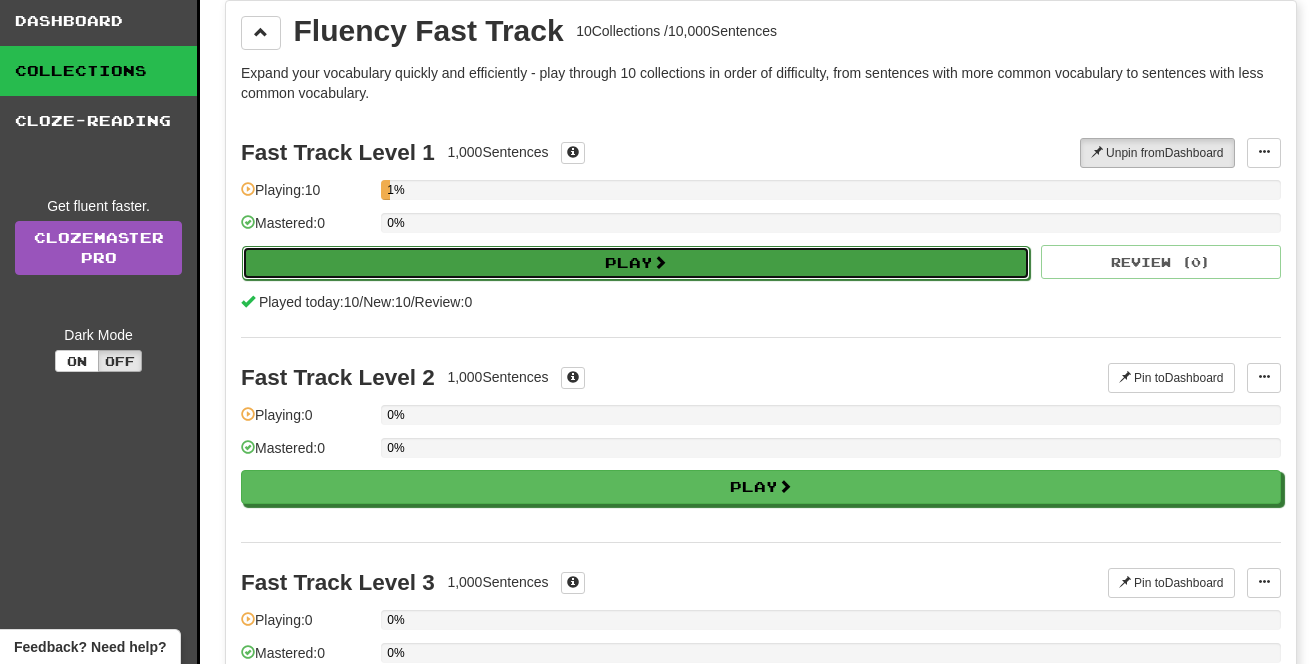 click on "Play" at bounding box center (636, 263) 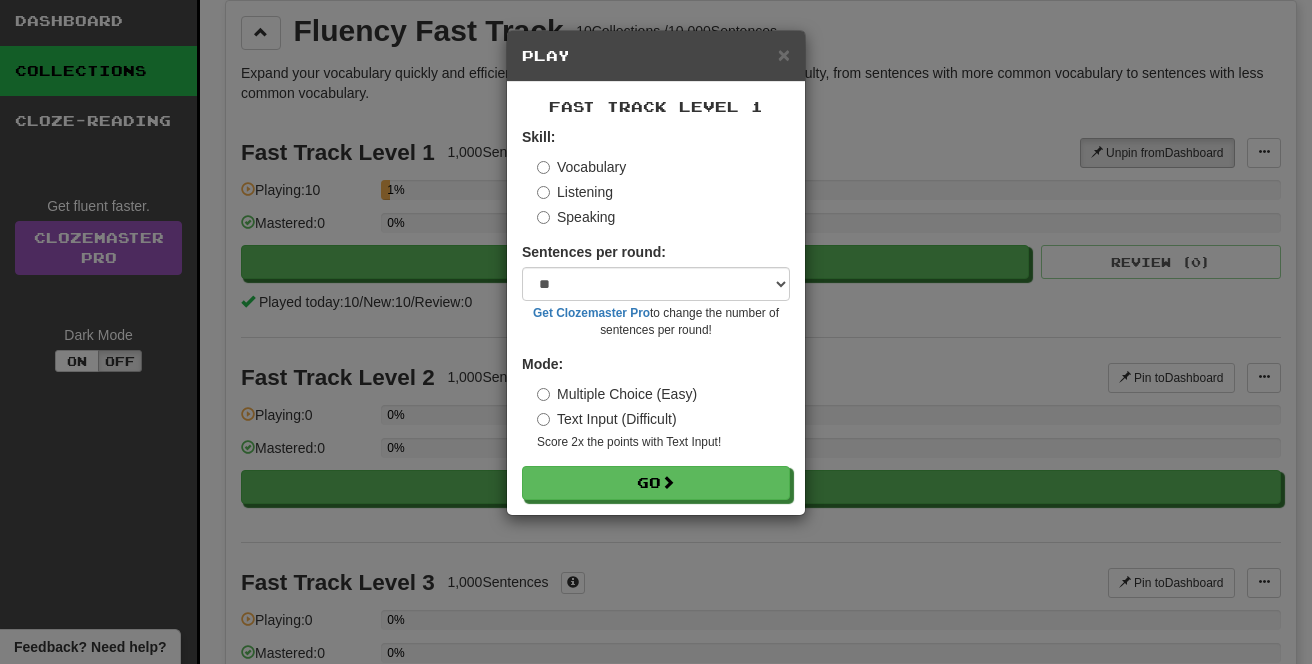click on "Listening" at bounding box center (575, 192) 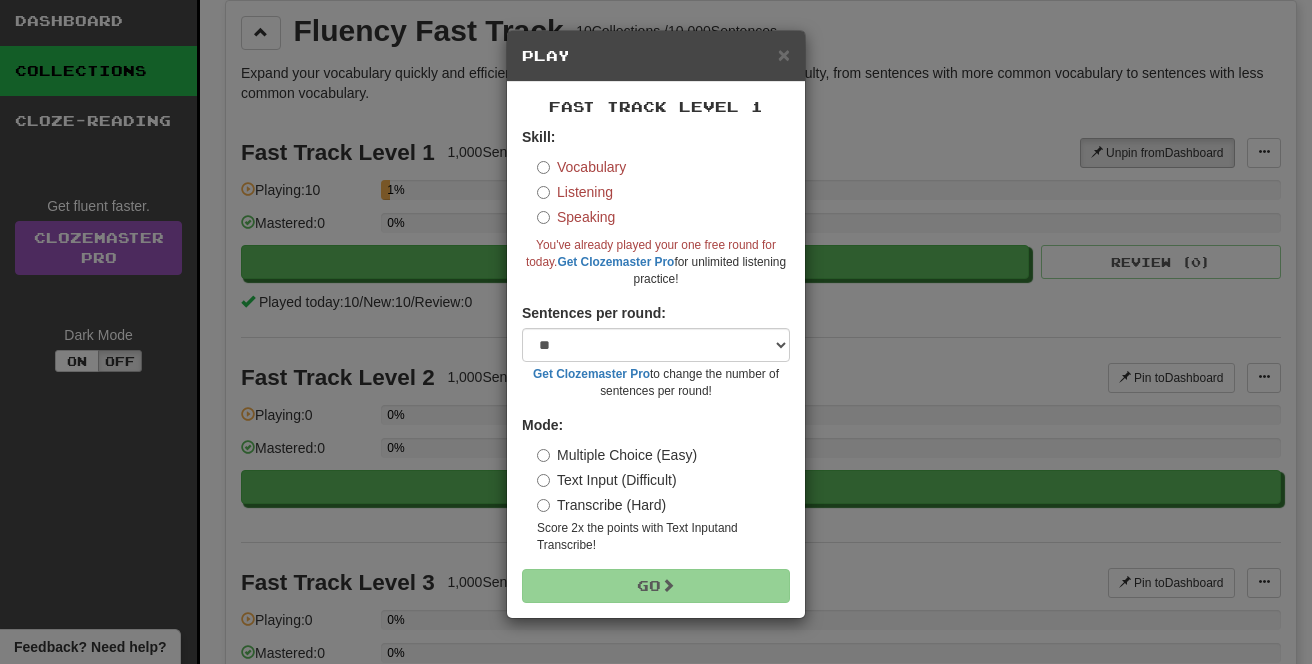 click on "Skill: Vocabulary Listening Speaking You've already played your one free round for today.  Get Clozemaster Pro  for unlimited listening practice!" at bounding box center [656, 207] 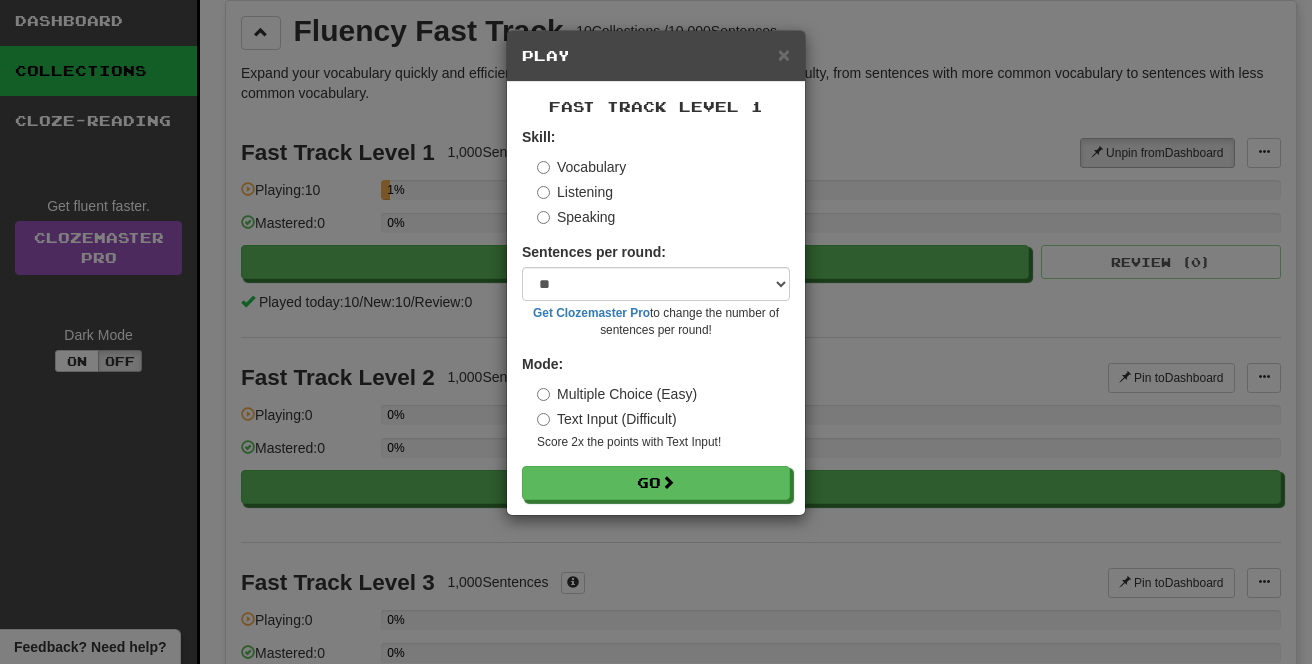 click on "Skill: Vocabulary Listening Speaking Sentences per round: * ** ** ** ** ** *** ******** Get Clozemaster Pro  to change the number of sentences per round! Mode: Multiple Choice (Easy) Text Input (Difficult) Score 2x the points with Text Input ! Go" at bounding box center (656, 313) 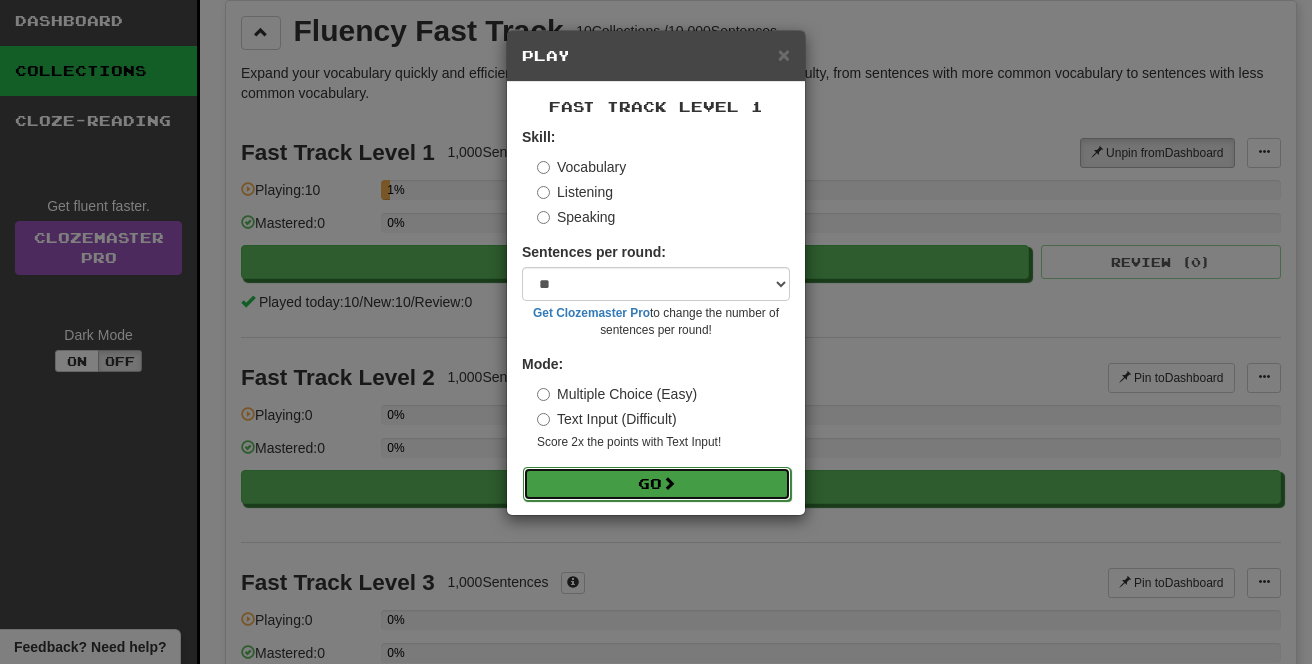 click on "Go" at bounding box center [657, 484] 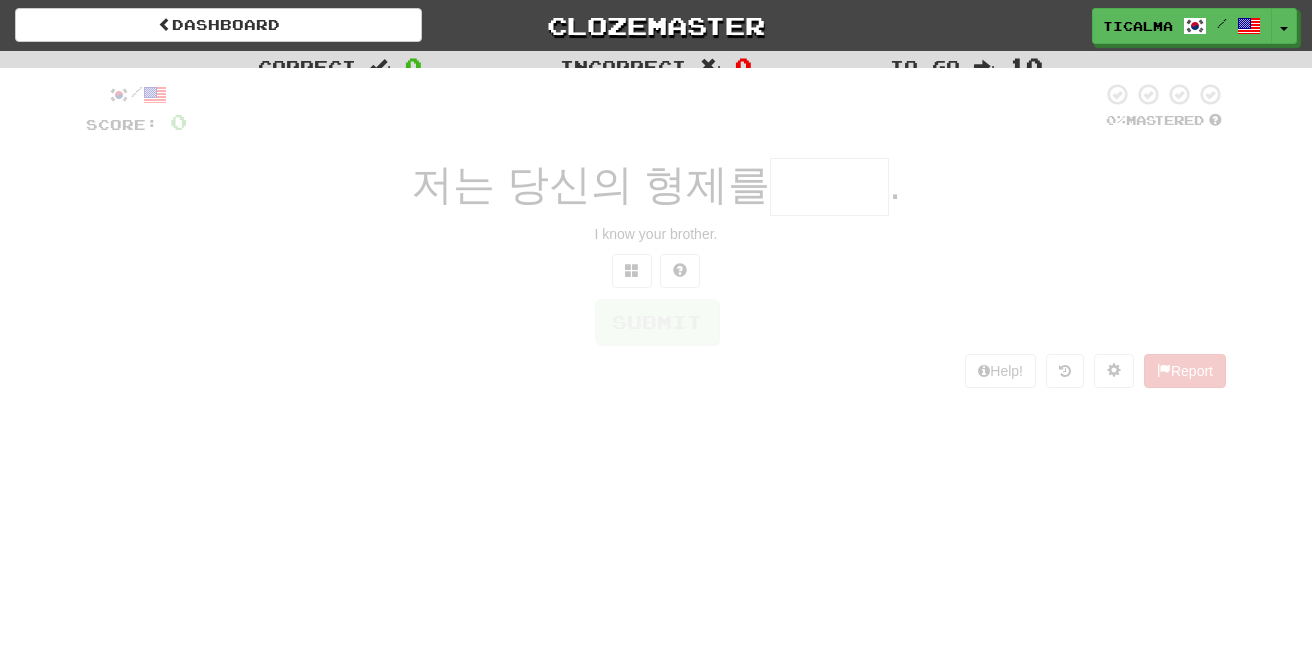 scroll, scrollTop: 0, scrollLeft: 0, axis: both 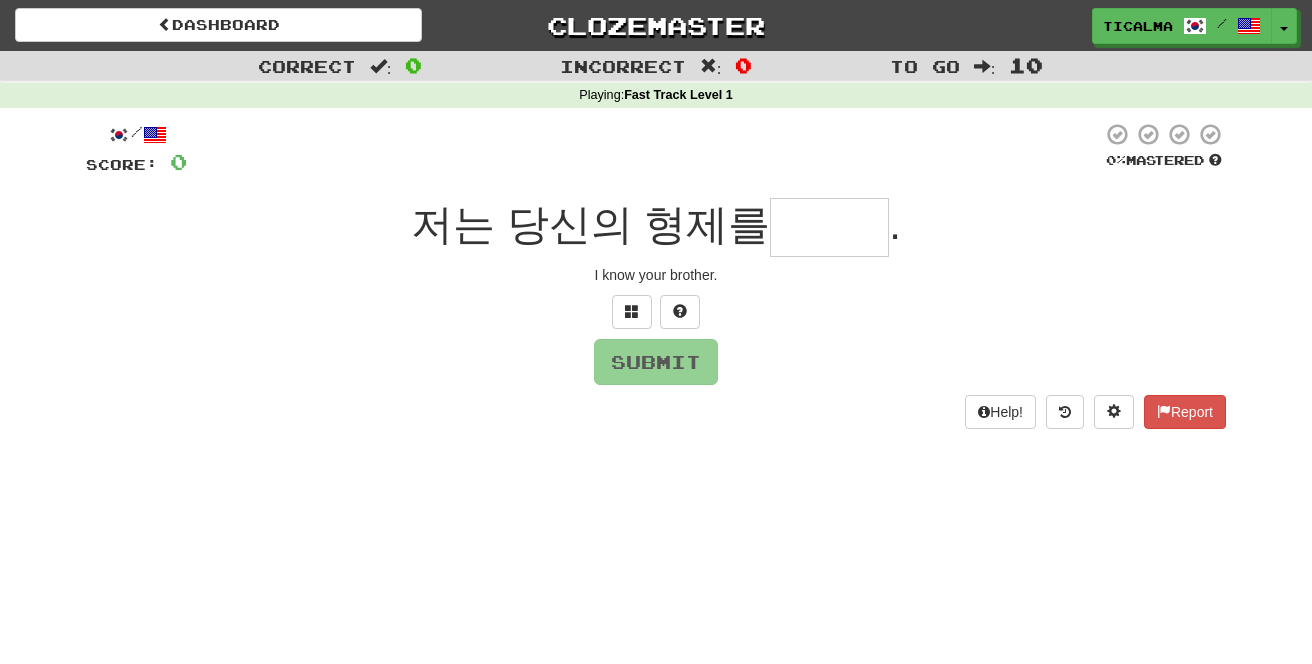 click at bounding box center (829, 227) 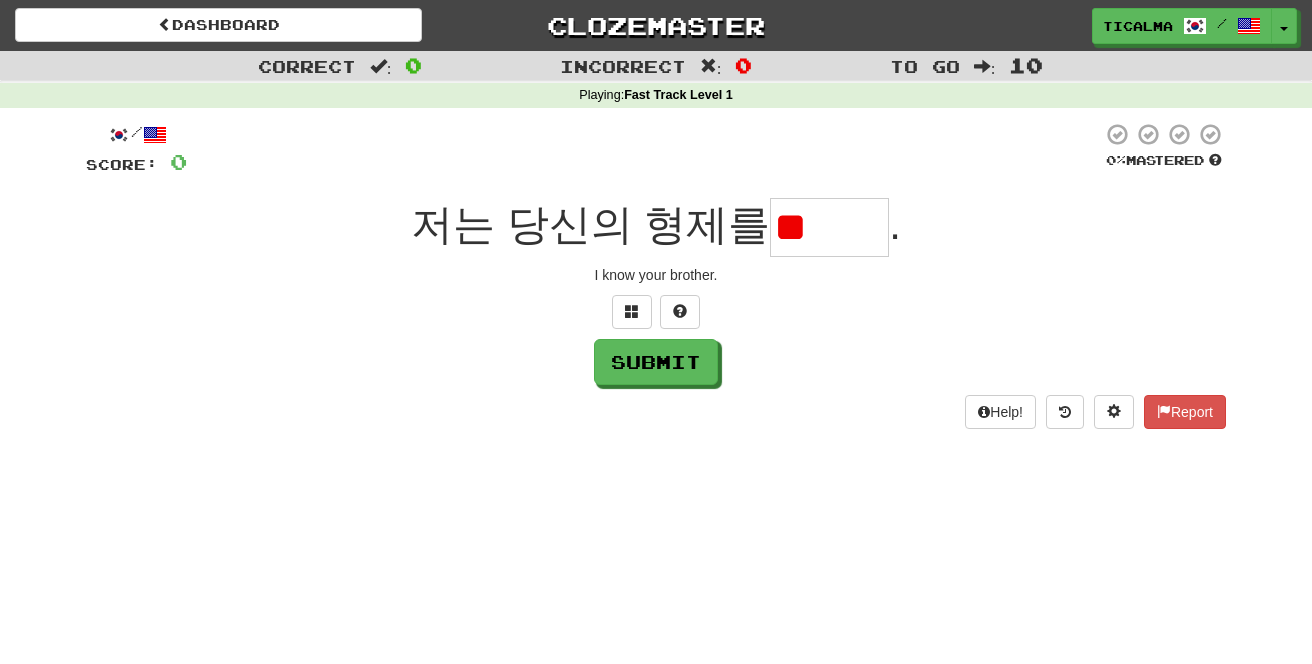 type on "*" 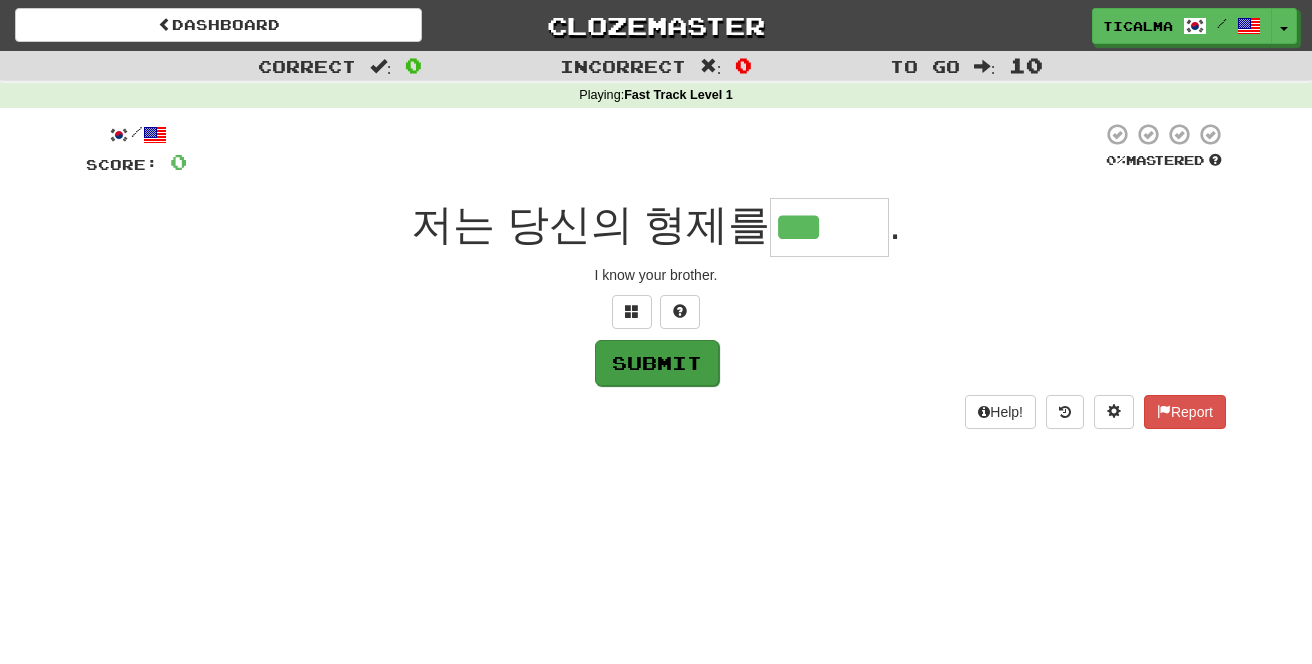 type on "***" 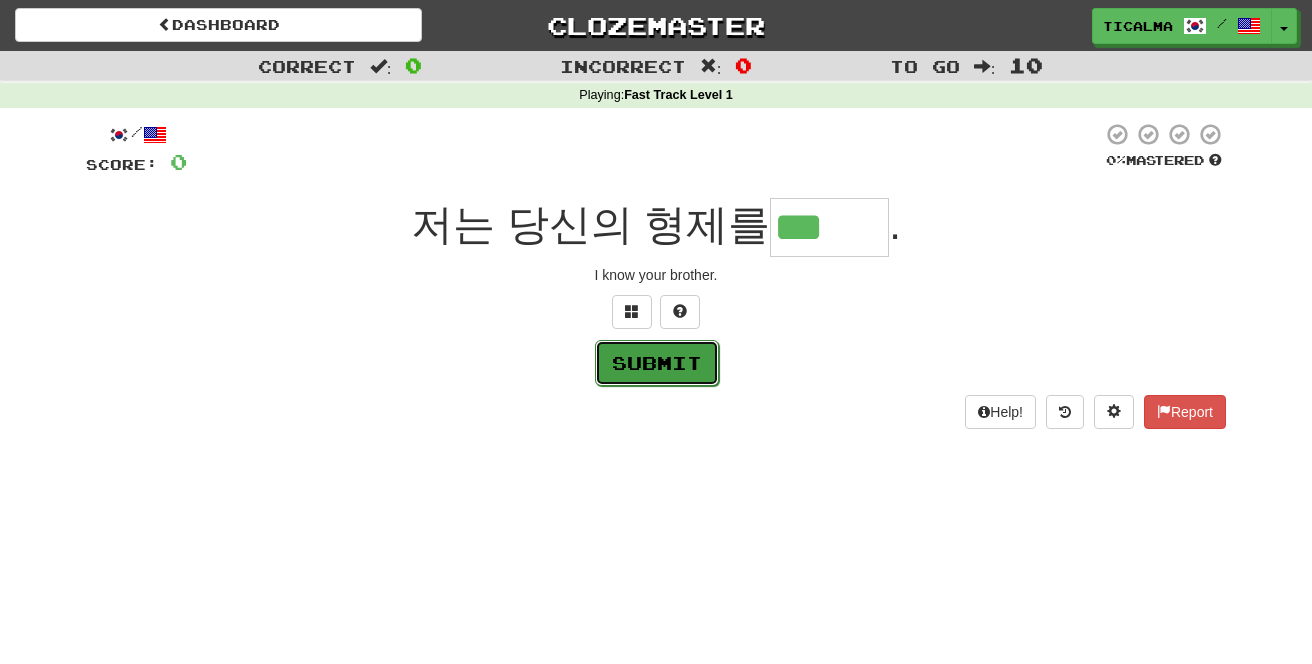 click on "Submit" at bounding box center [657, 363] 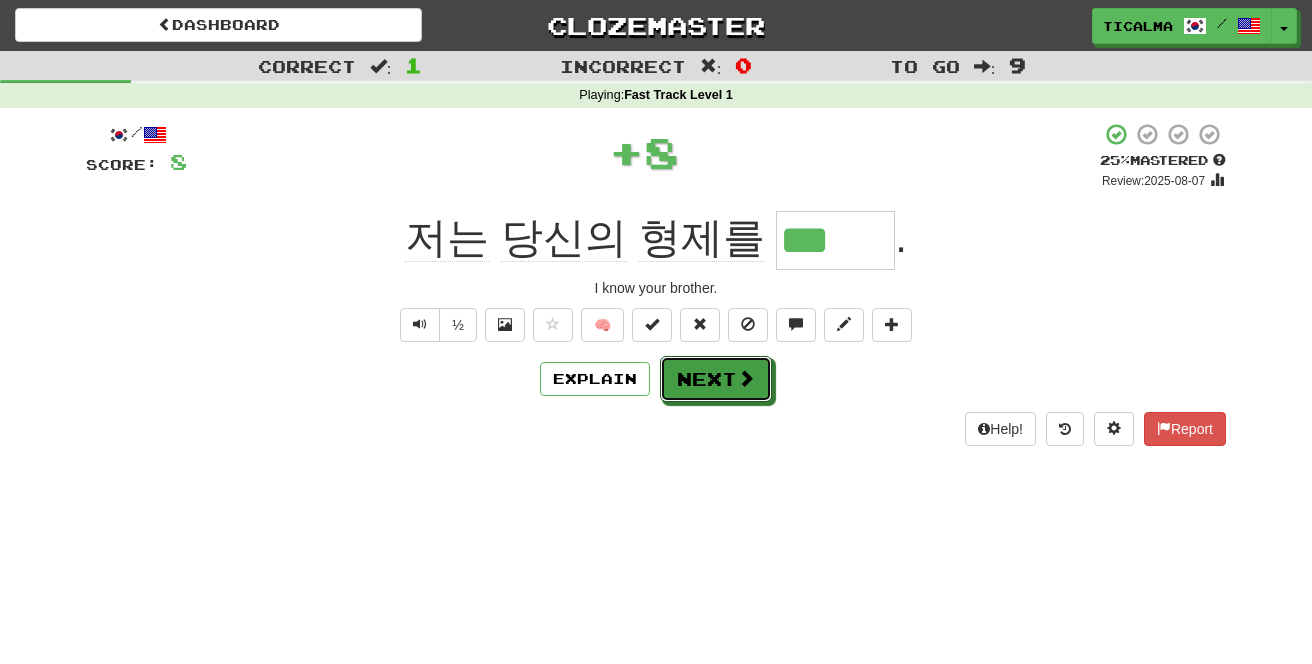 click on "Next" at bounding box center [716, 379] 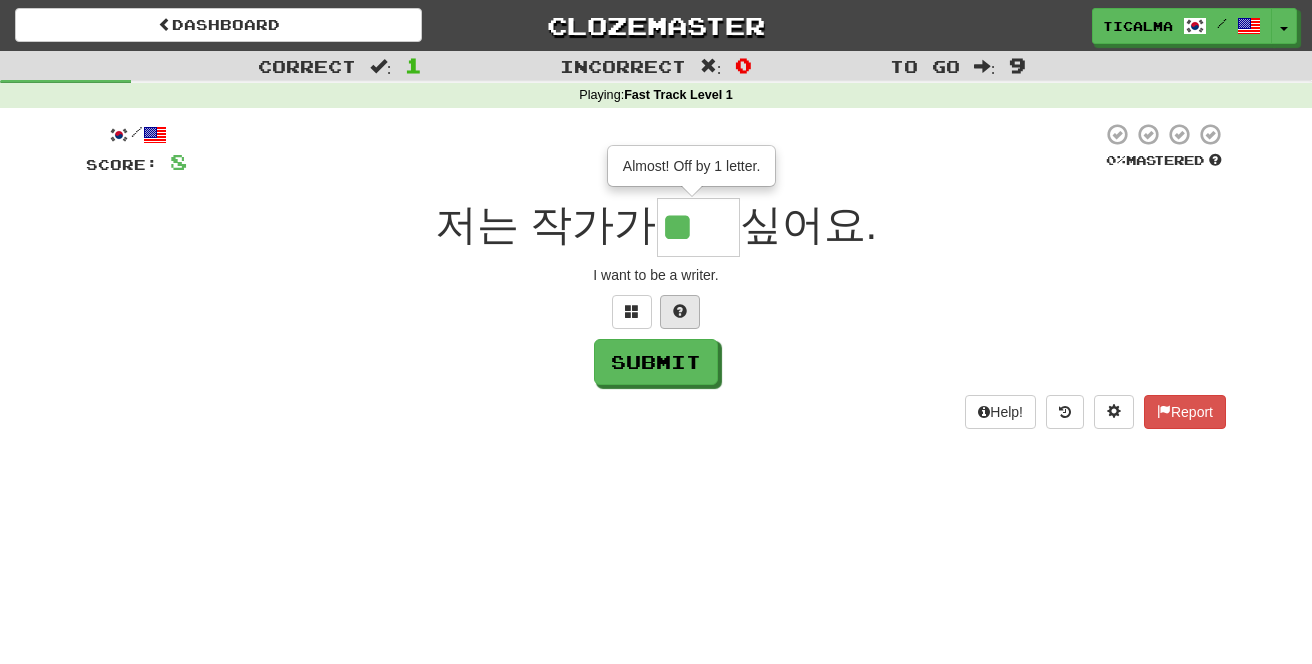 type on "**" 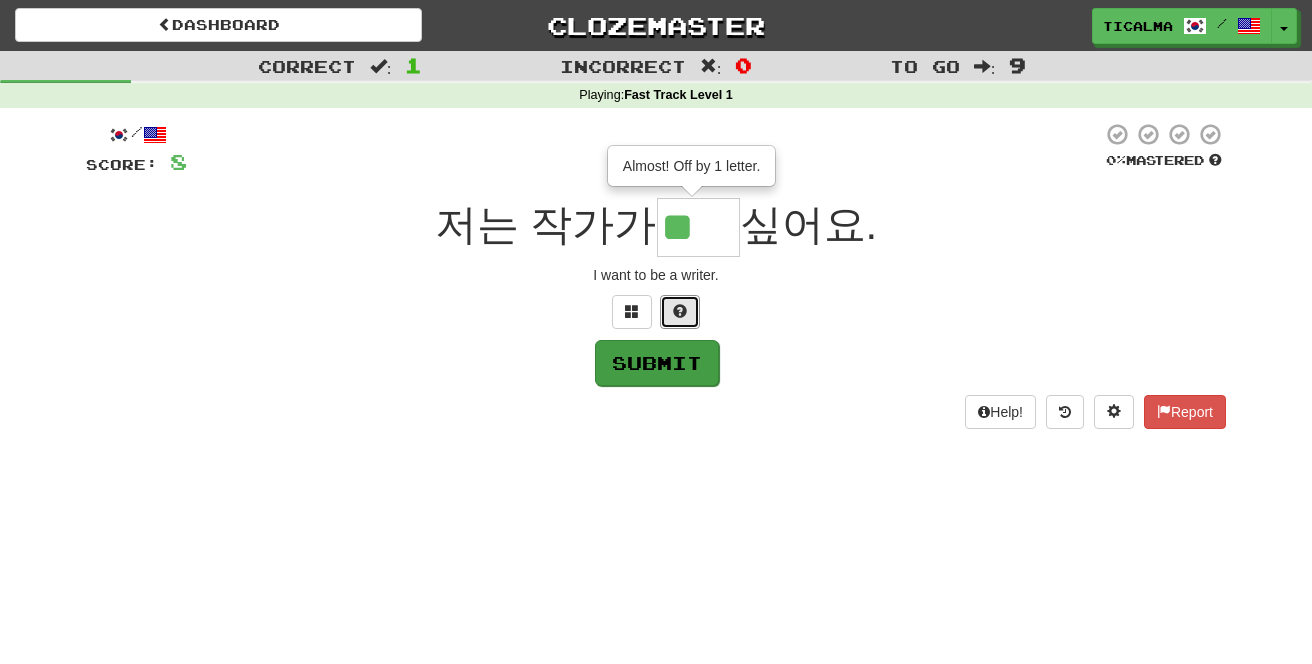 drag, startPoint x: 670, startPoint y: 327, endPoint x: 661, endPoint y: 370, distance: 43.931767 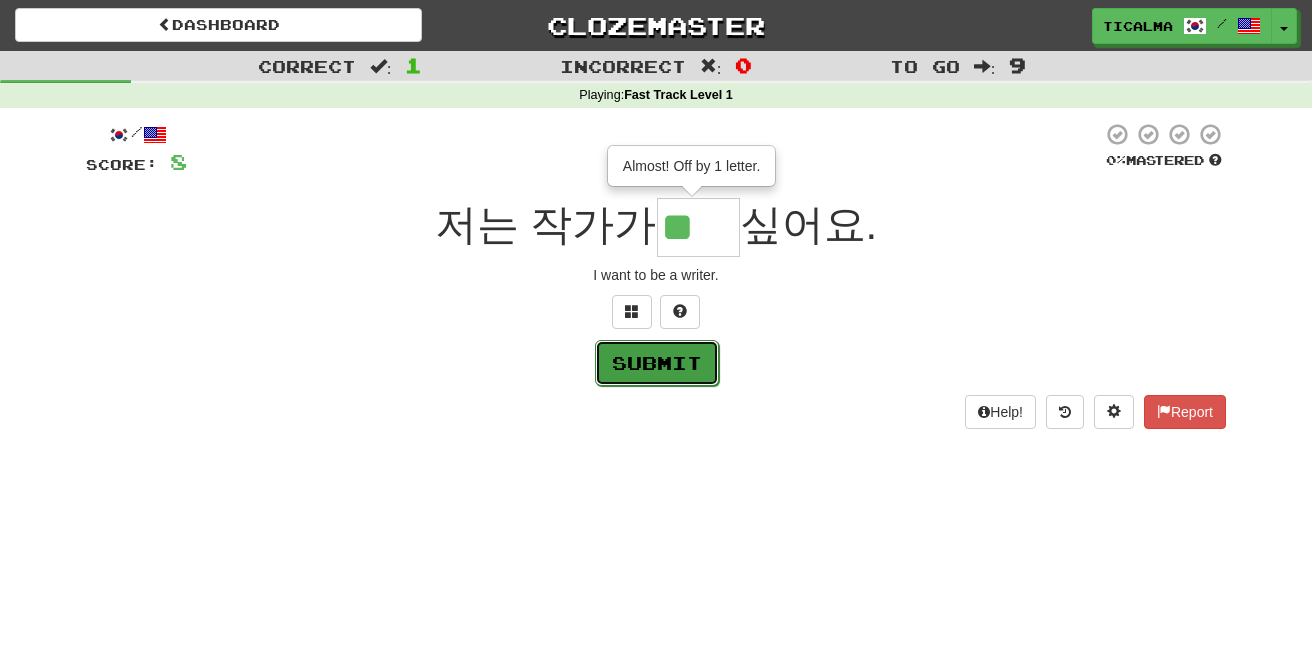 click on "Submit" at bounding box center [657, 363] 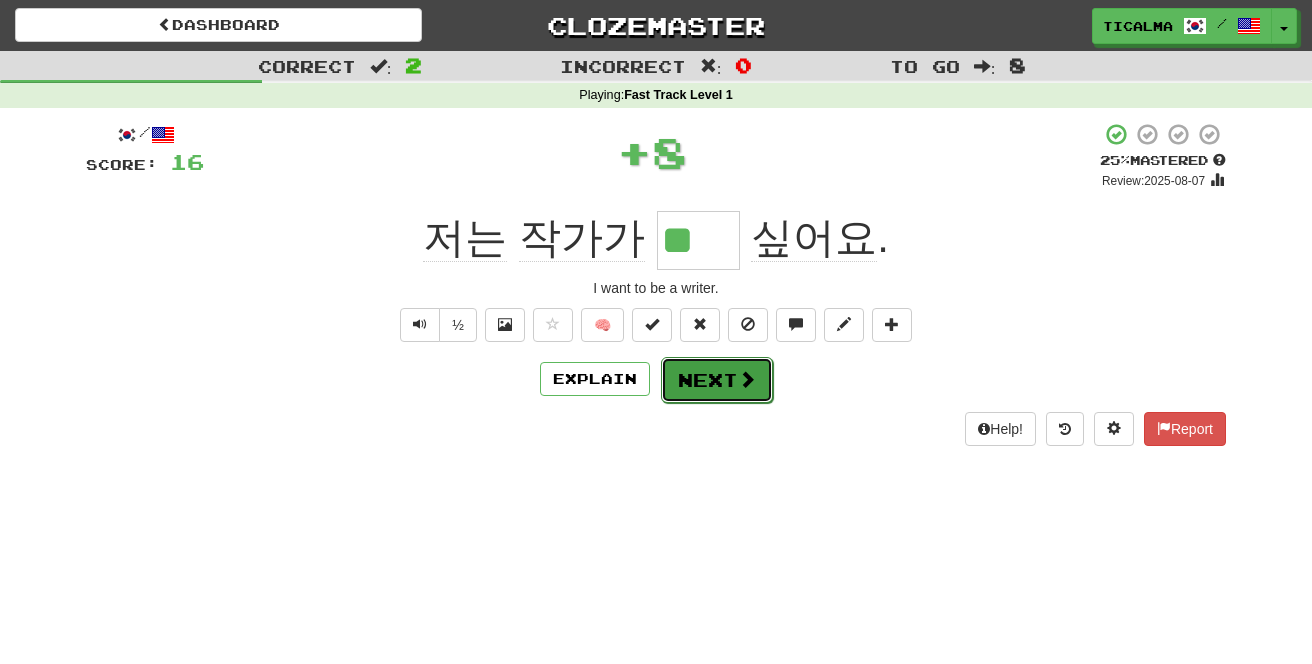 click on "Next" at bounding box center (717, 380) 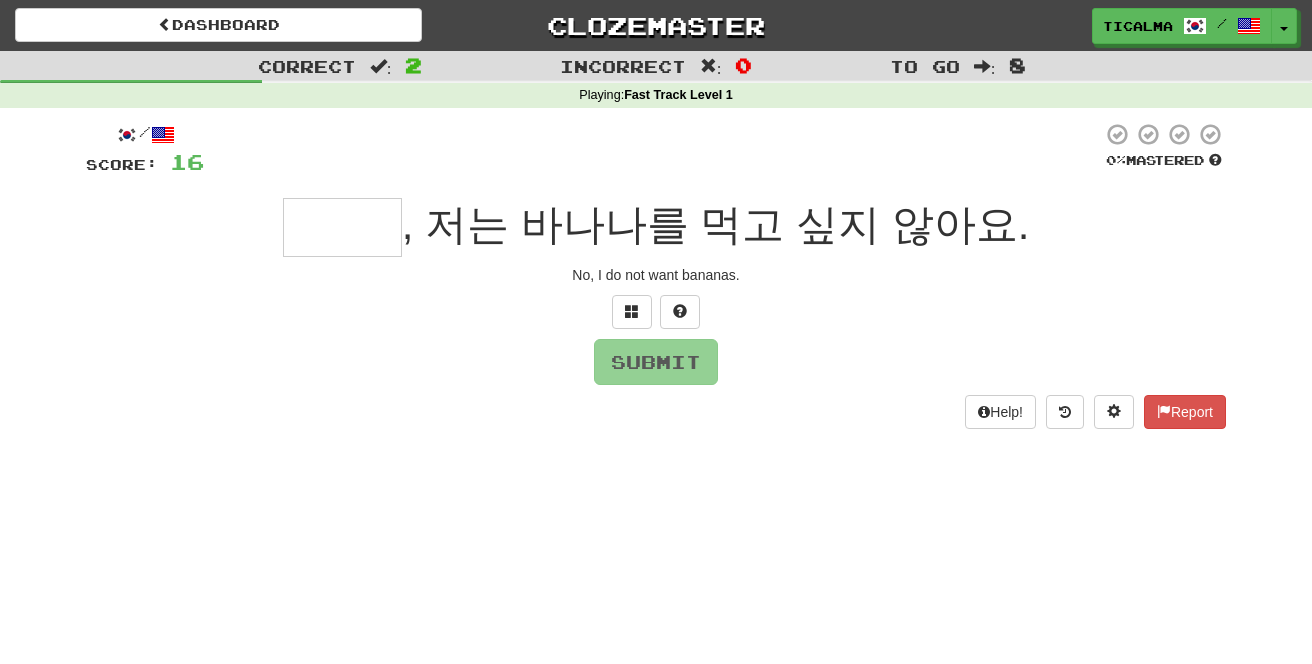 click at bounding box center (342, 227) 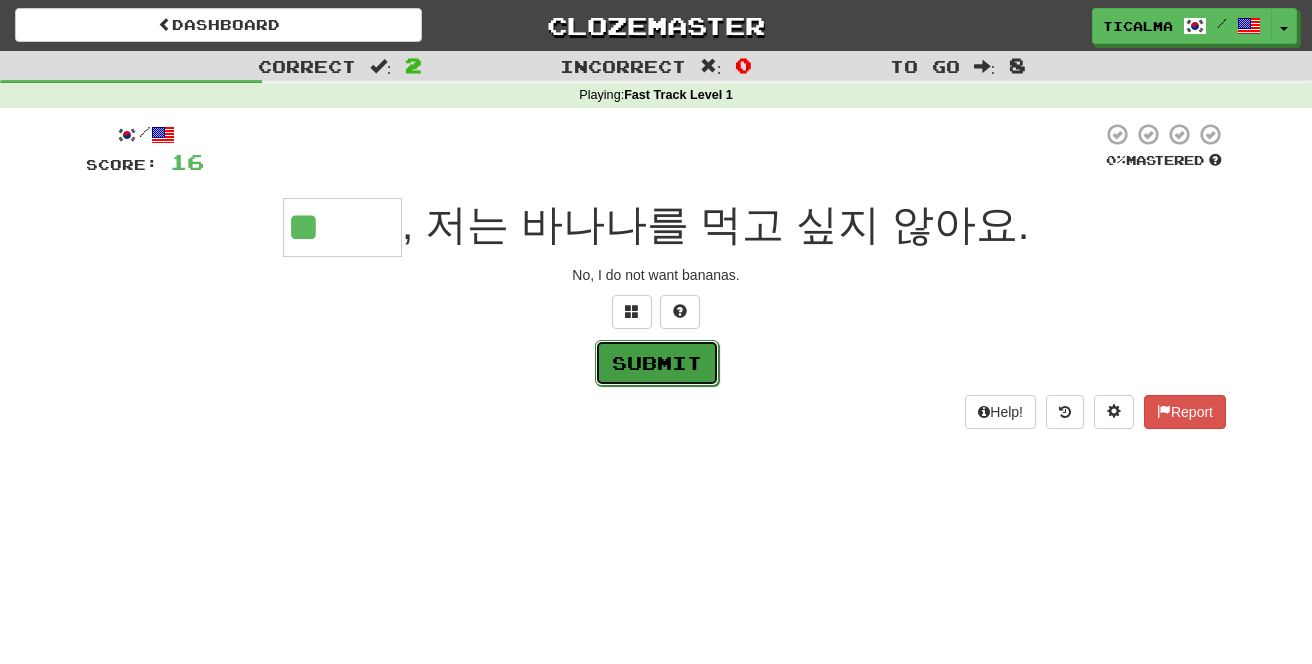 click on "Submit" at bounding box center (657, 363) 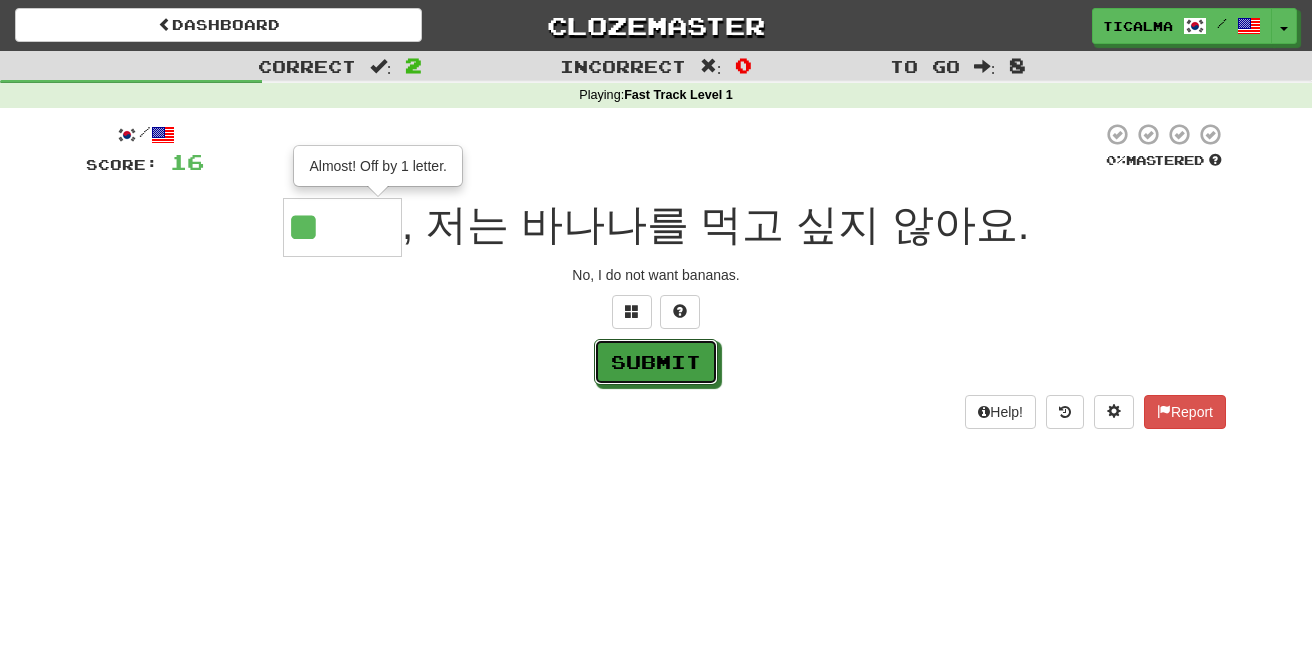 drag, startPoint x: 632, startPoint y: 348, endPoint x: 310, endPoint y: 162, distance: 371.8602 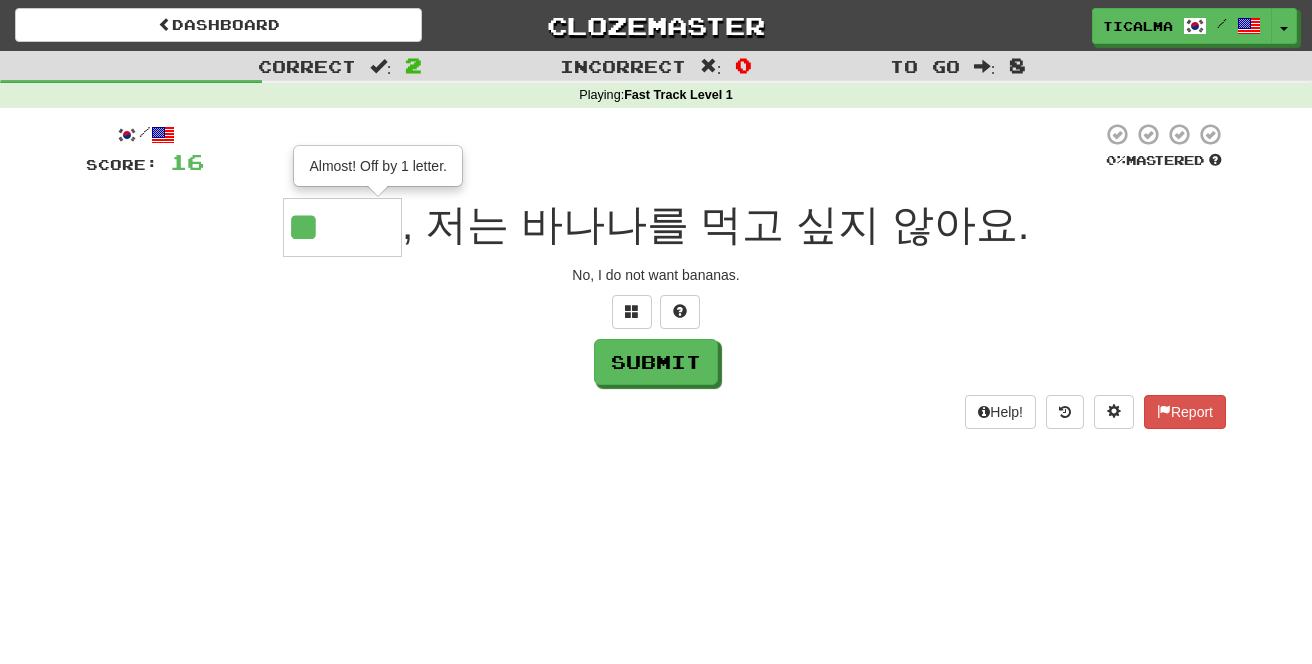 click on "**" at bounding box center (342, 227) 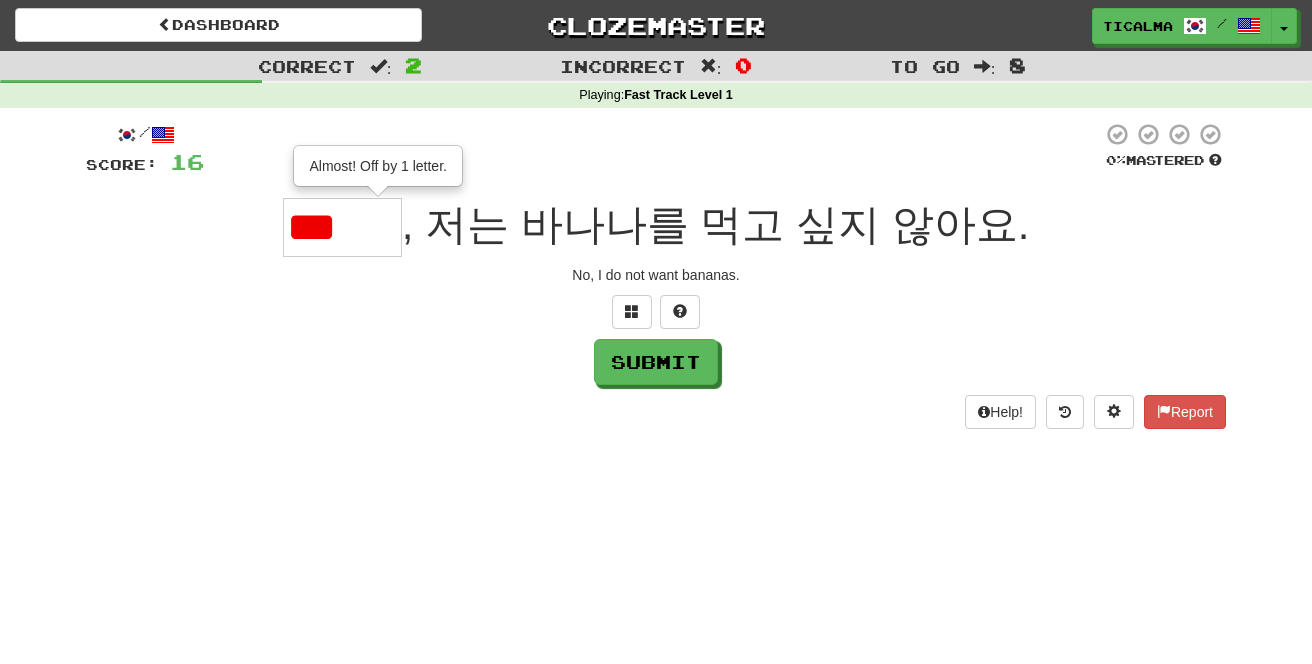 scroll, scrollTop: 0, scrollLeft: 0, axis: both 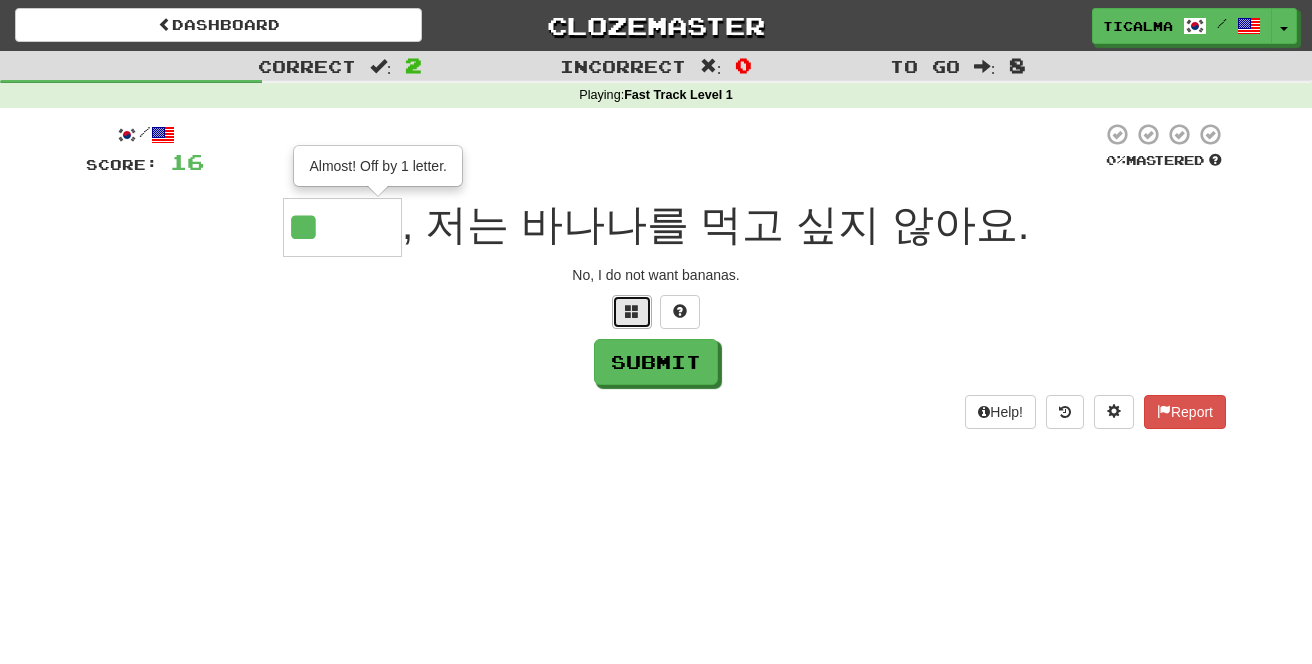 click at bounding box center (632, 312) 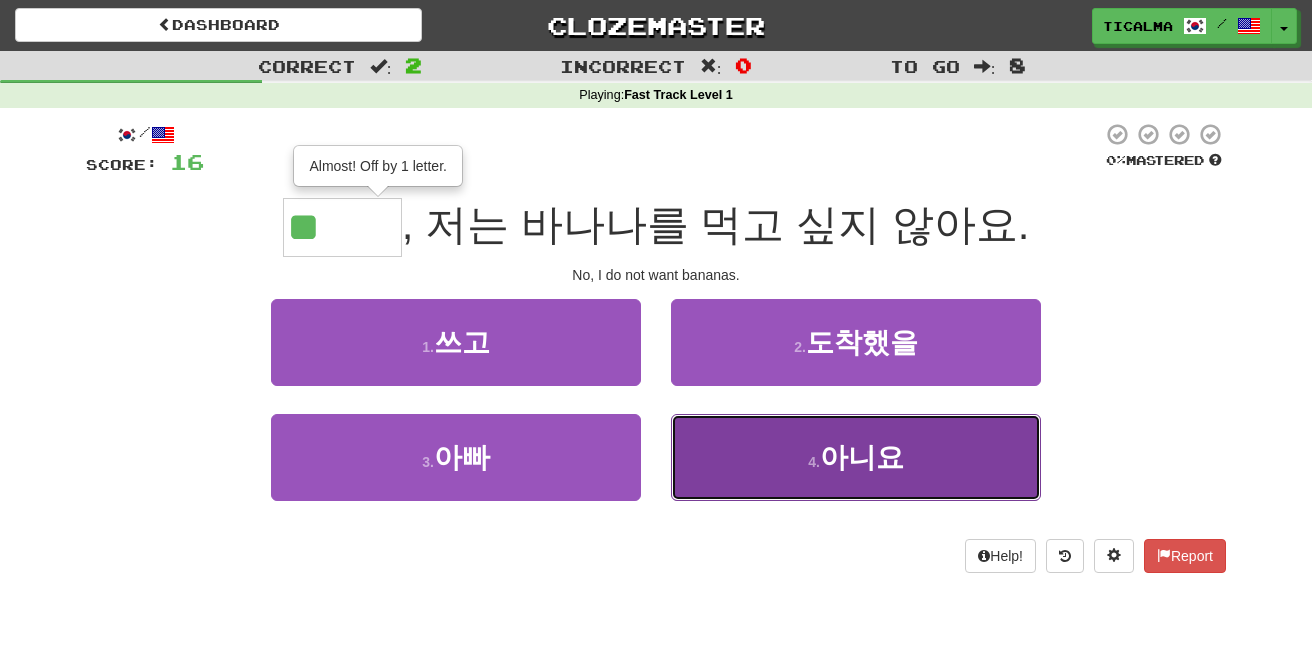 click on "4 .  아니요" at bounding box center [856, 457] 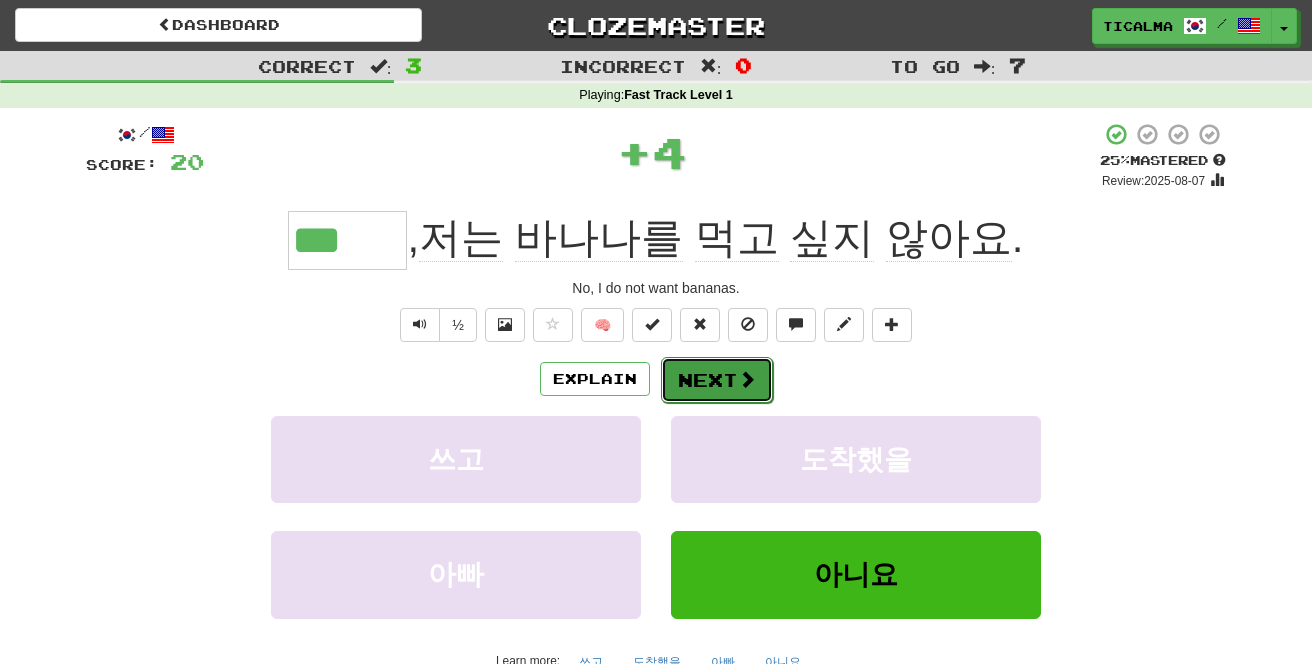 click on "Next" at bounding box center (717, 380) 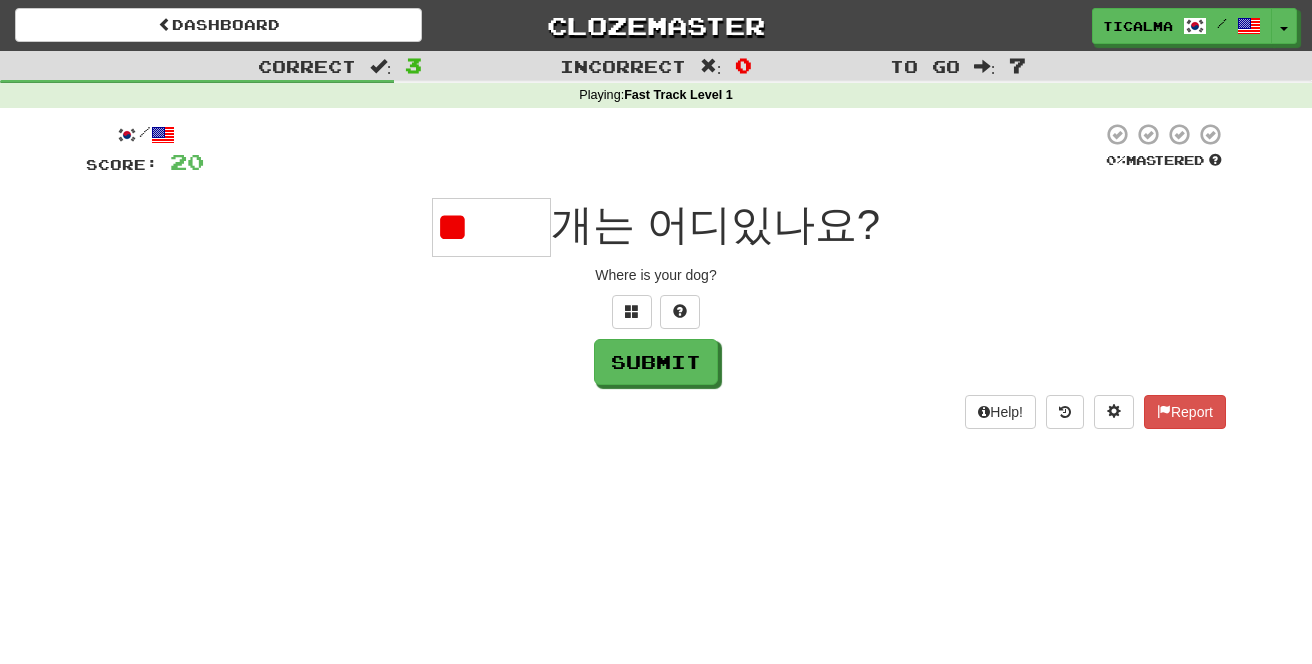 type on "*" 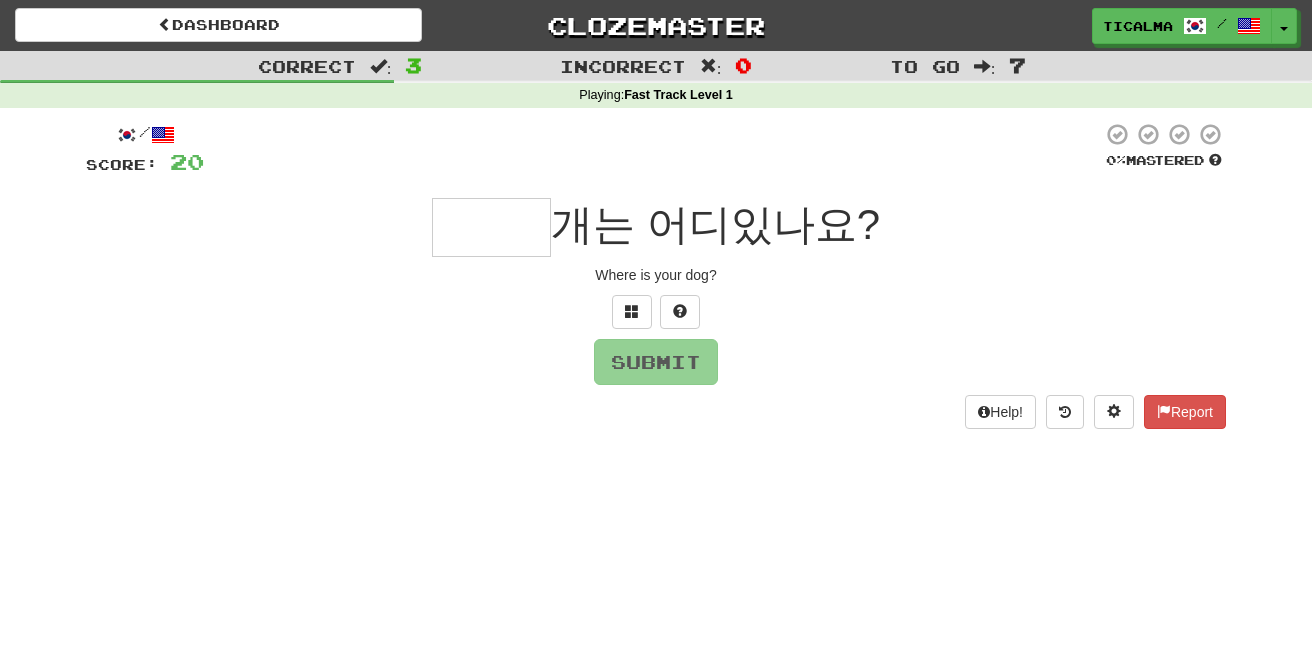 type on "*" 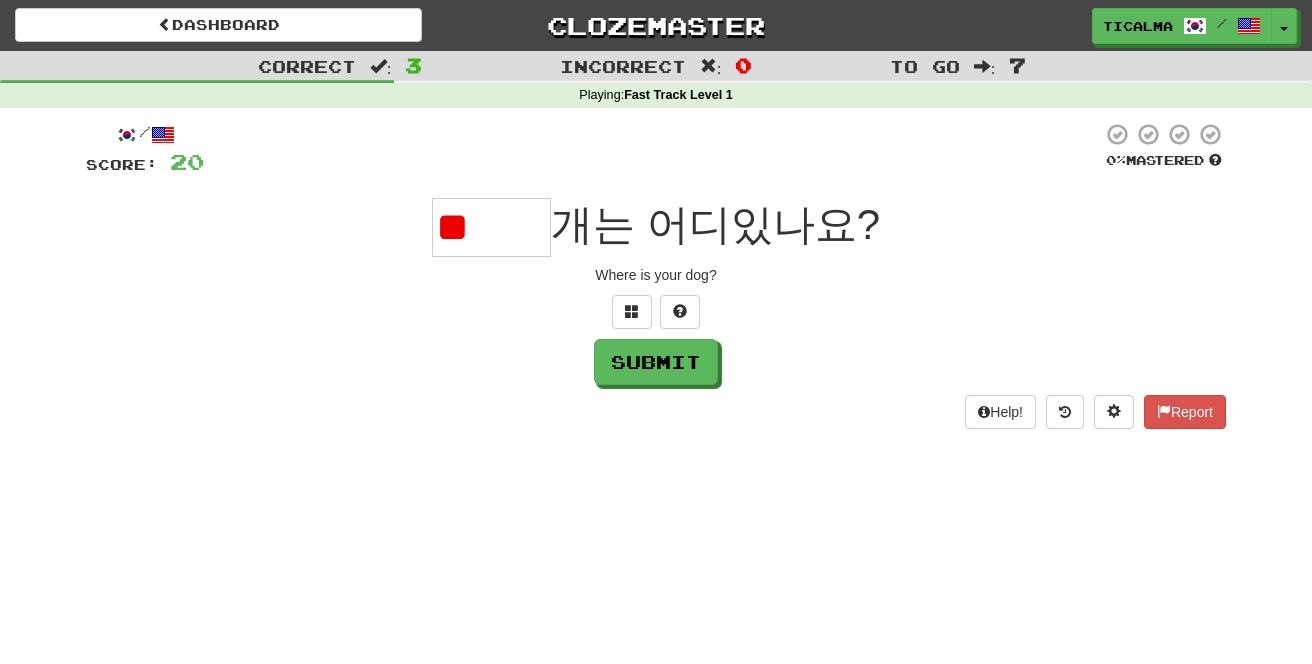 type on "*" 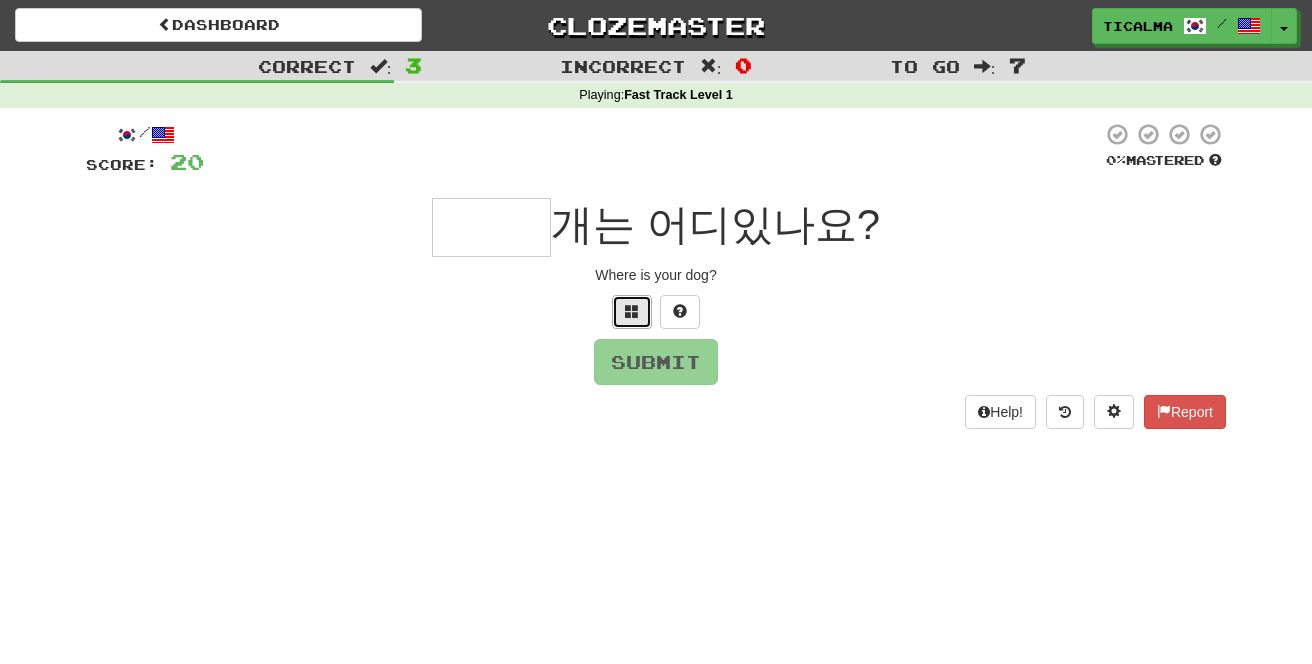 click at bounding box center (632, 312) 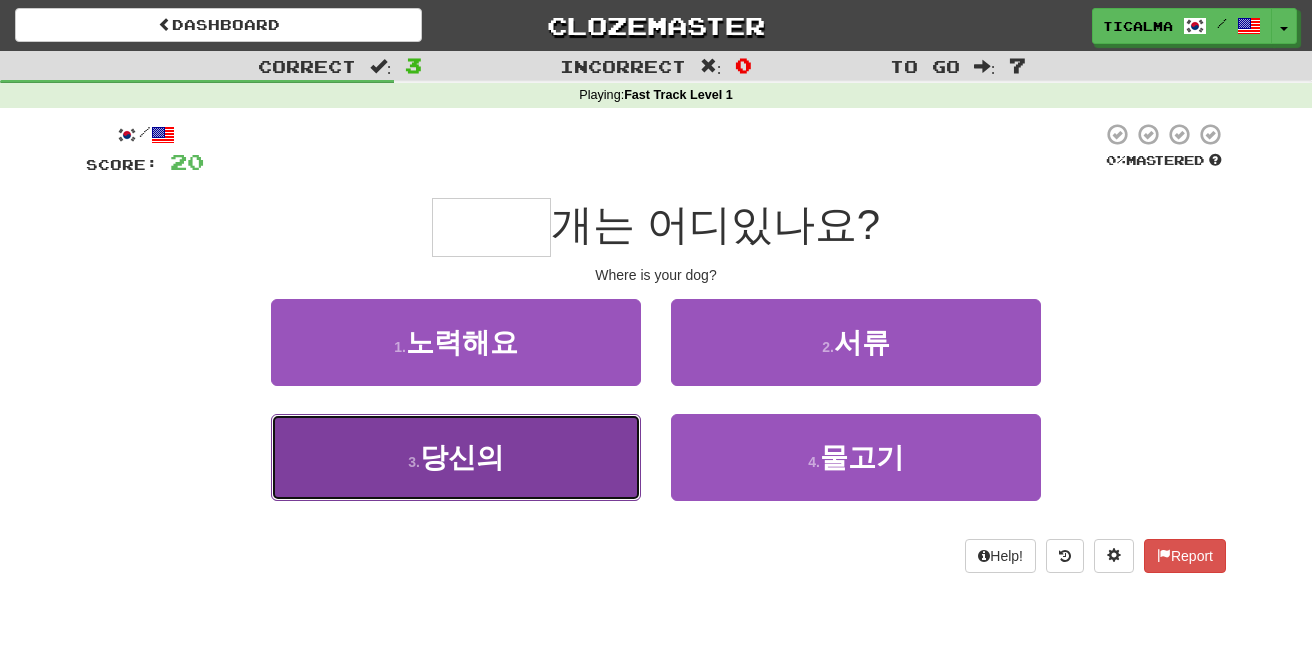 click on "3 .  당신의" at bounding box center [456, 457] 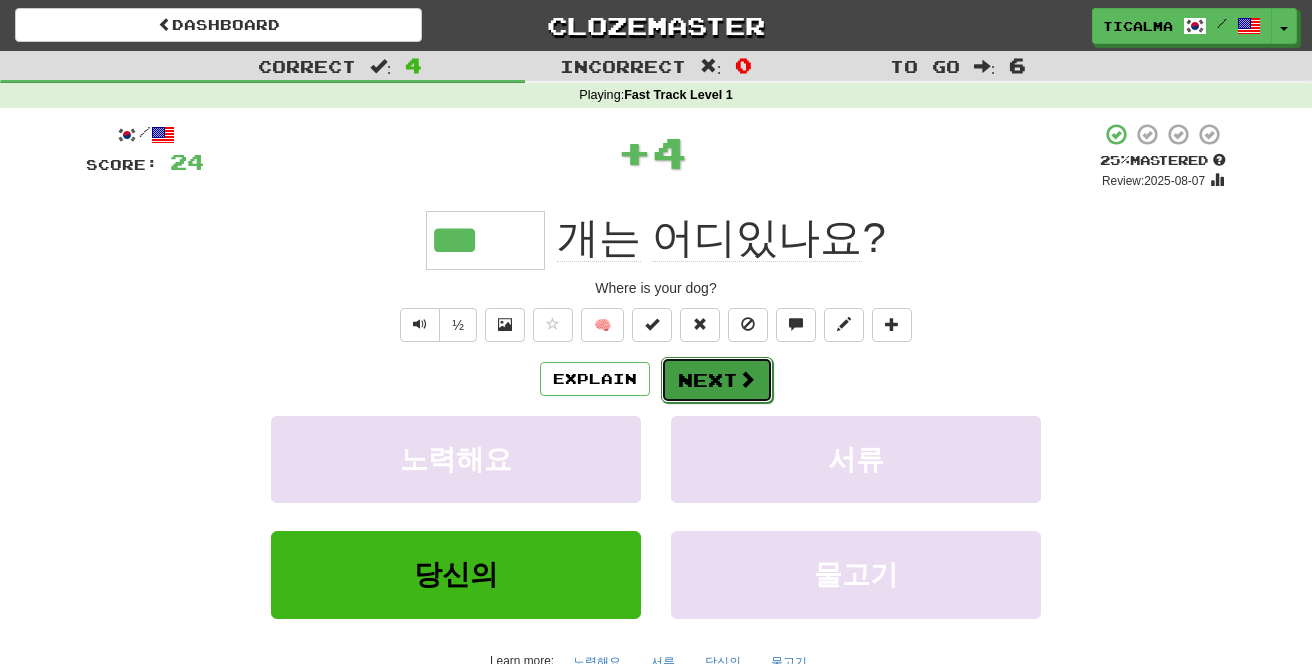 click on "Next" at bounding box center [717, 380] 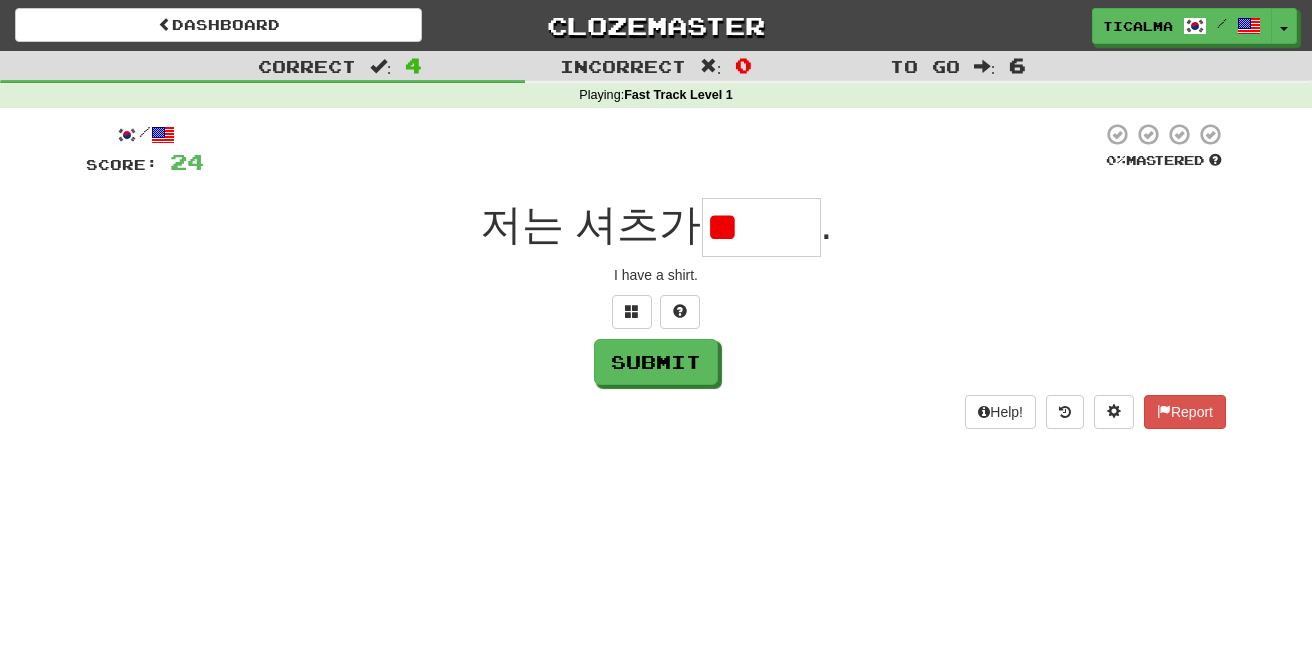 type on "*" 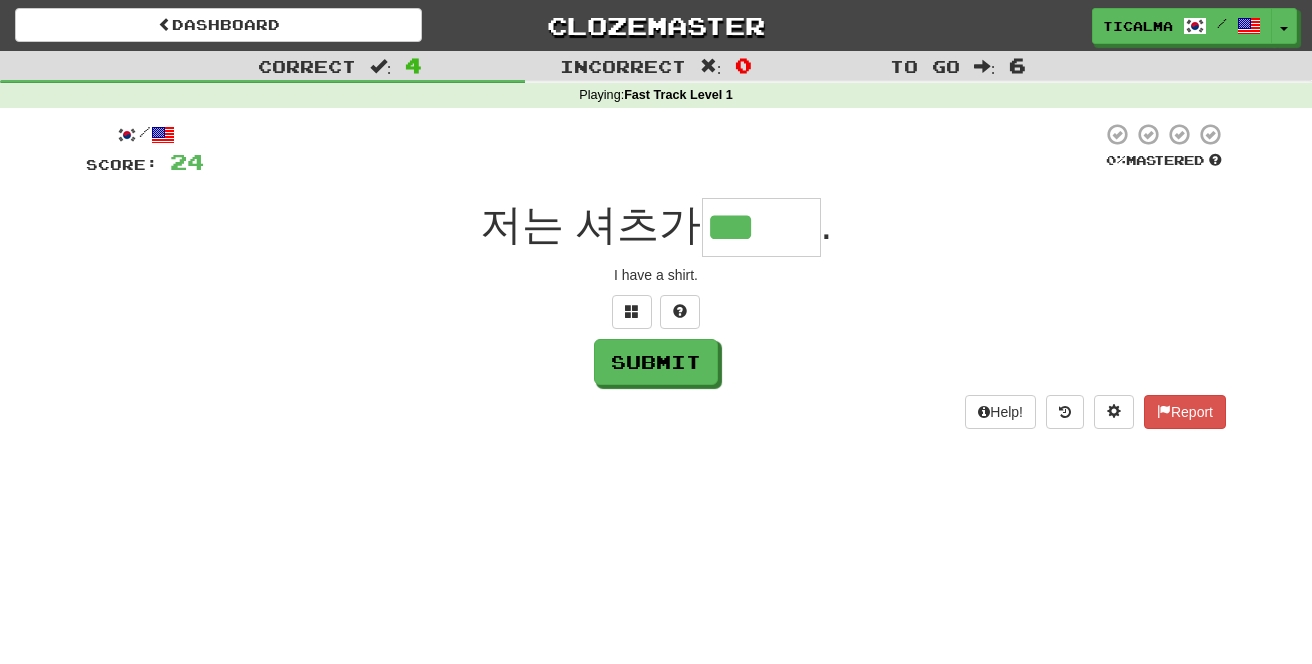 type on "***" 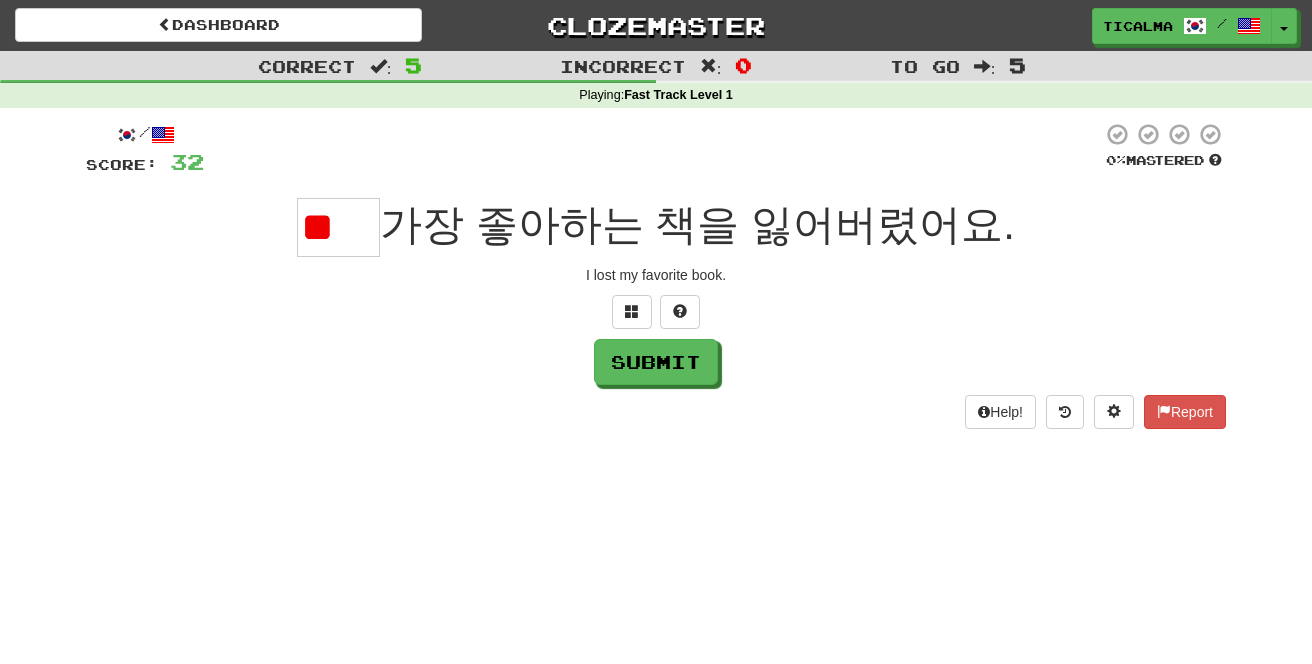 type on "*" 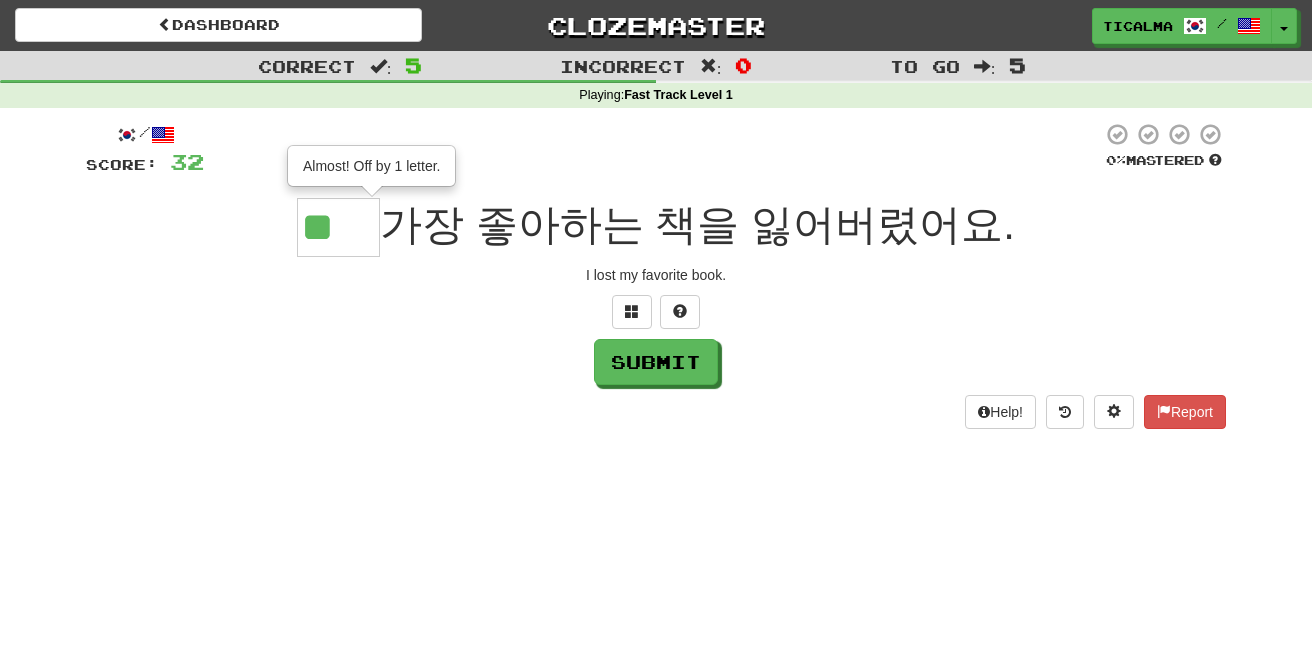 type on "**" 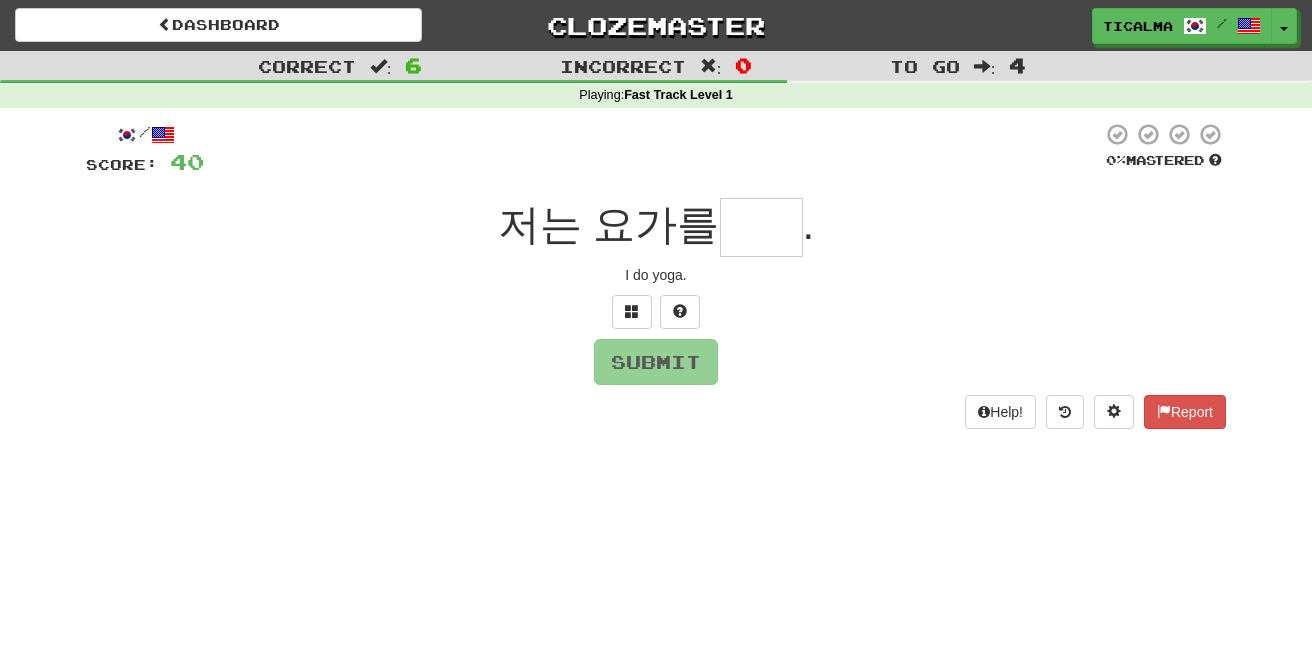 click at bounding box center (761, 227) 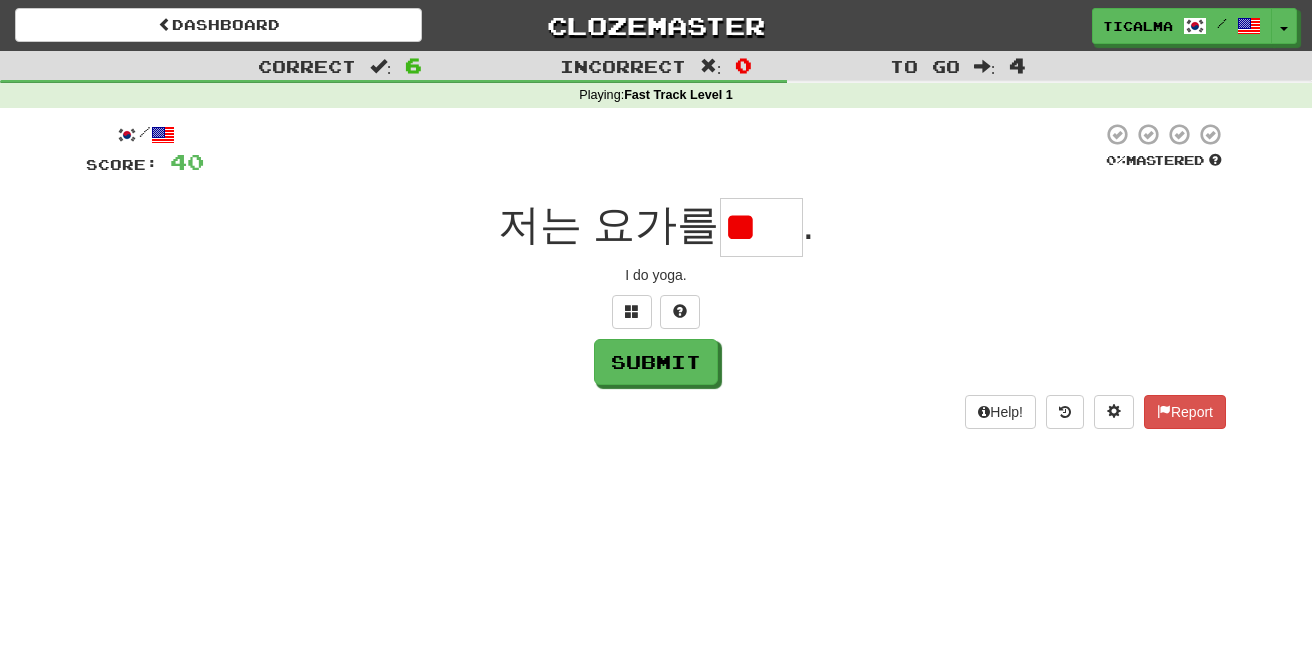 type on "*" 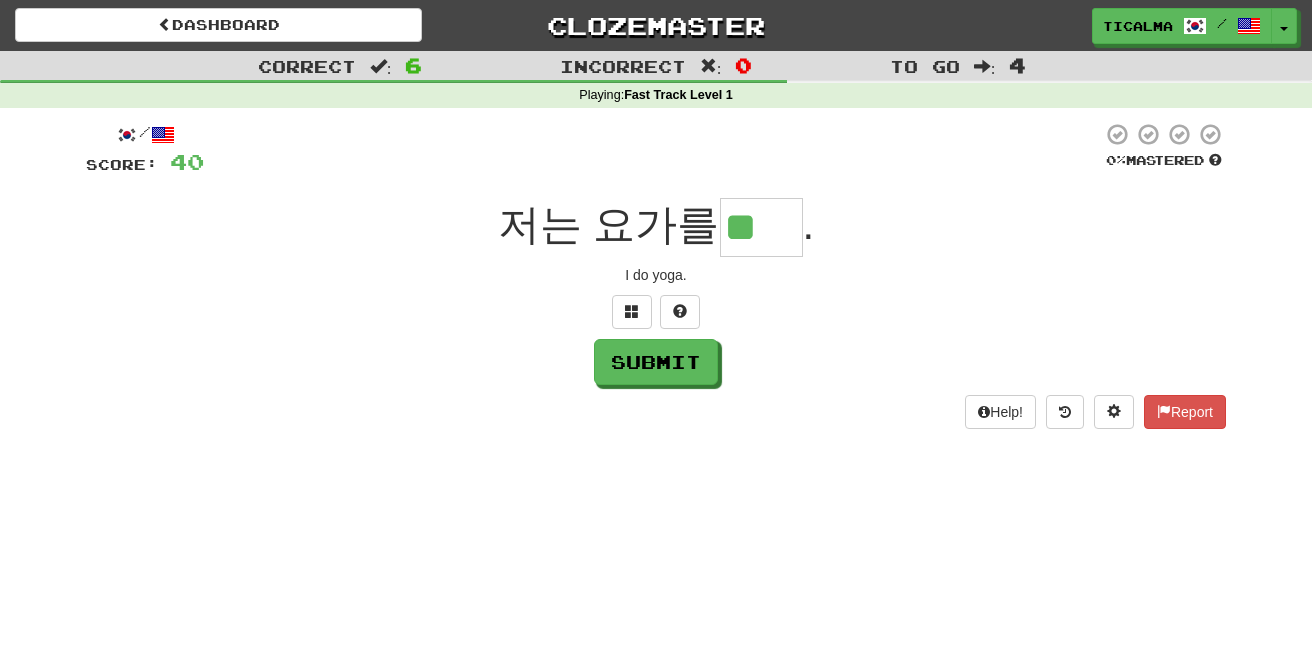 type on "**" 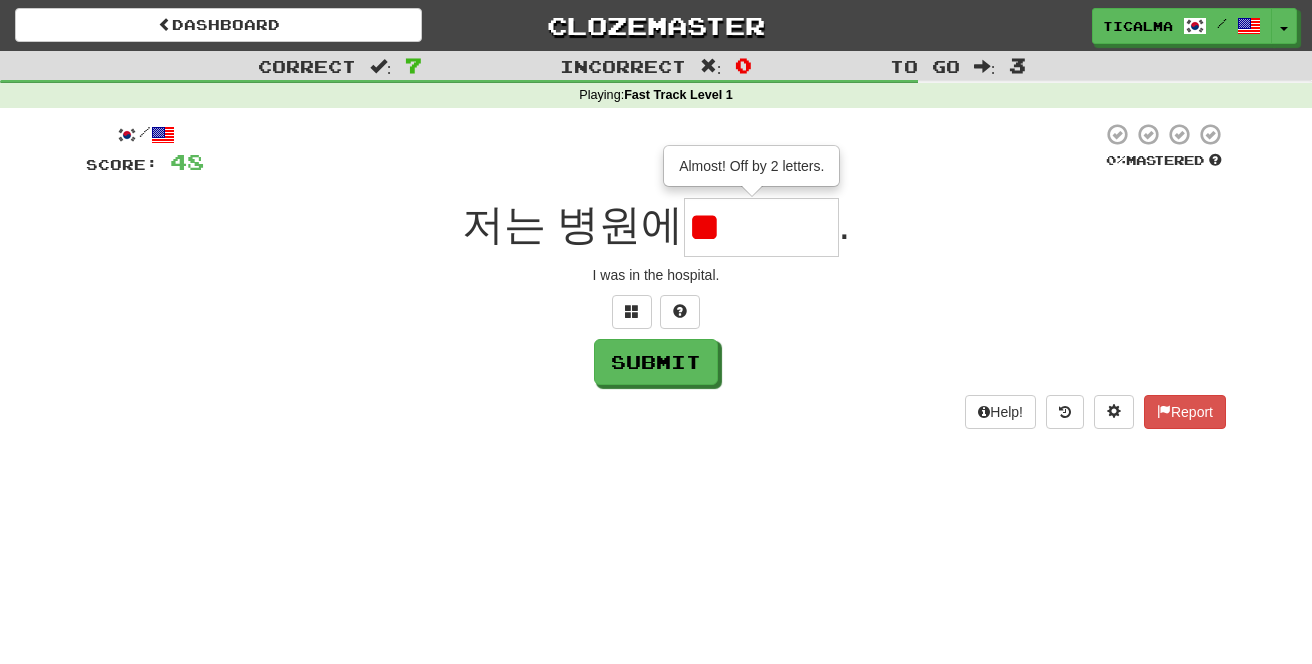 type on "*" 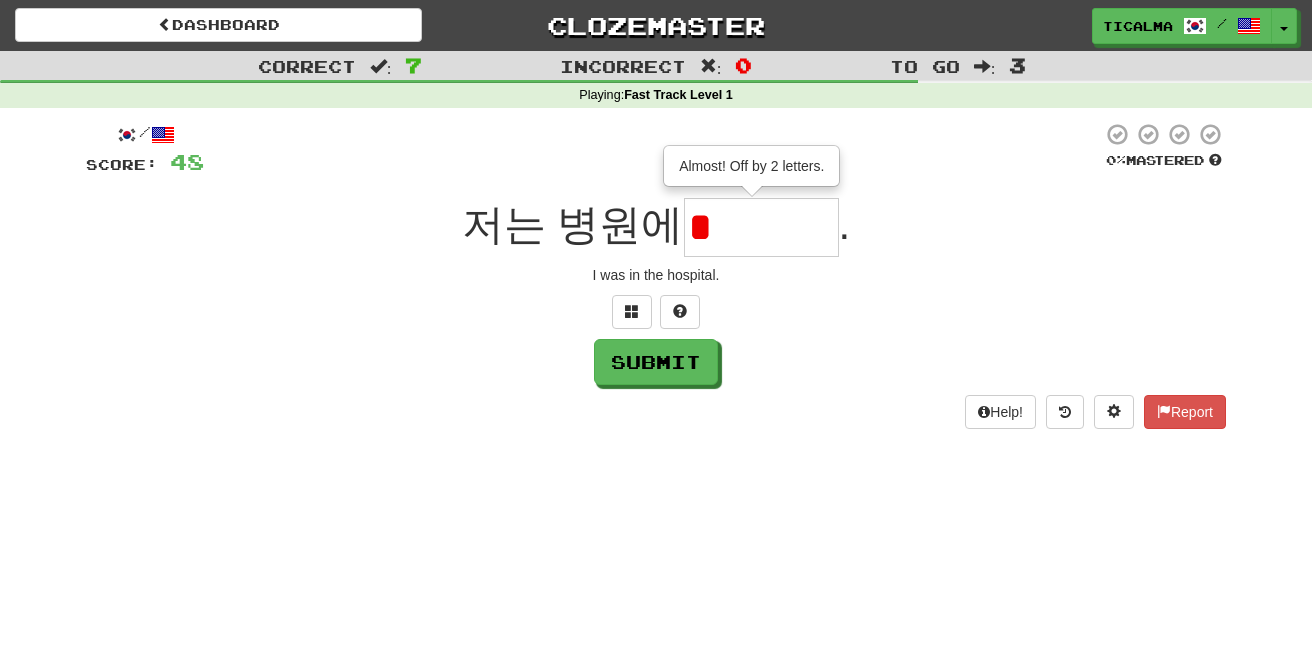 type on "*" 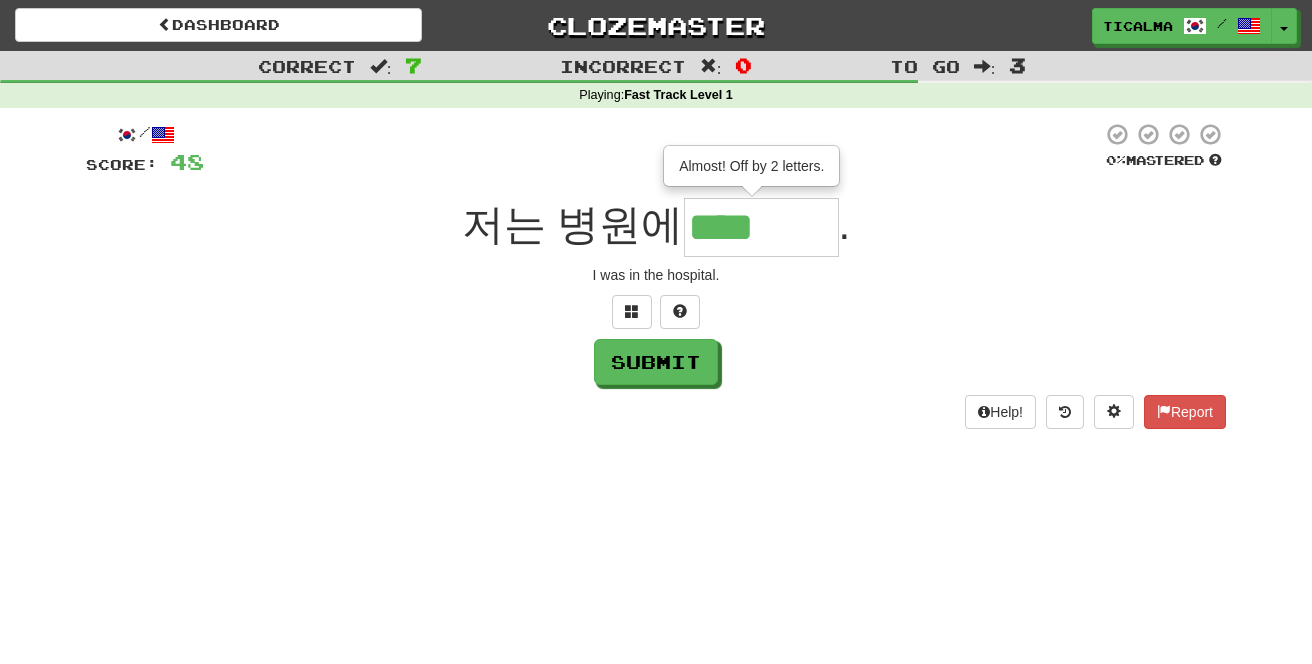 type on "****" 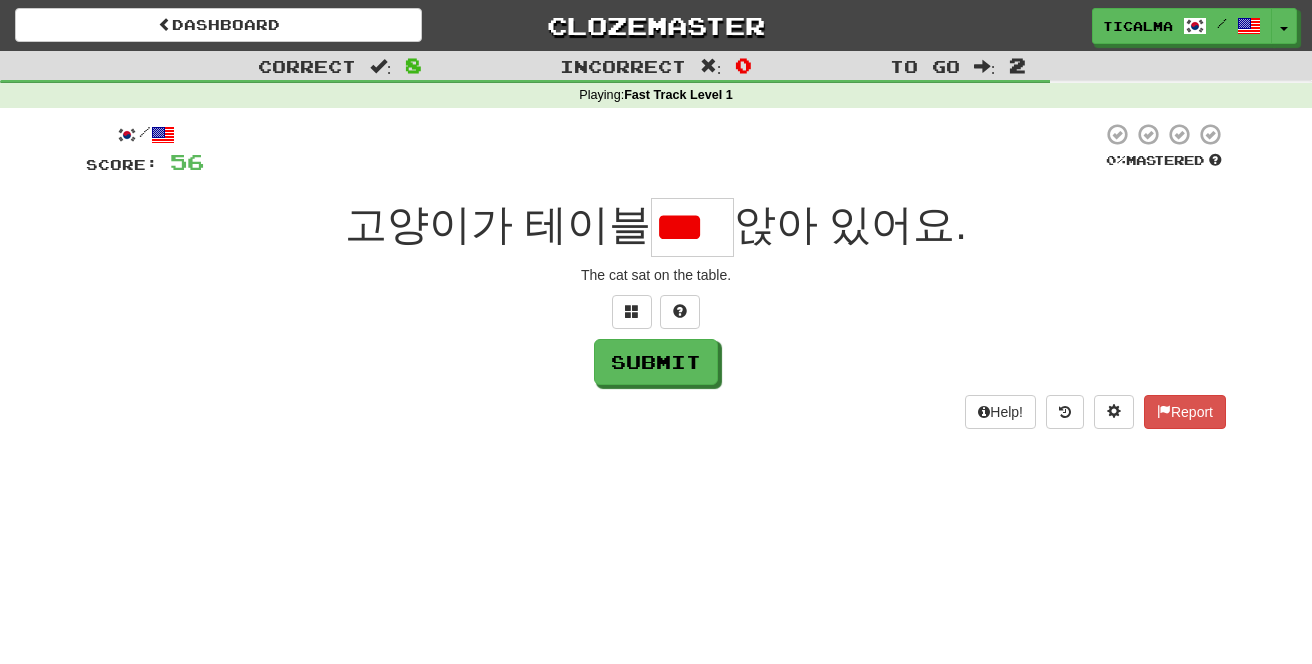 type on "**" 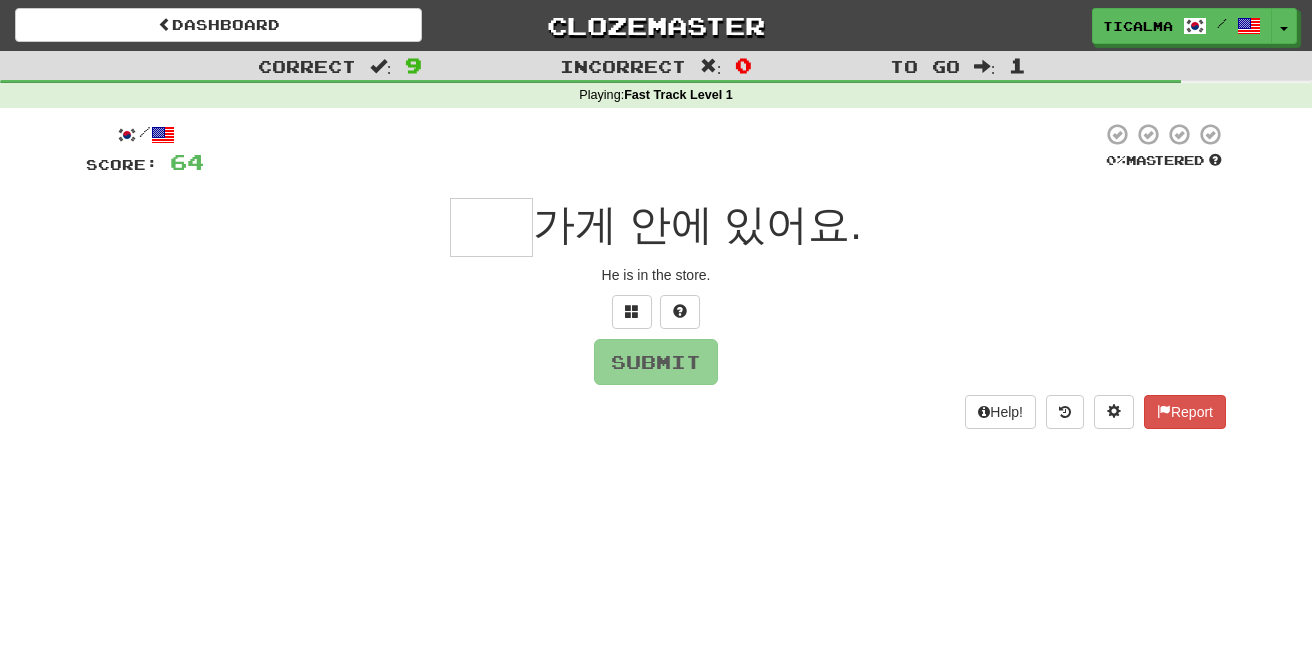type on "*" 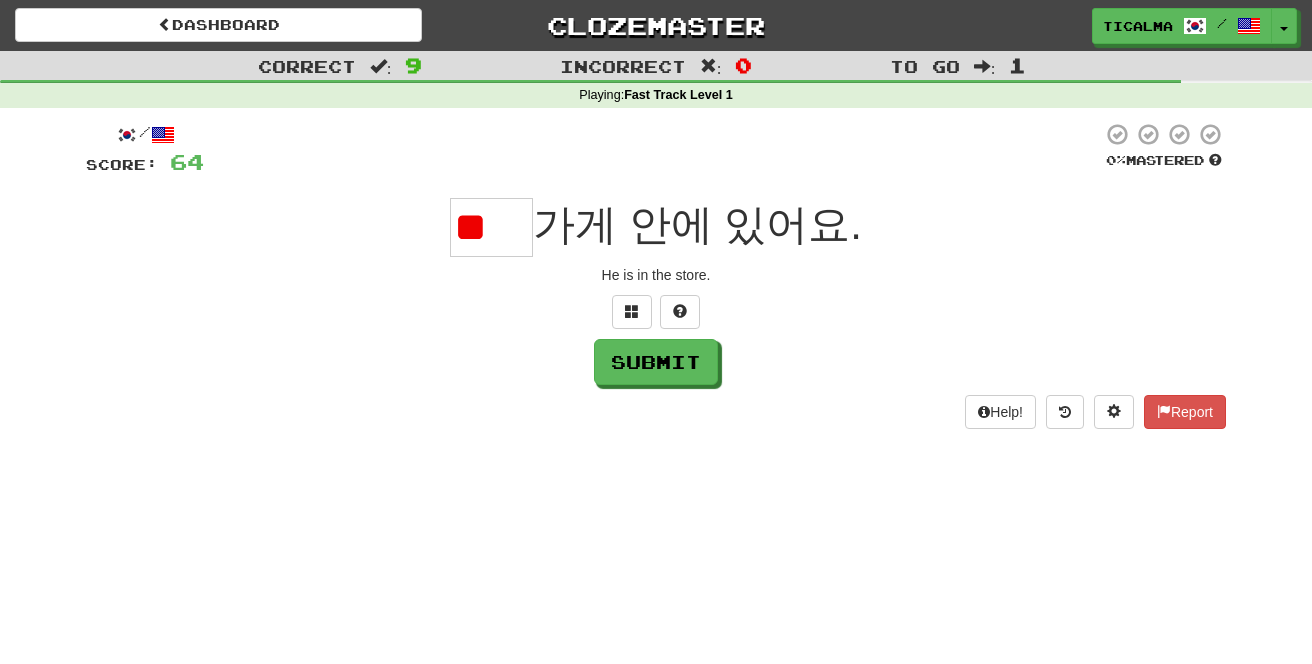 scroll, scrollTop: 0, scrollLeft: 0, axis: both 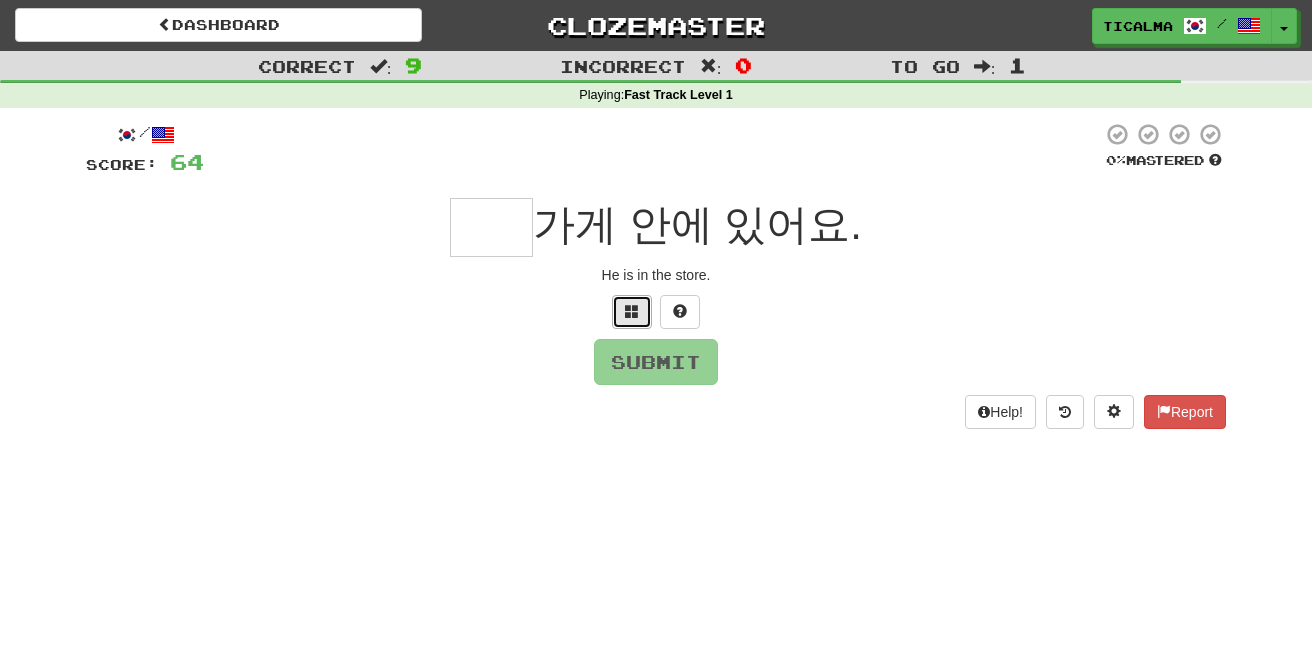 click at bounding box center [632, 311] 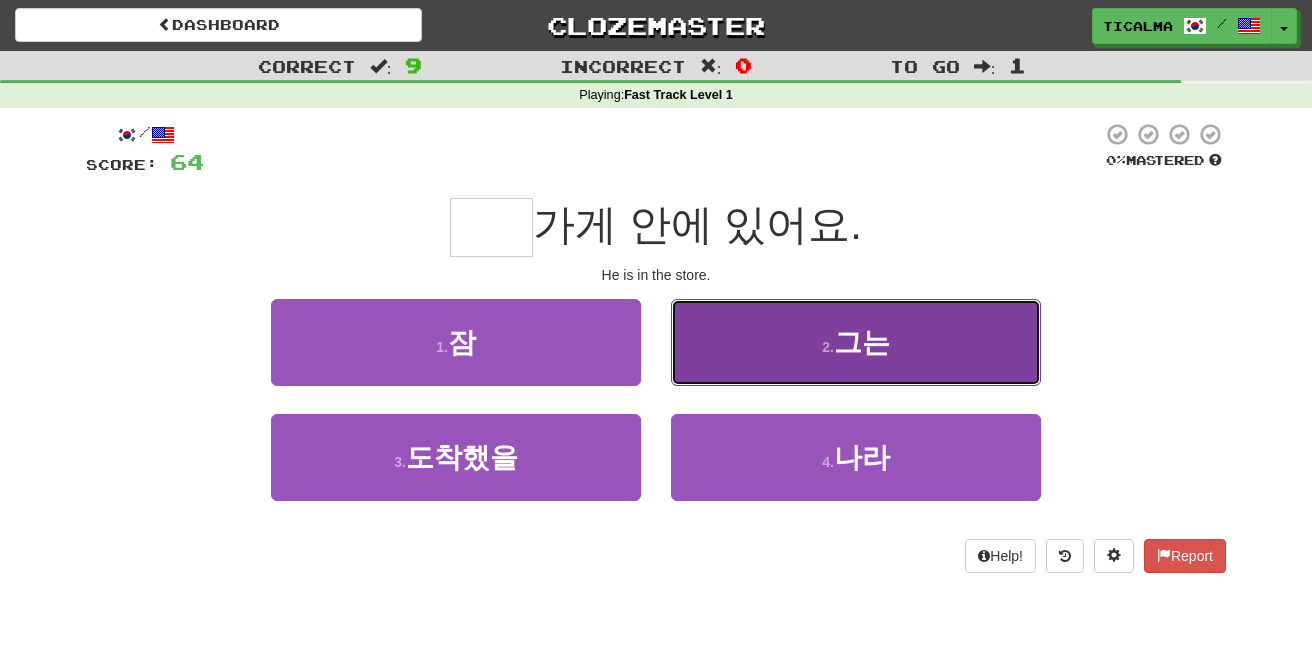 click on "2 .  그는" at bounding box center [856, 342] 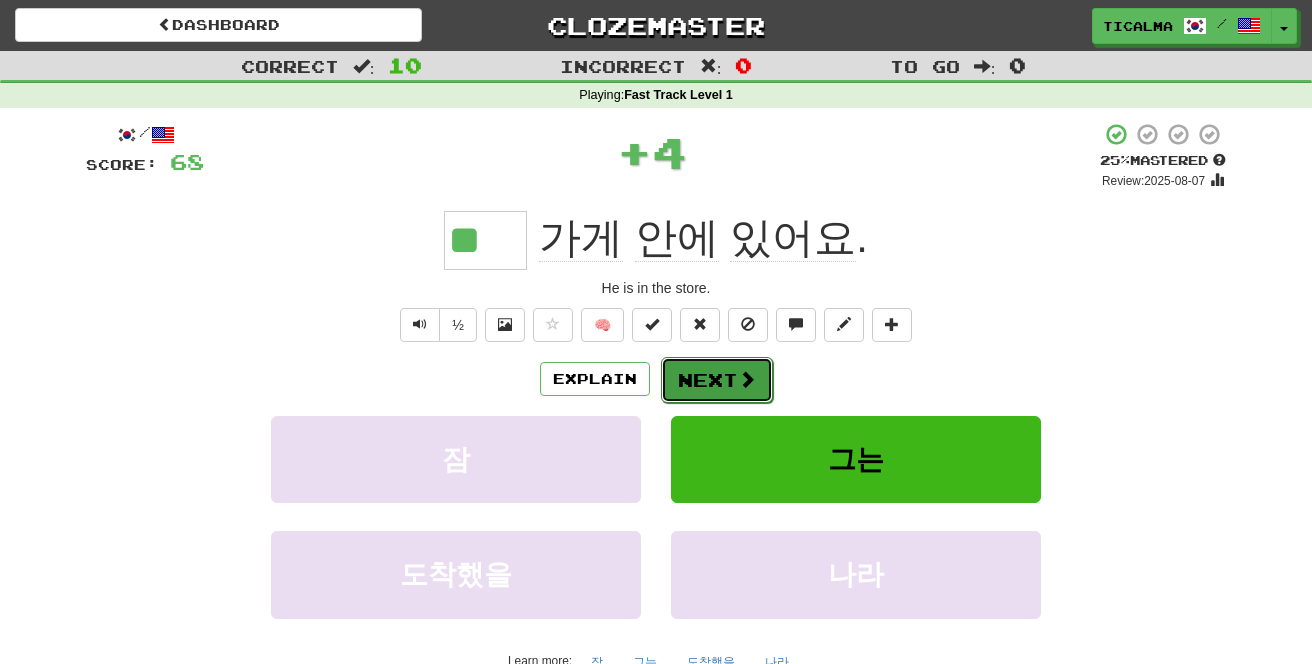 click at bounding box center [747, 379] 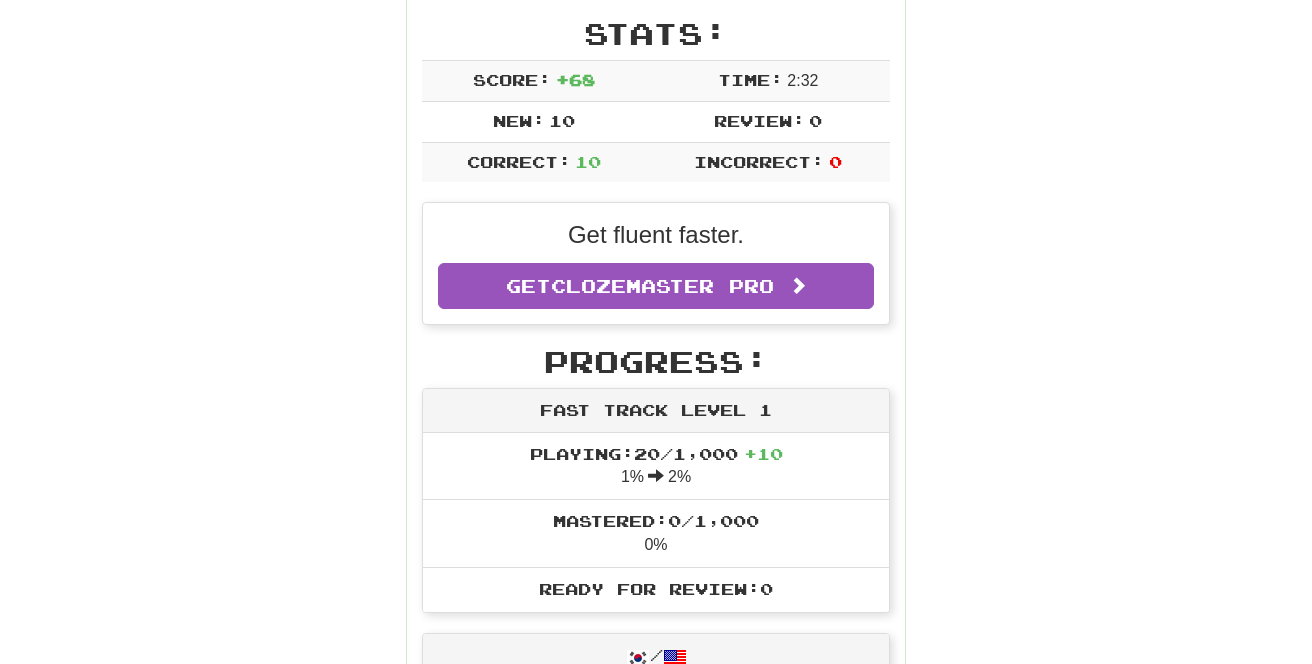 scroll, scrollTop: 0, scrollLeft: 0, axis: both 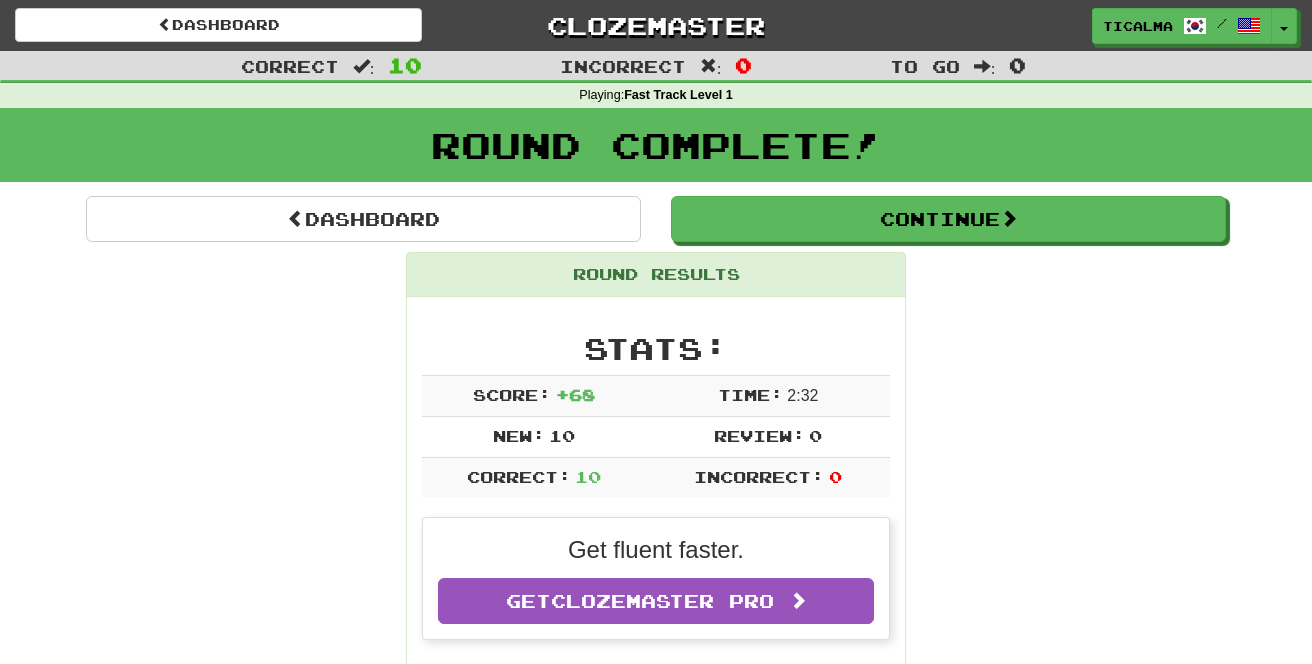 click on "Round Complete!" at bounding box center (656, 145) 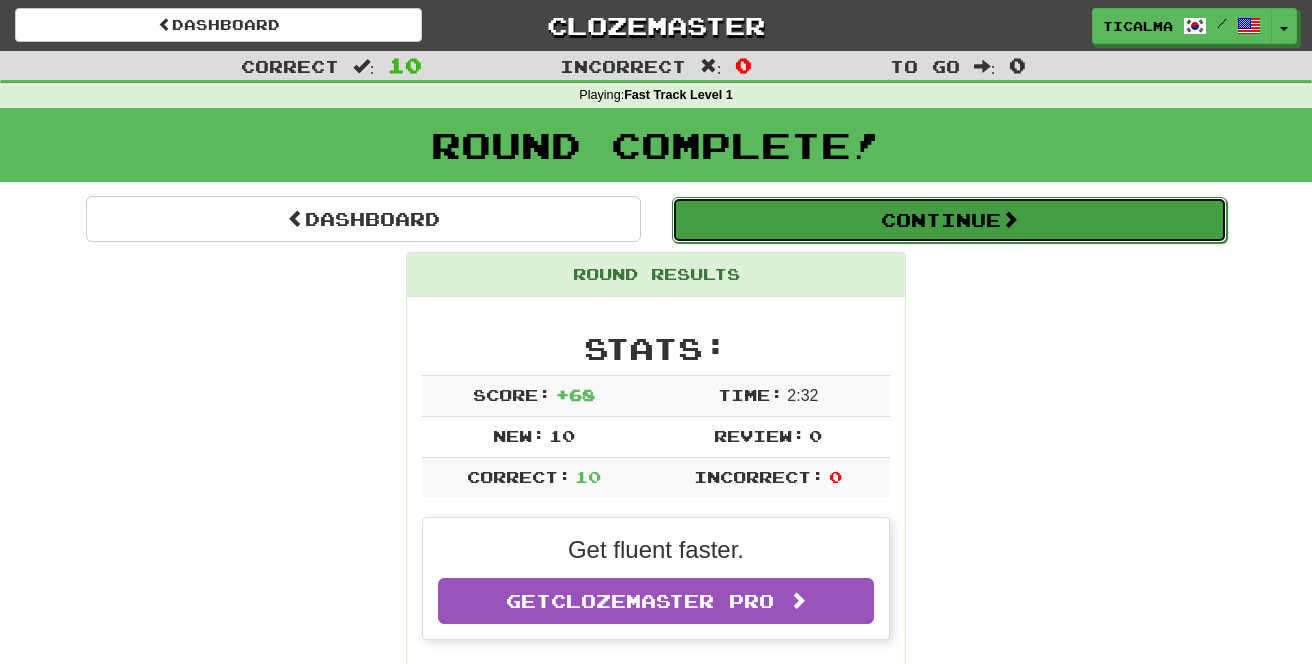 click on "Continue" at bounding box center (949, 220) 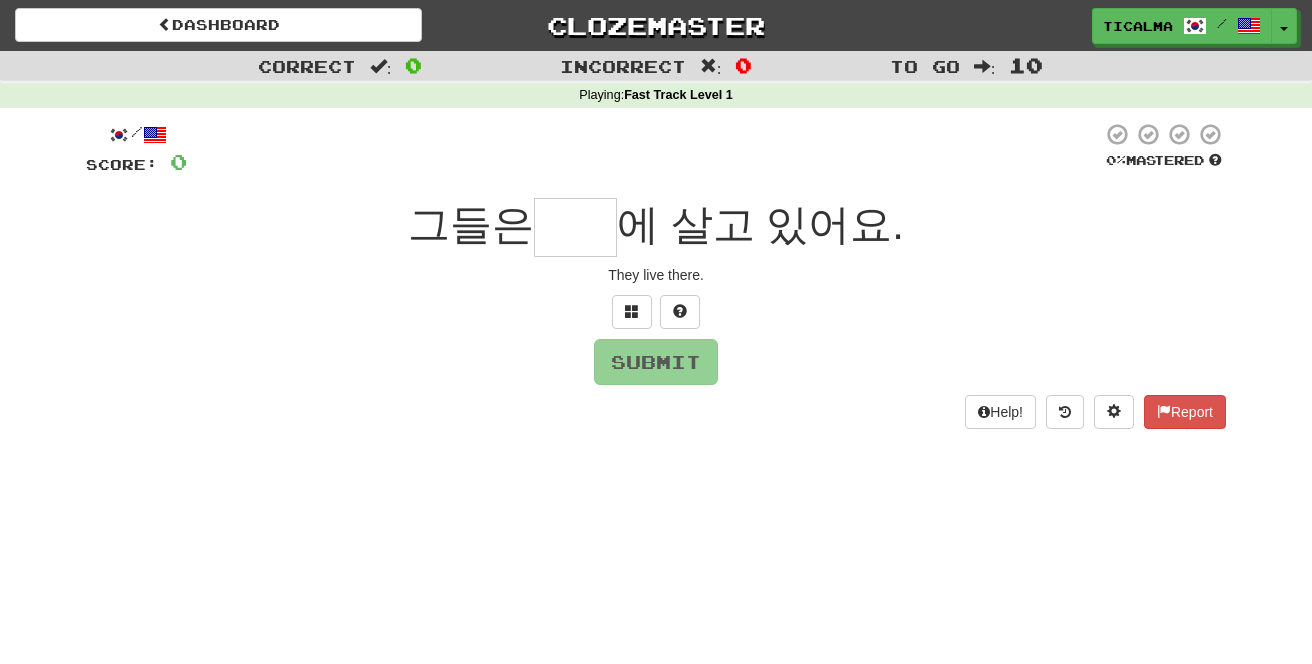 click at bounding box center (575, 227) 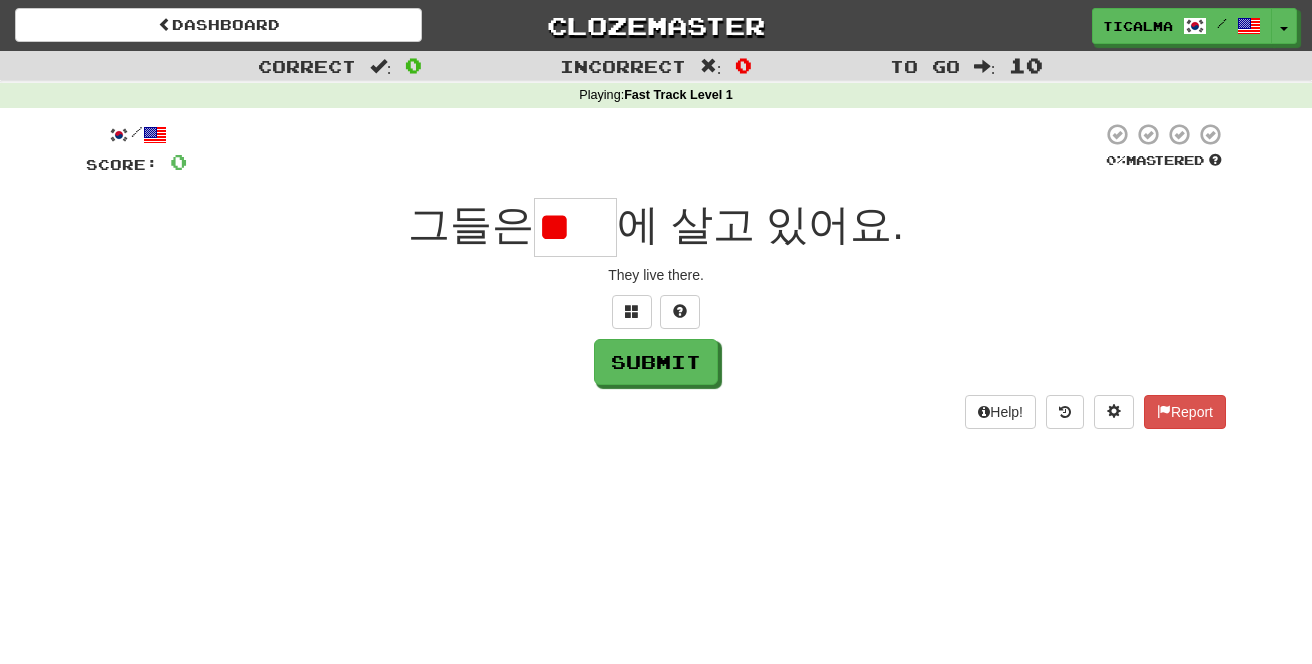 type on "*" 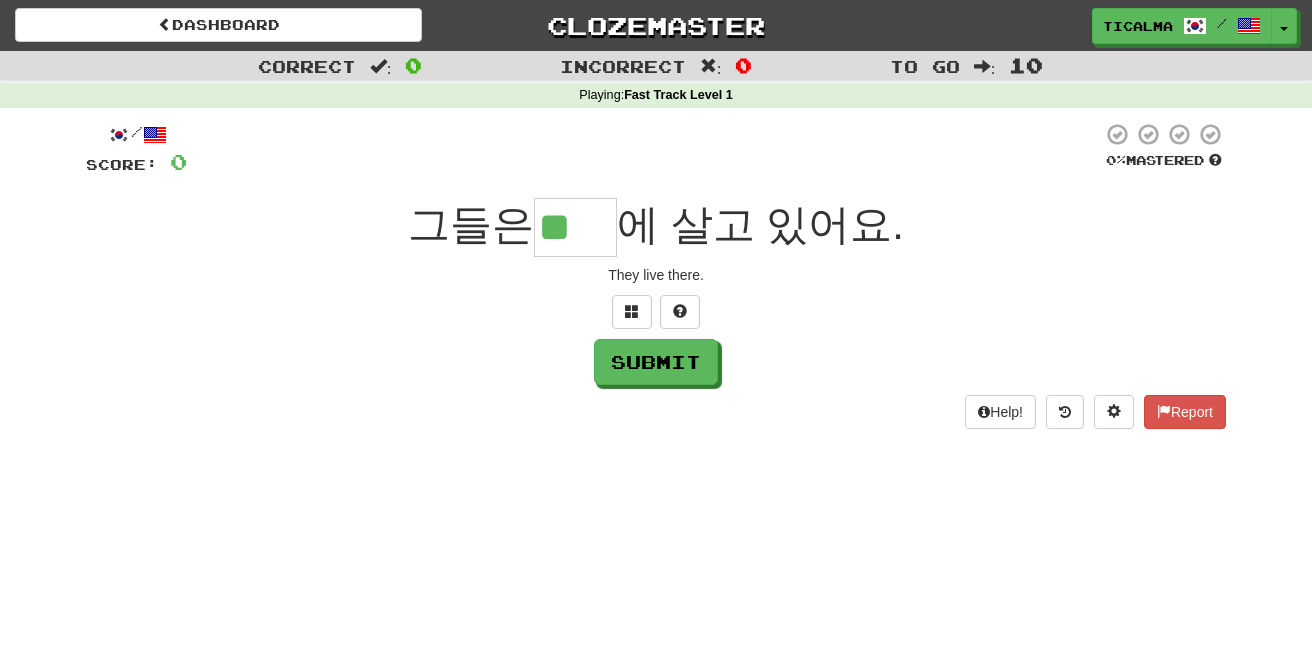type on "**" 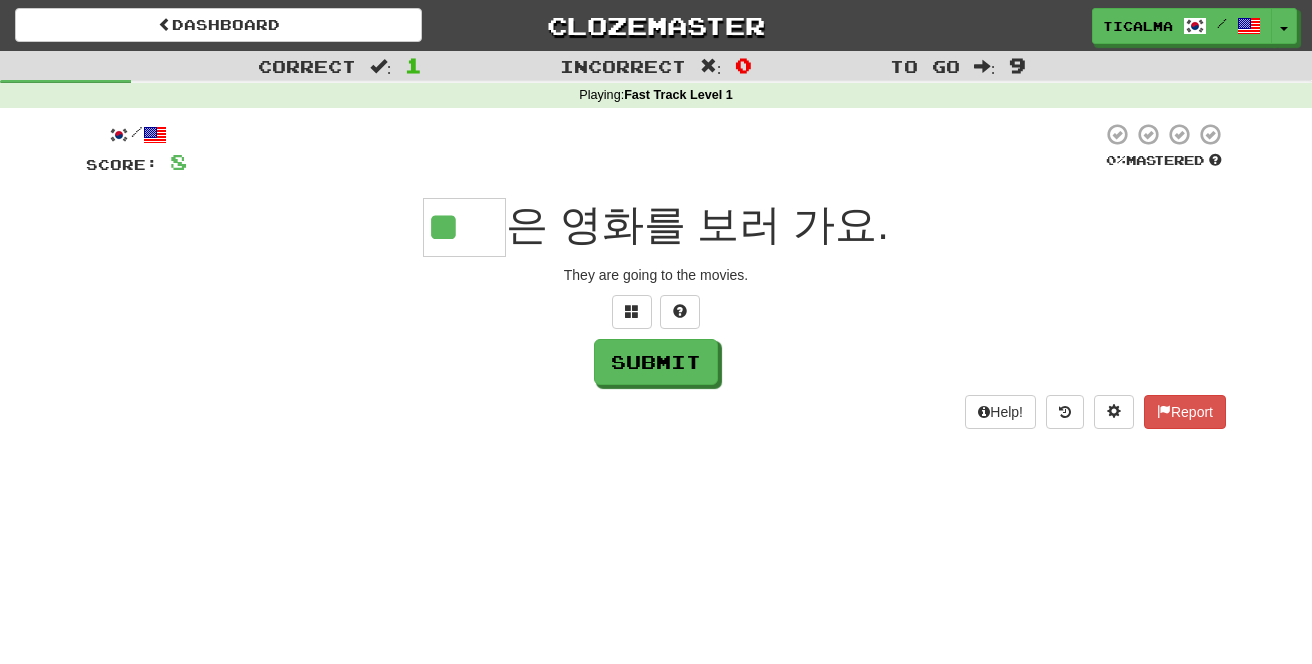type on "**" 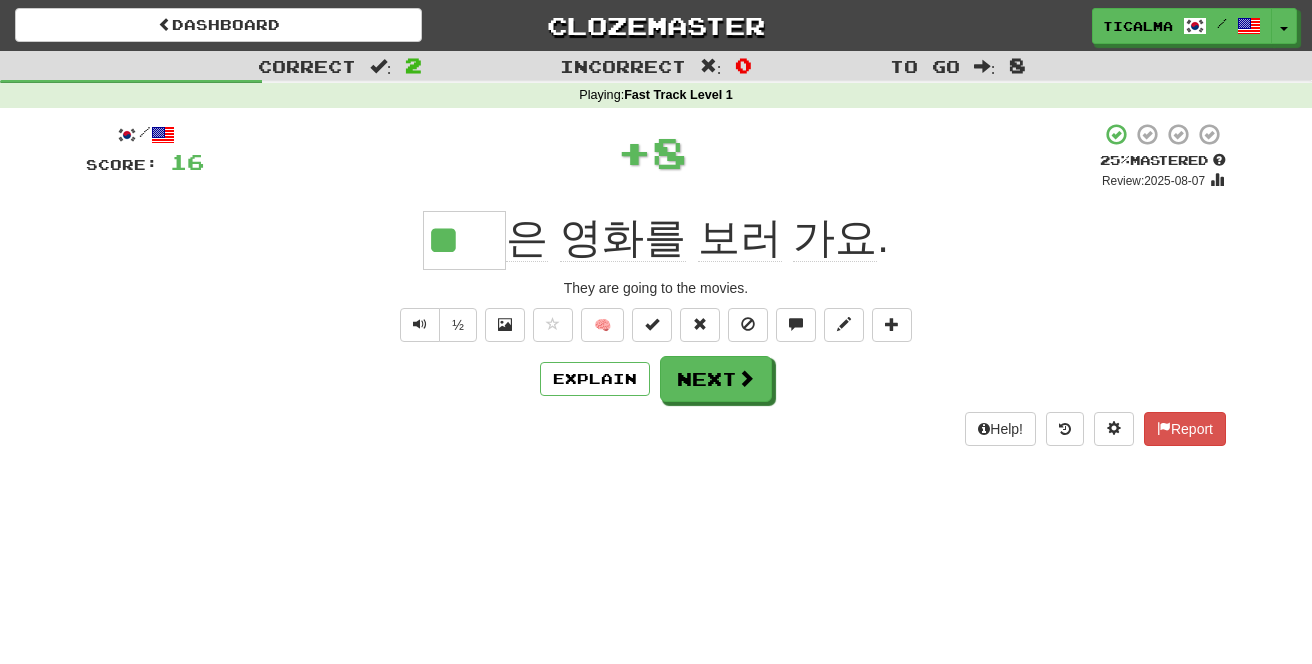 type 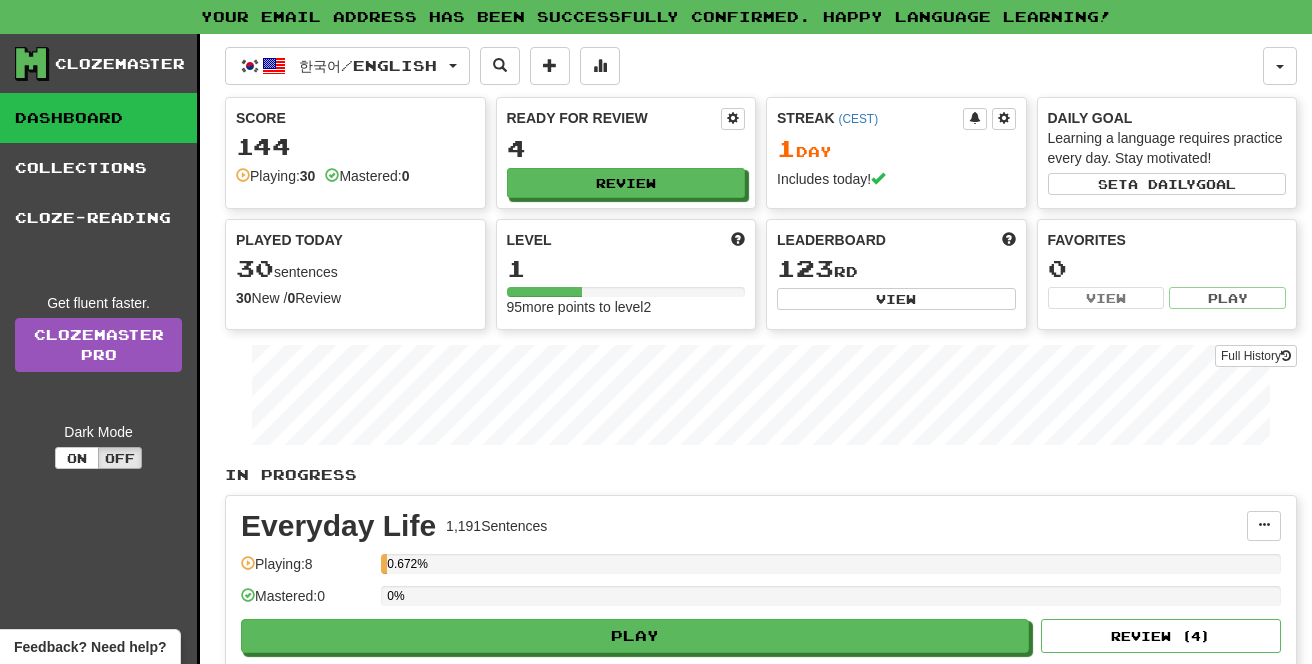 scroll, scrollTop: 0, scrollLeft: 0, axis: both 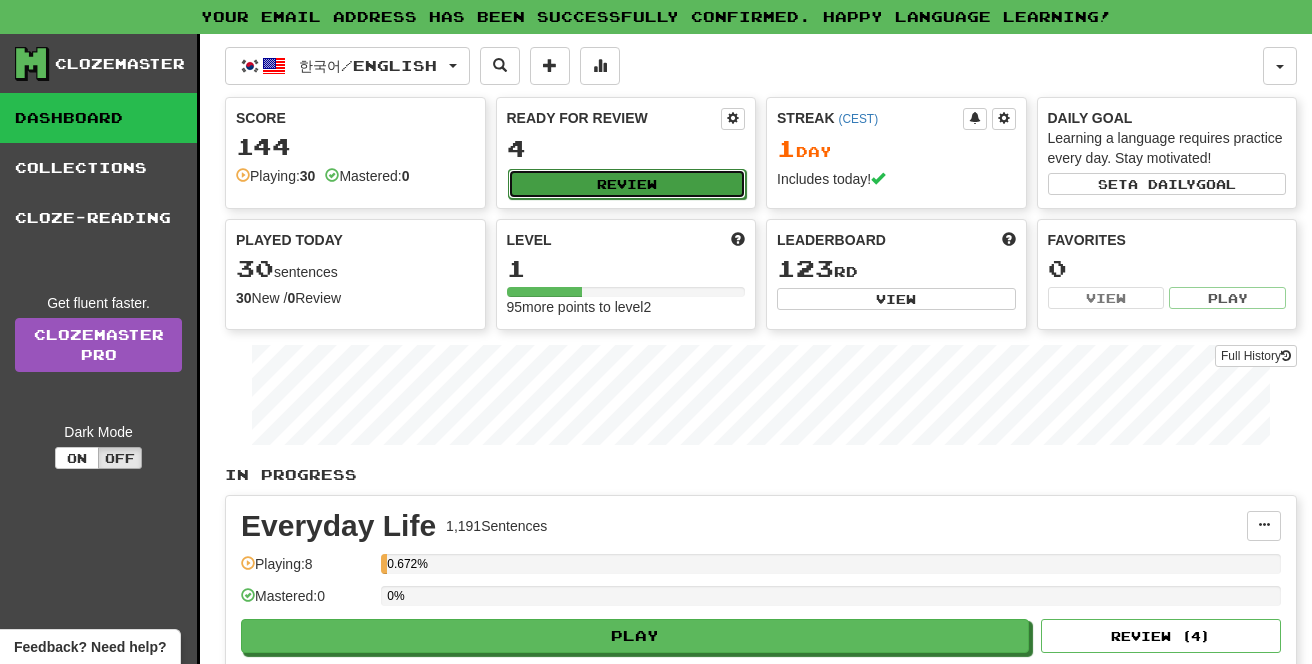 click on "Review" at bounding box center [627, 184] 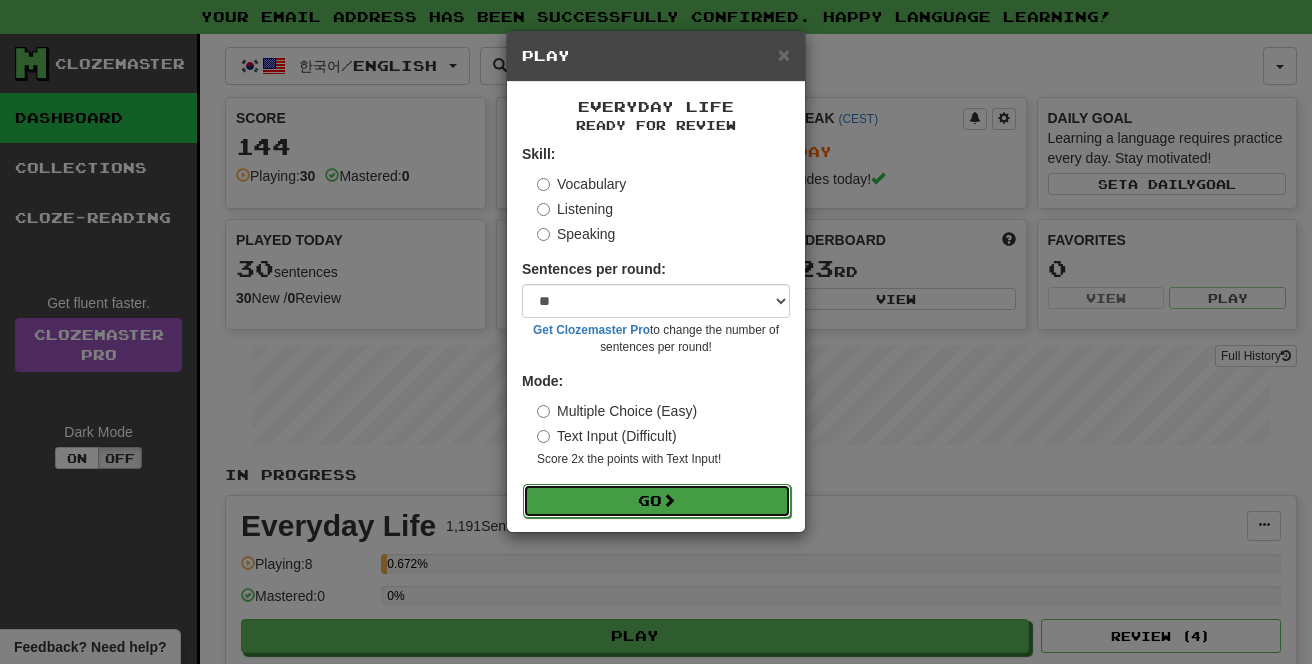 click at bounding box center [669, 500] 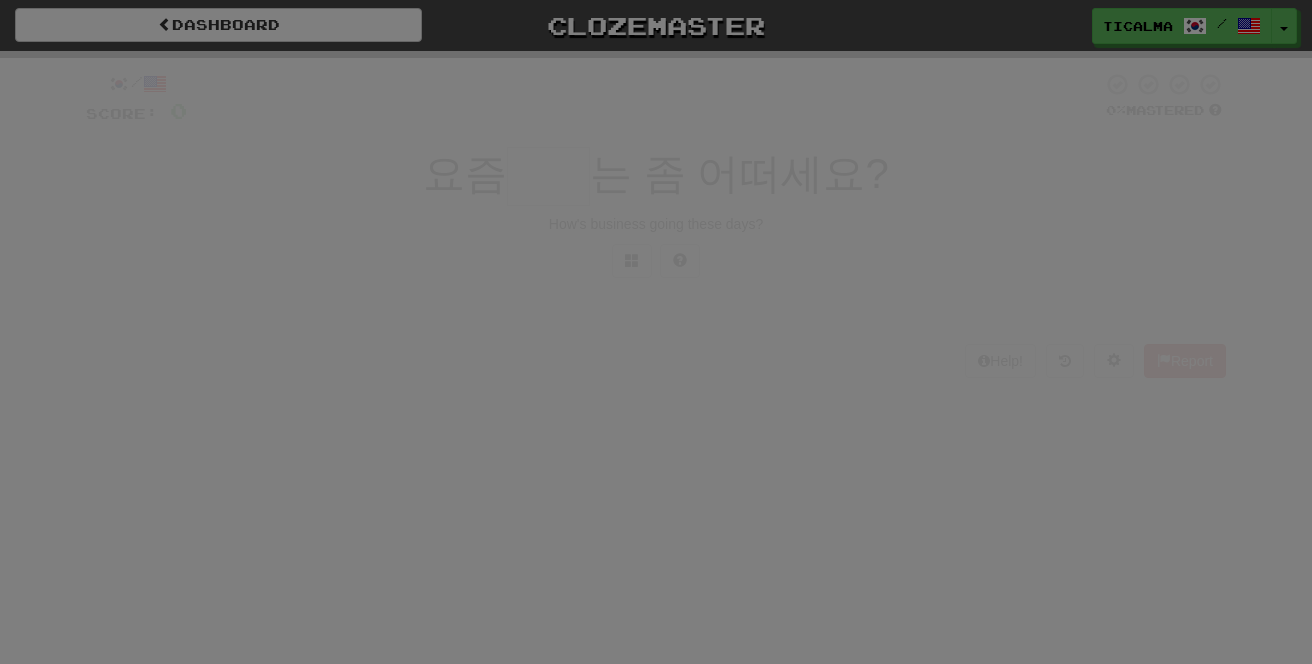 scroll, scrollTop: 0, scrollLeft: 0, axis: both 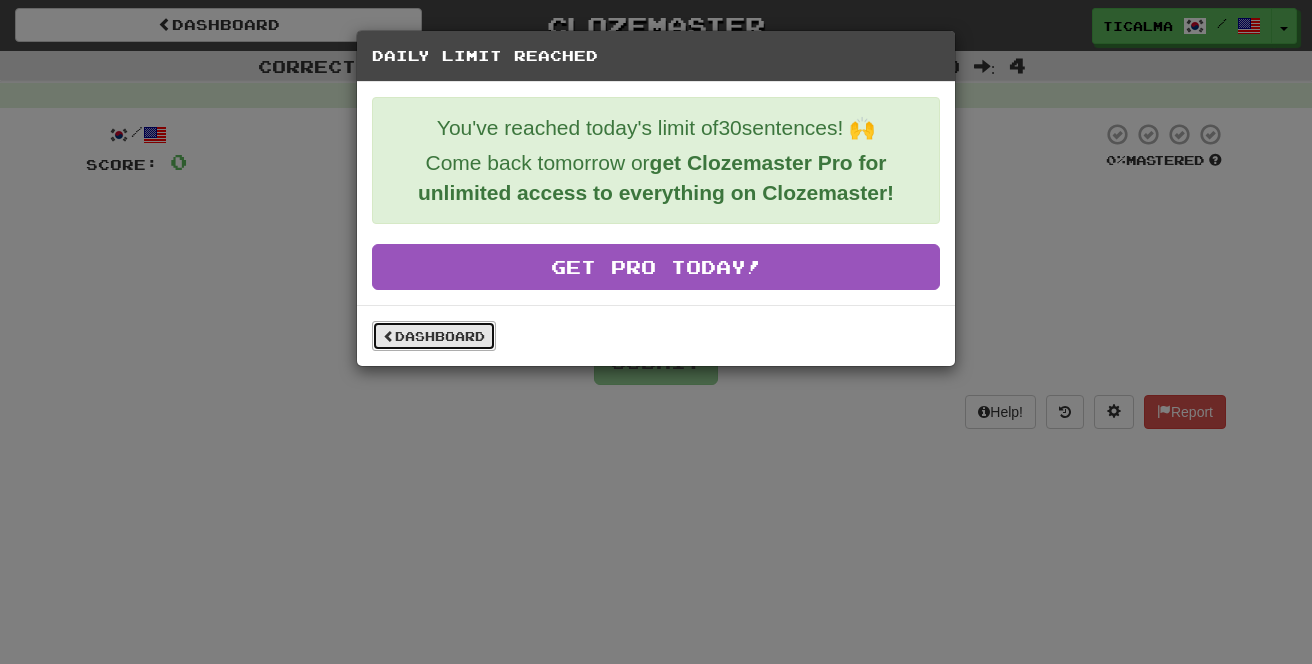 click on "Dashboard" at bounding box center (434, 336) 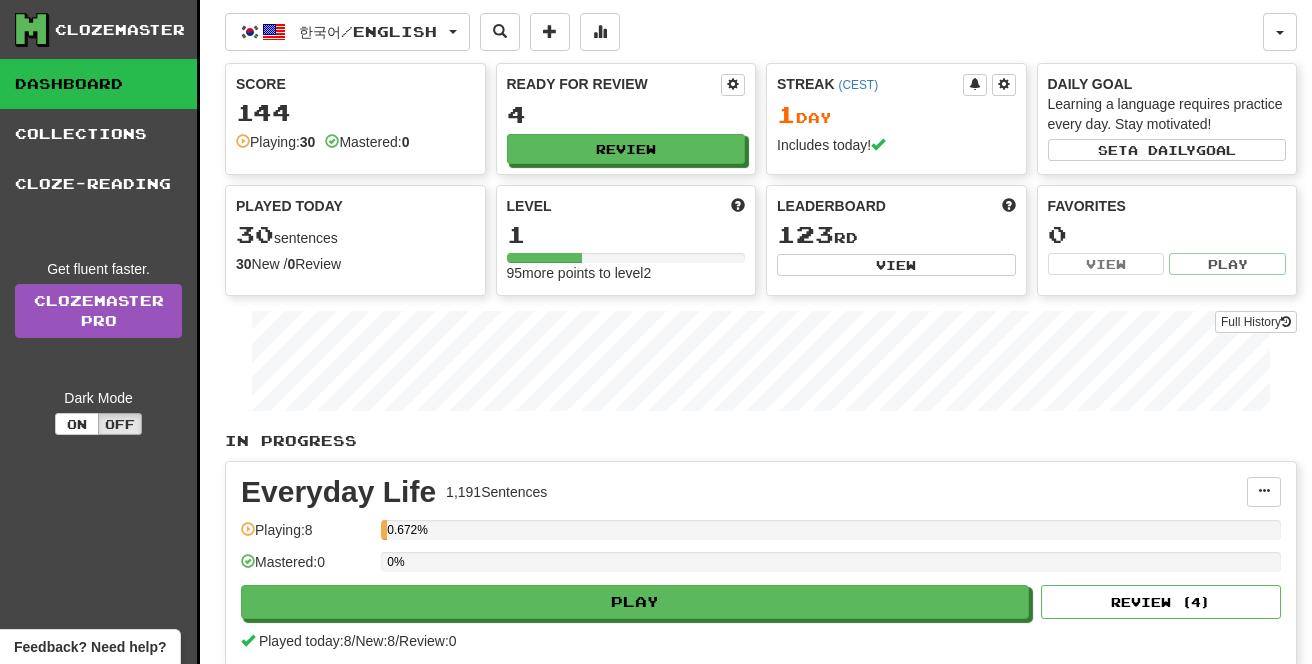 scroll, scrollTop: 0, scrollLeft: 0, axis: both 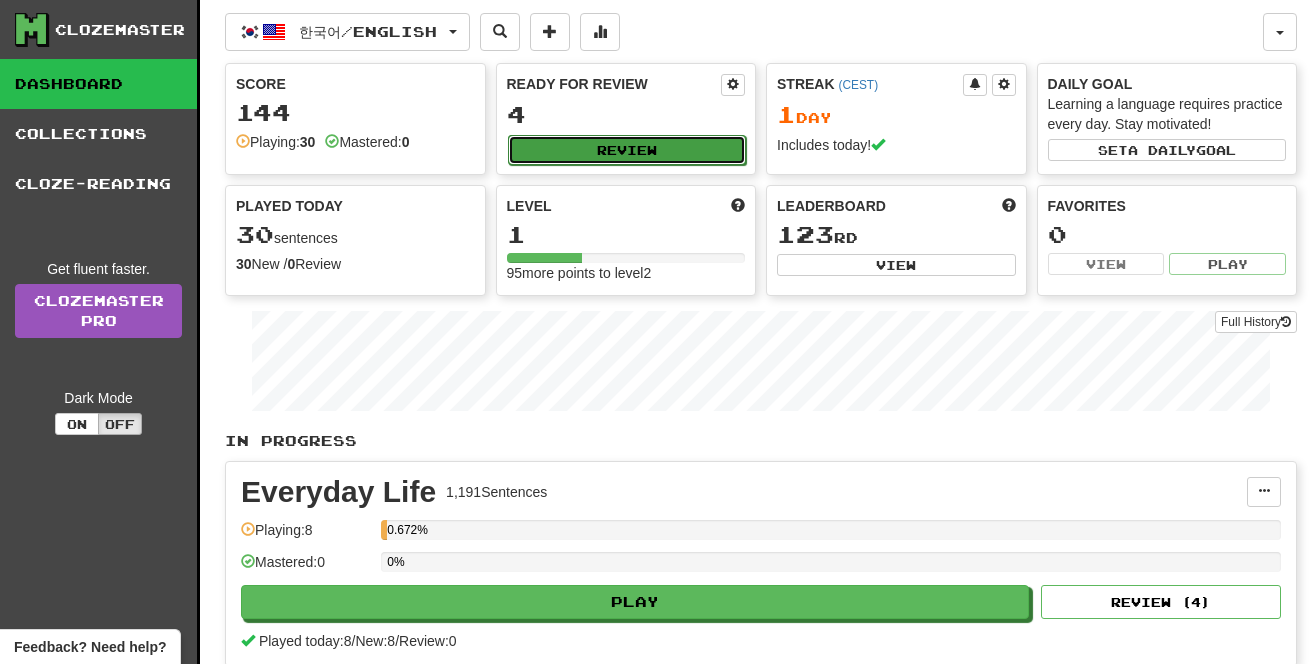 click on "Review" at bounding box center [627, 150] 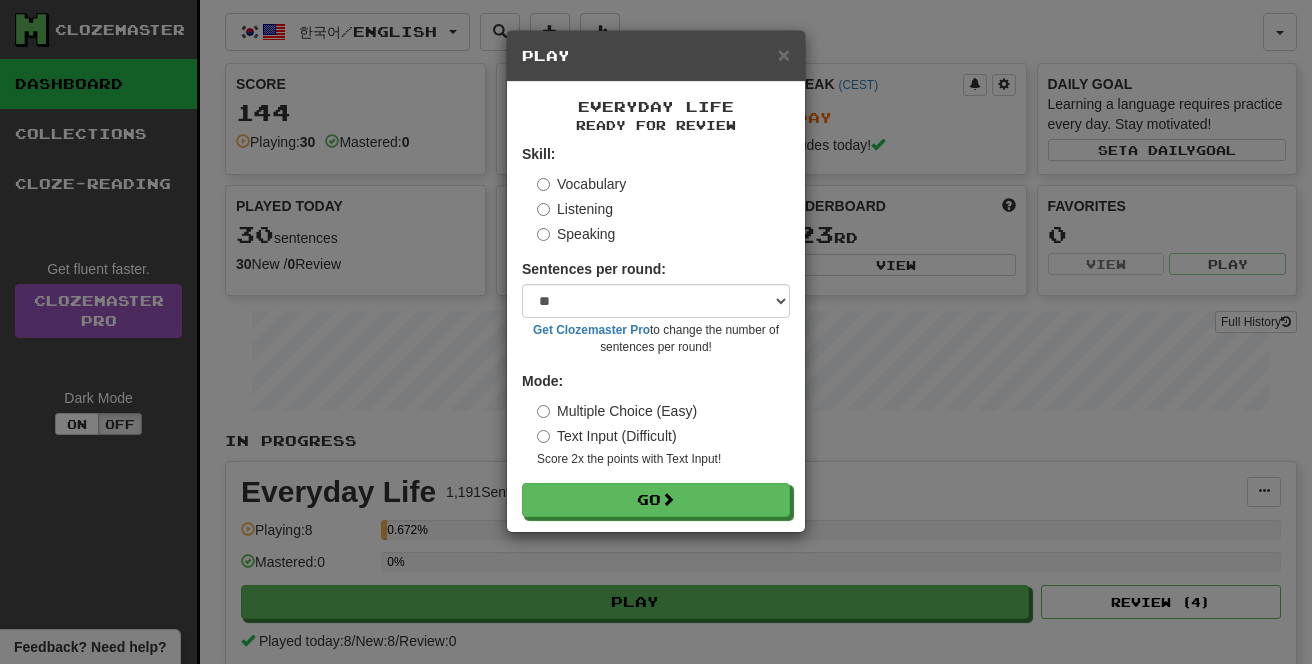 click on "Speaking" at bounding box center (576, 234) 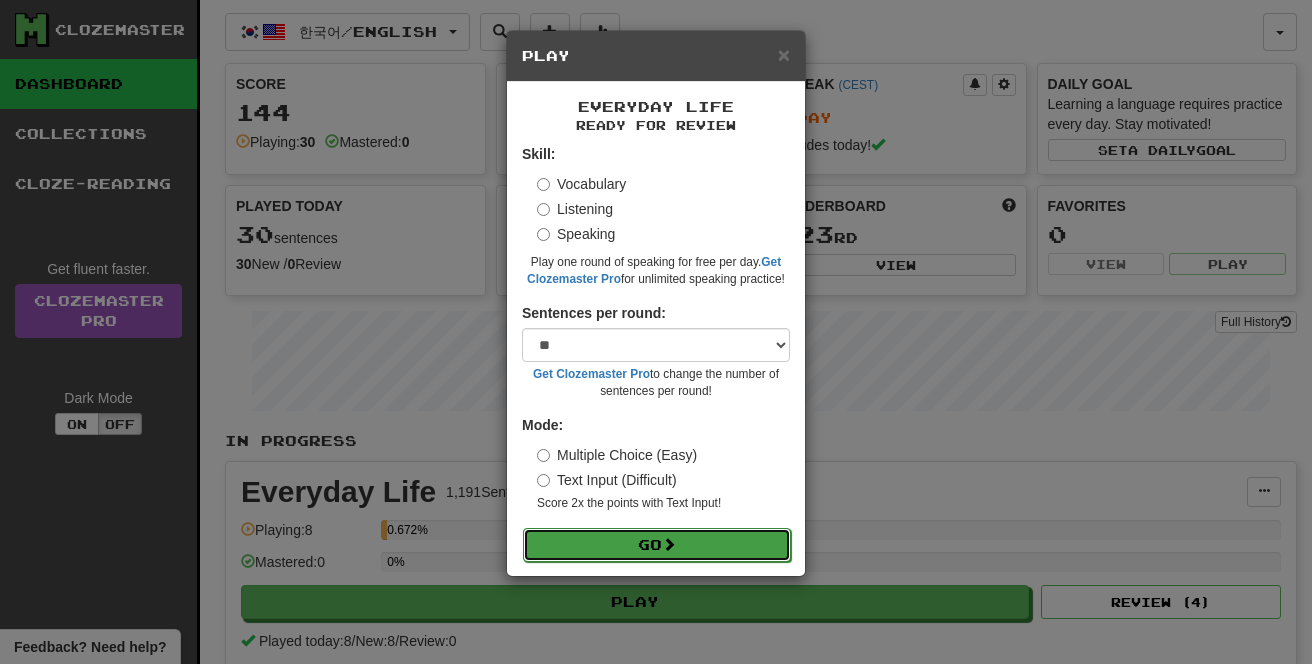 click on "Go" at bounding box center (657, 545) 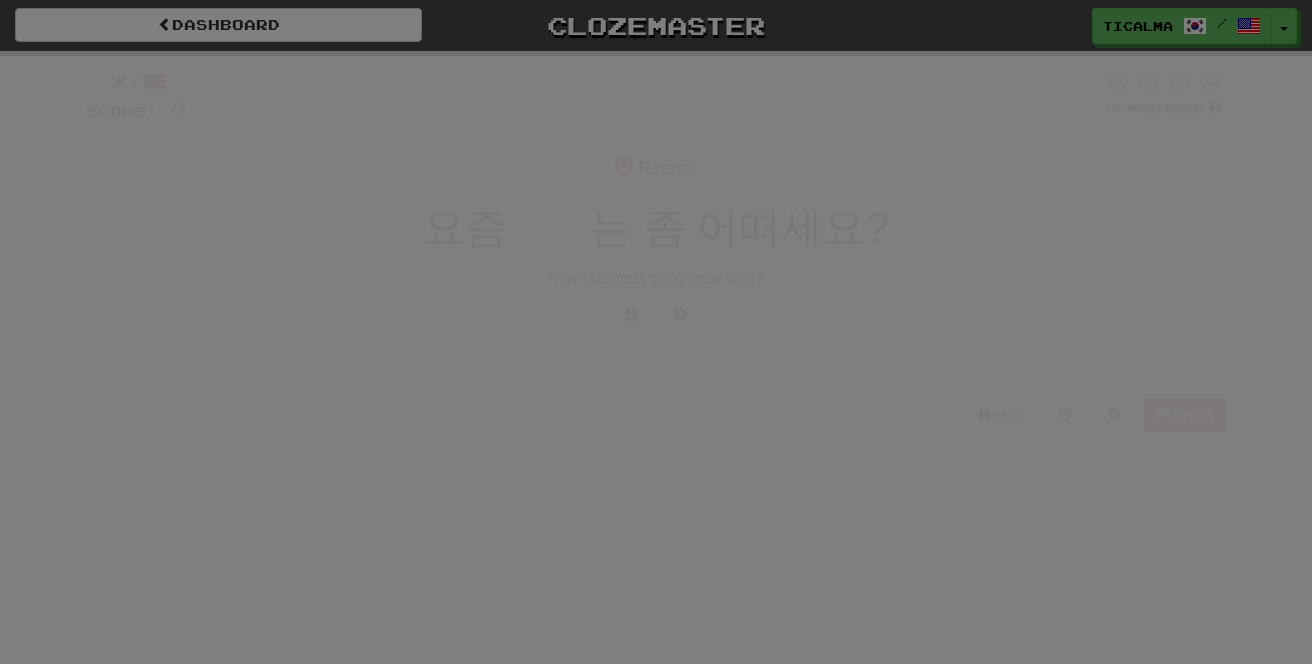 scroll, scrollTop: 0, scrollLeft: 0, axis: both 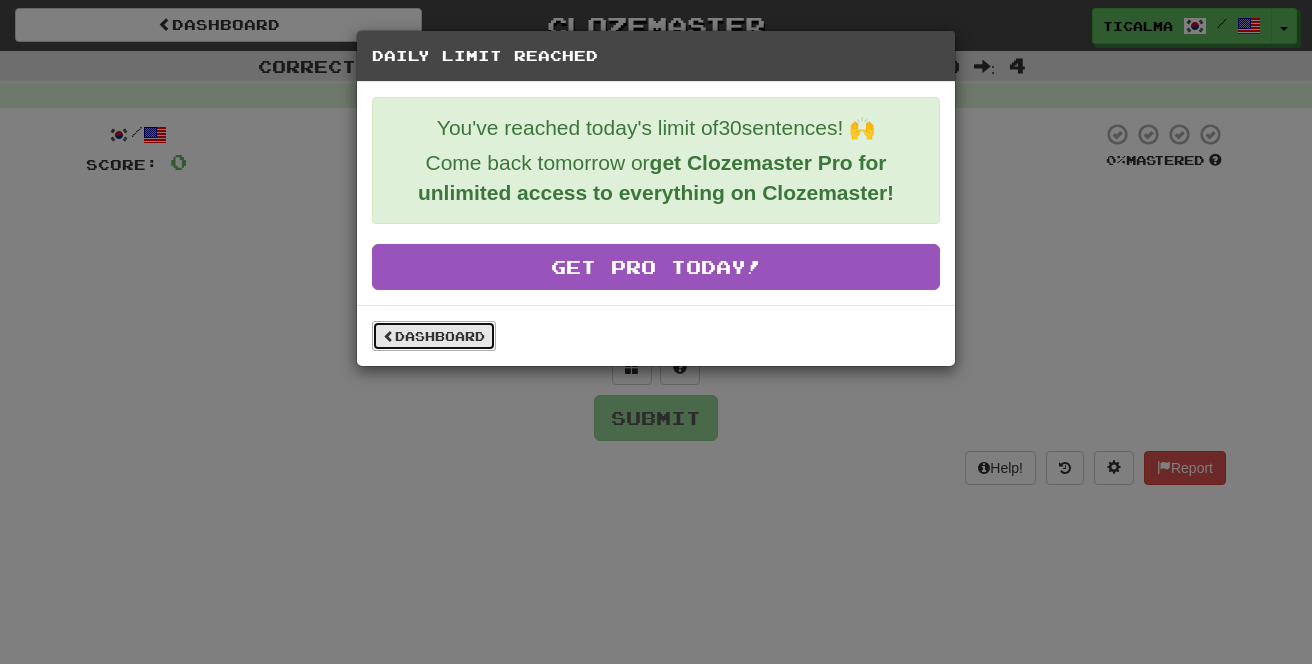 click on "Dashboard" at bounding box center (434, 336) 